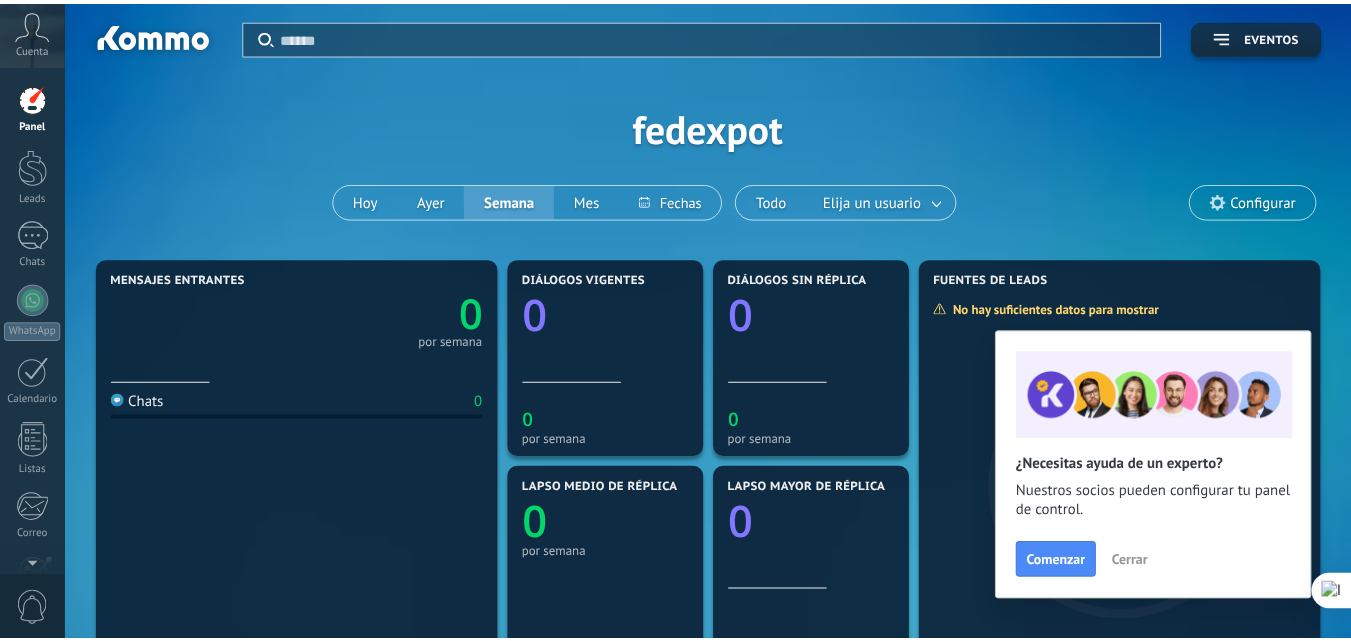 scroll, scrollTop: 0, scrollLeft: 0, axis: both 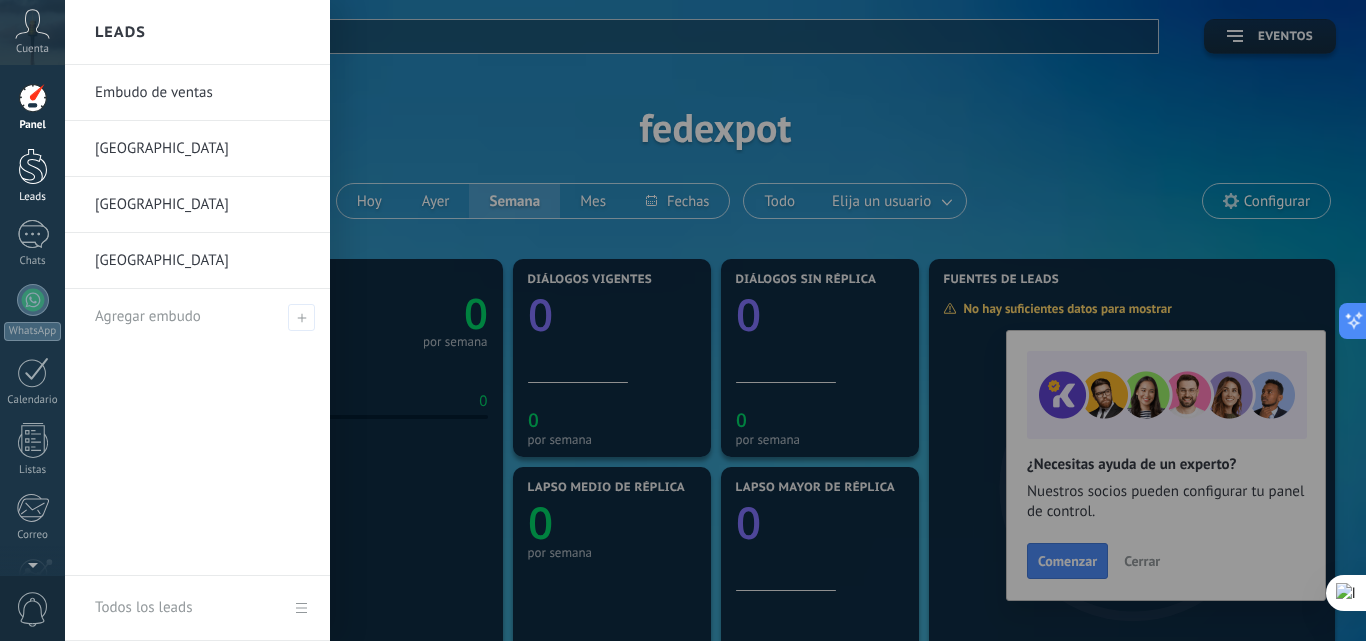 click at bounding box center [33, 166] 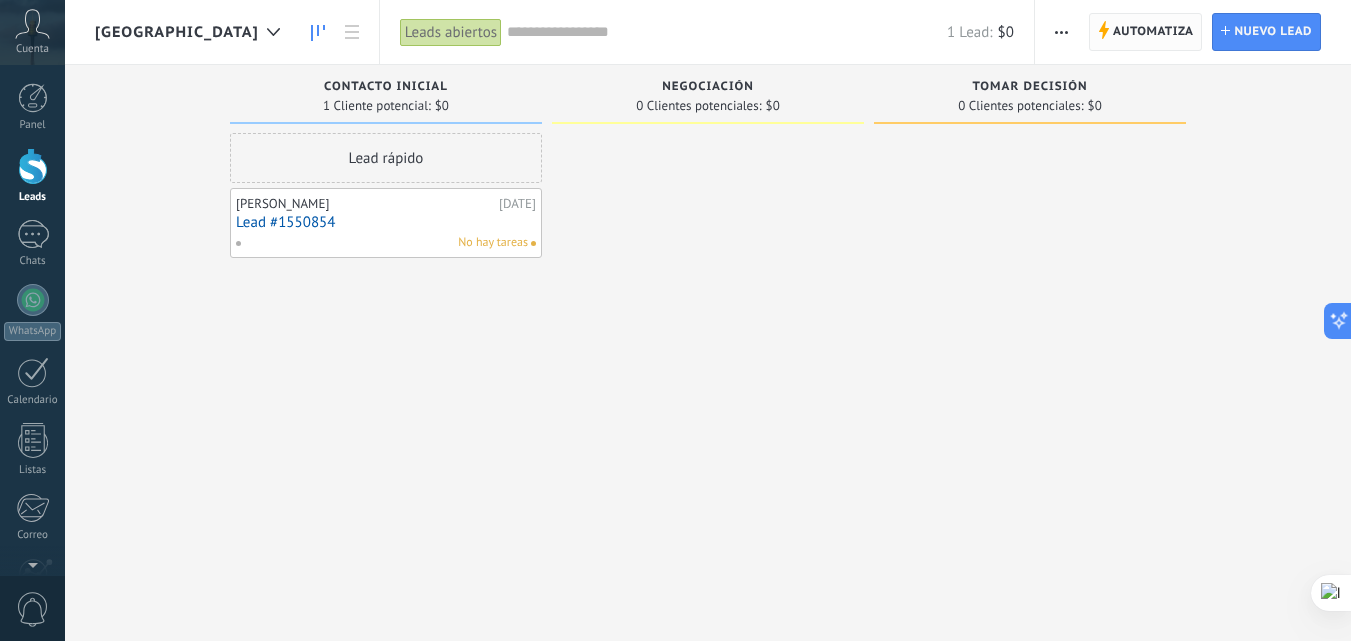 click on "Automatiza" at bounding box center (1153, 32) 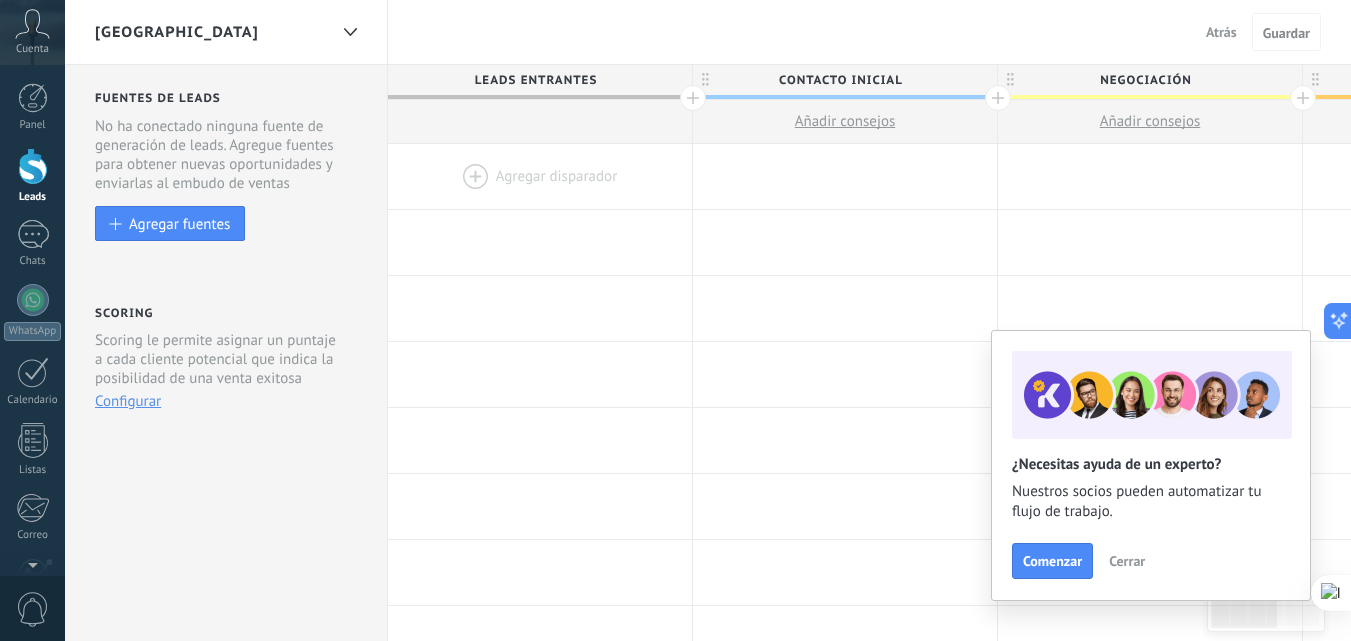 click on "[GEOGRAPHIC_DATA]" at bounding box center (211, 32) 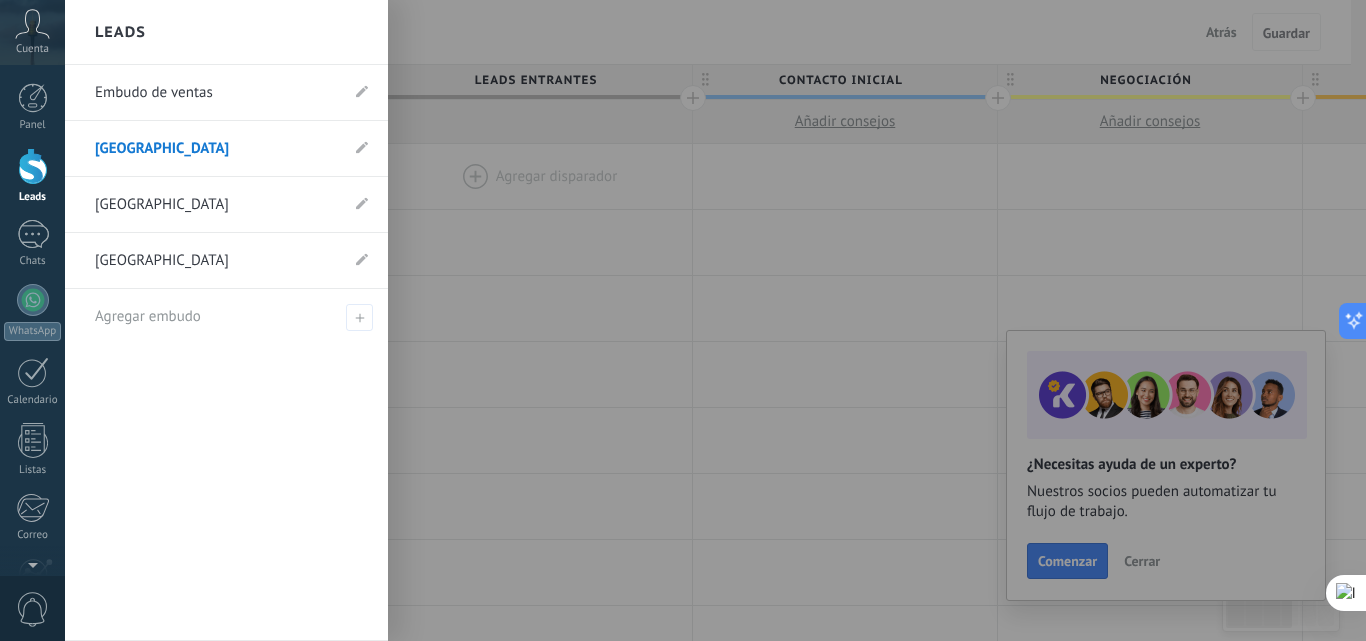 click on "Embudo de ventas" at bounding box center [216, 93] 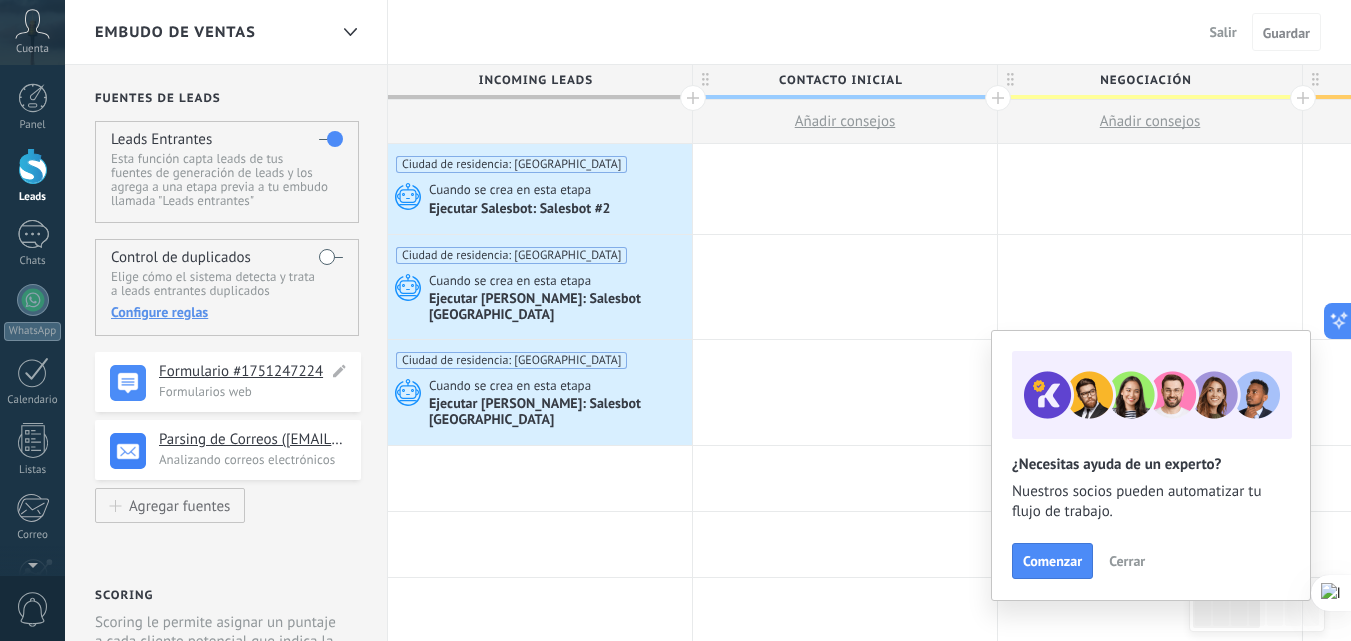 click on "Formulario #1751247224" at bounding box center [243, 372] 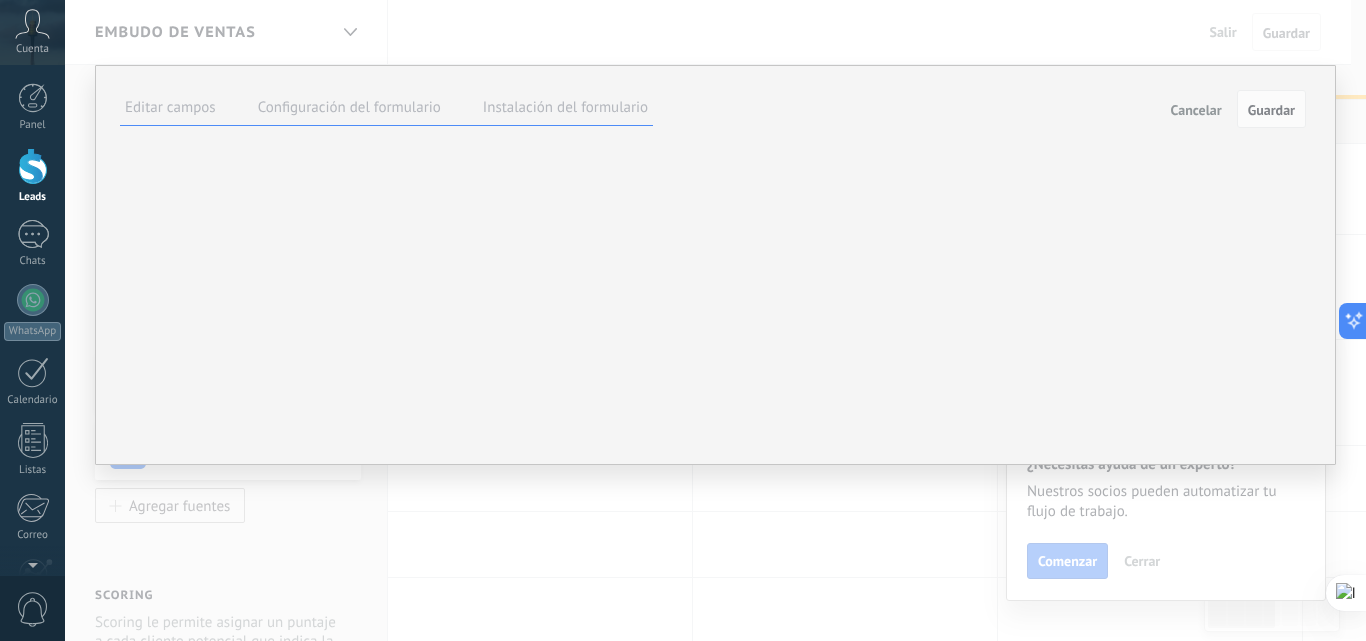 scroll, scrollTop: 19, scrollLeft: 0, axis: vertical 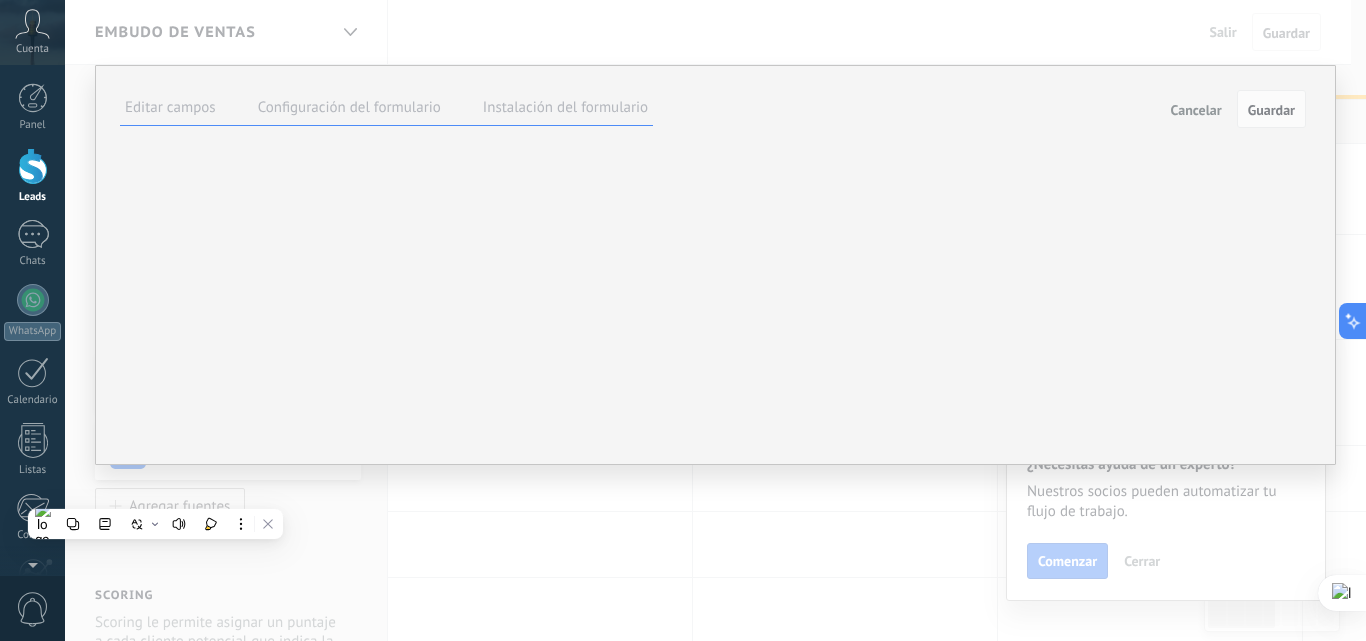 copy on "[URL][DOMAIN_NAME]" 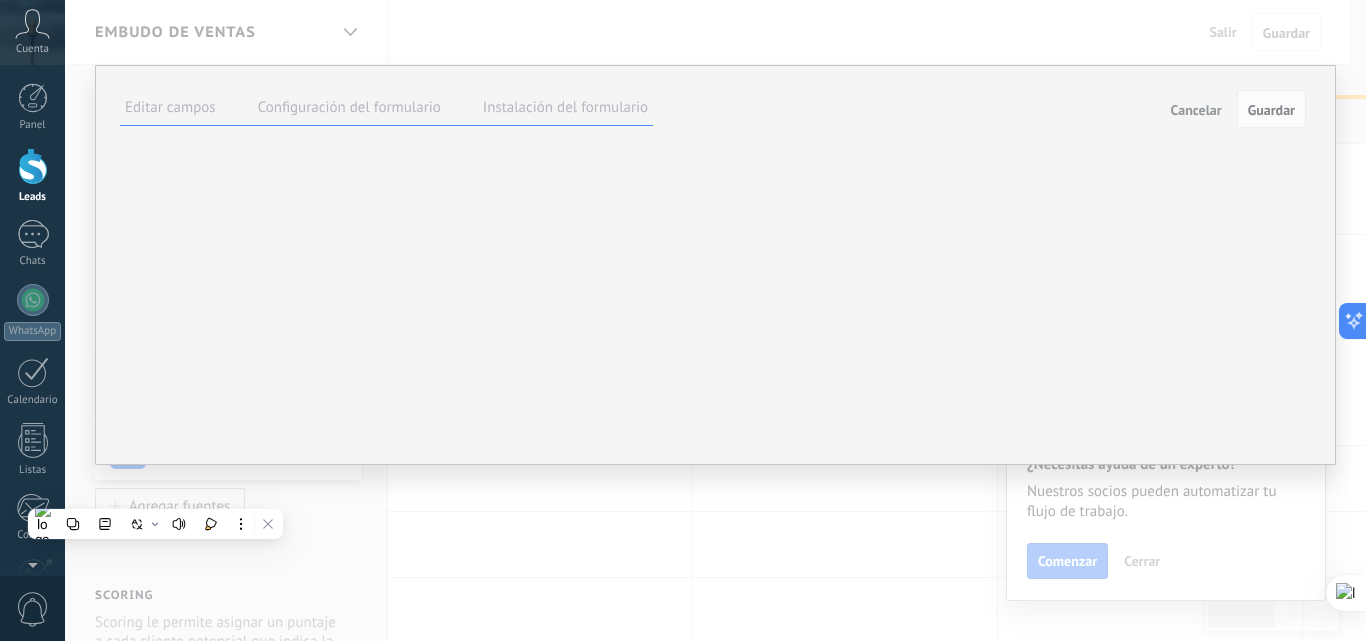 click on "Descripción" at bounding box center (0, 0) 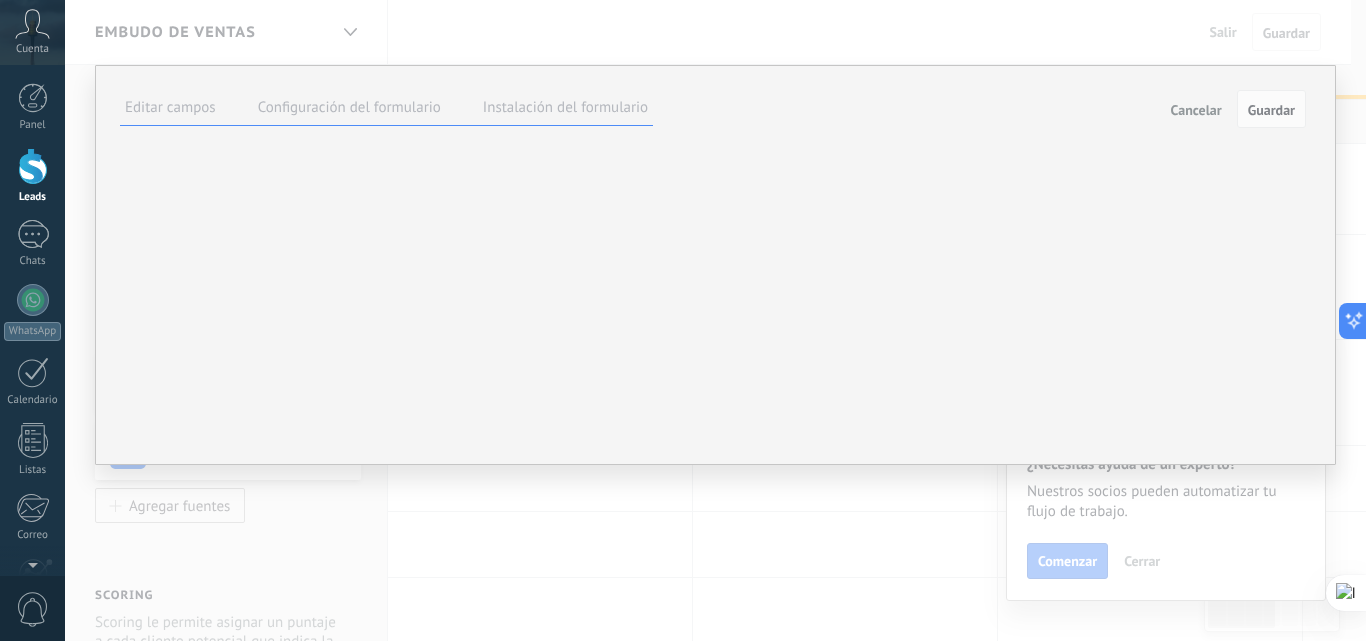 scroll, scrollTop: 0, scrollLeft: 0, axis: both 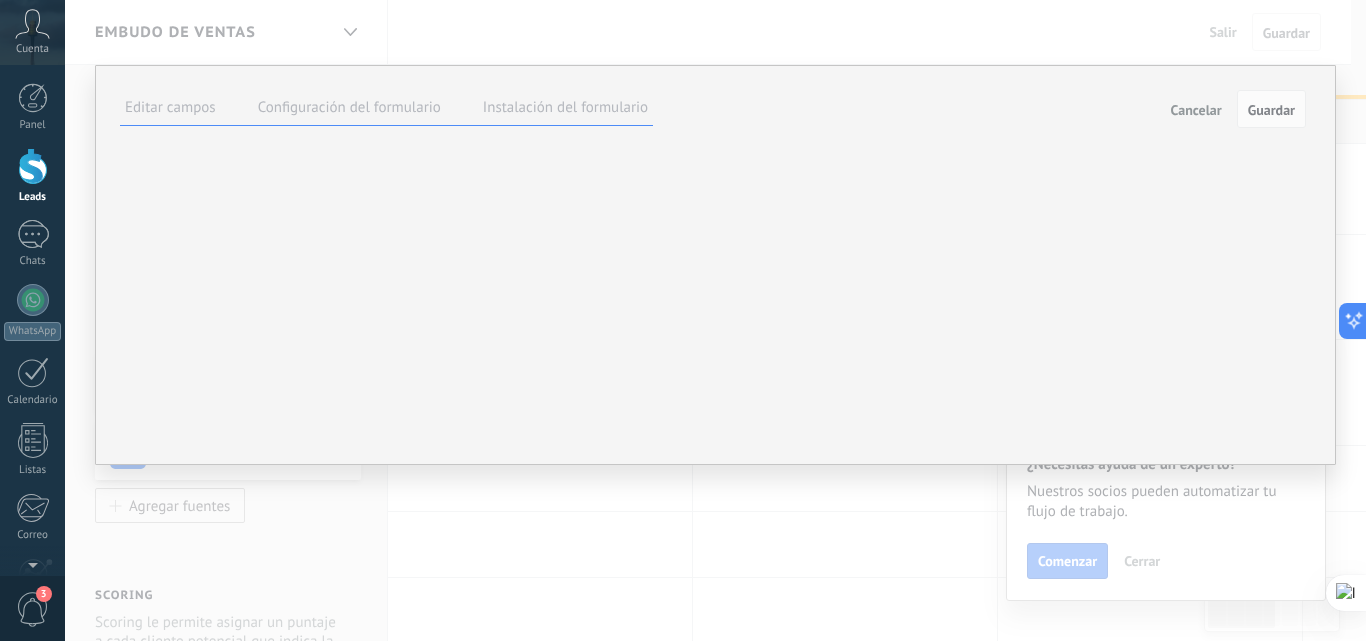 click on "Editar campos Configuración del formulario Instalación del formulario Cancelar Guardar" at bounding box center [713, 110] 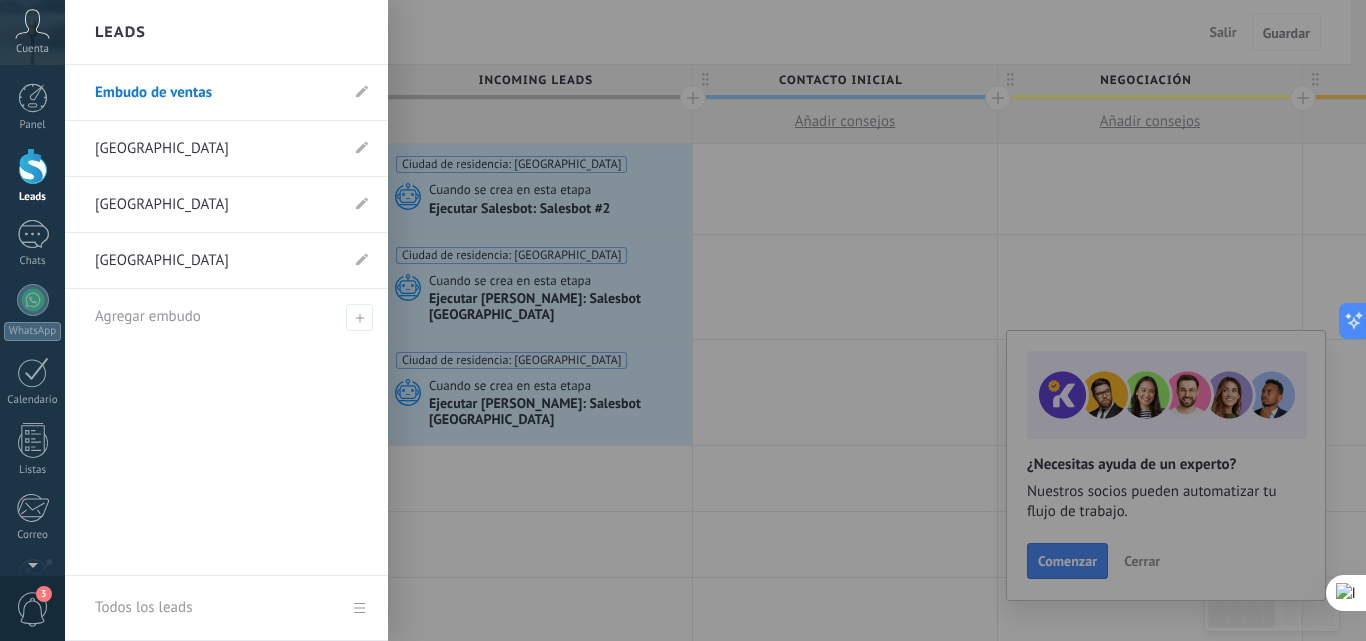 click at bounding box center (33, 166) 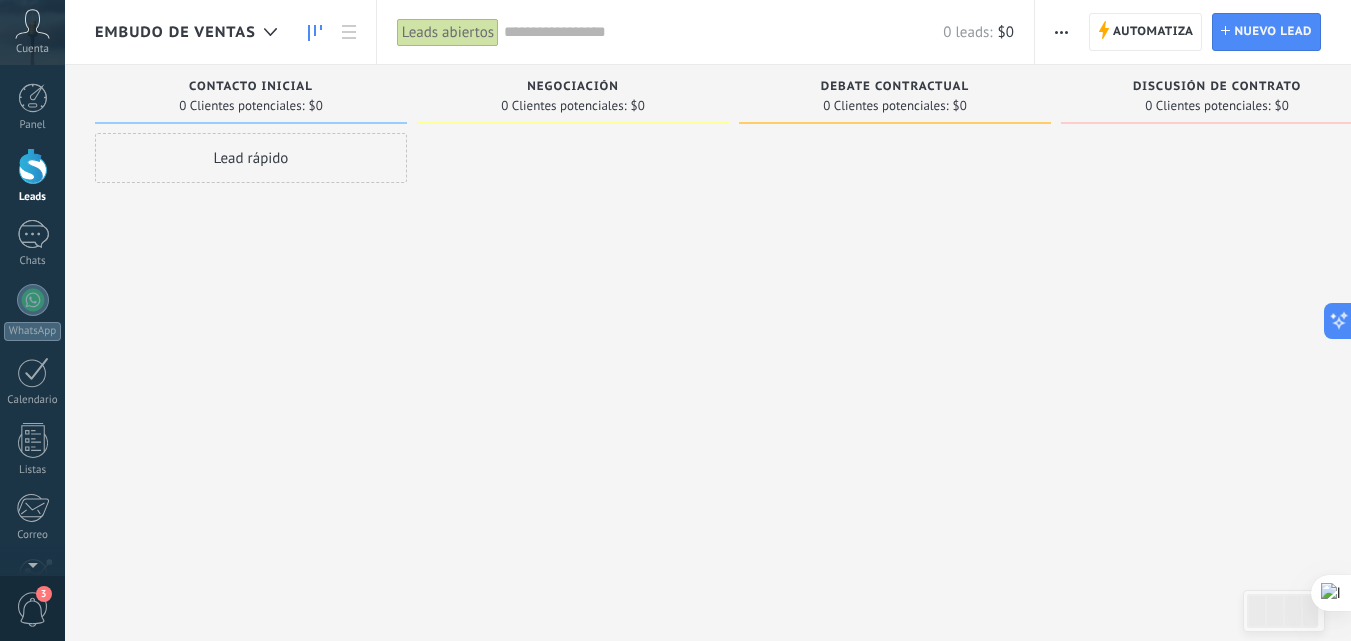 click on "Embudo de ventas" at bounding box center [175, 32] 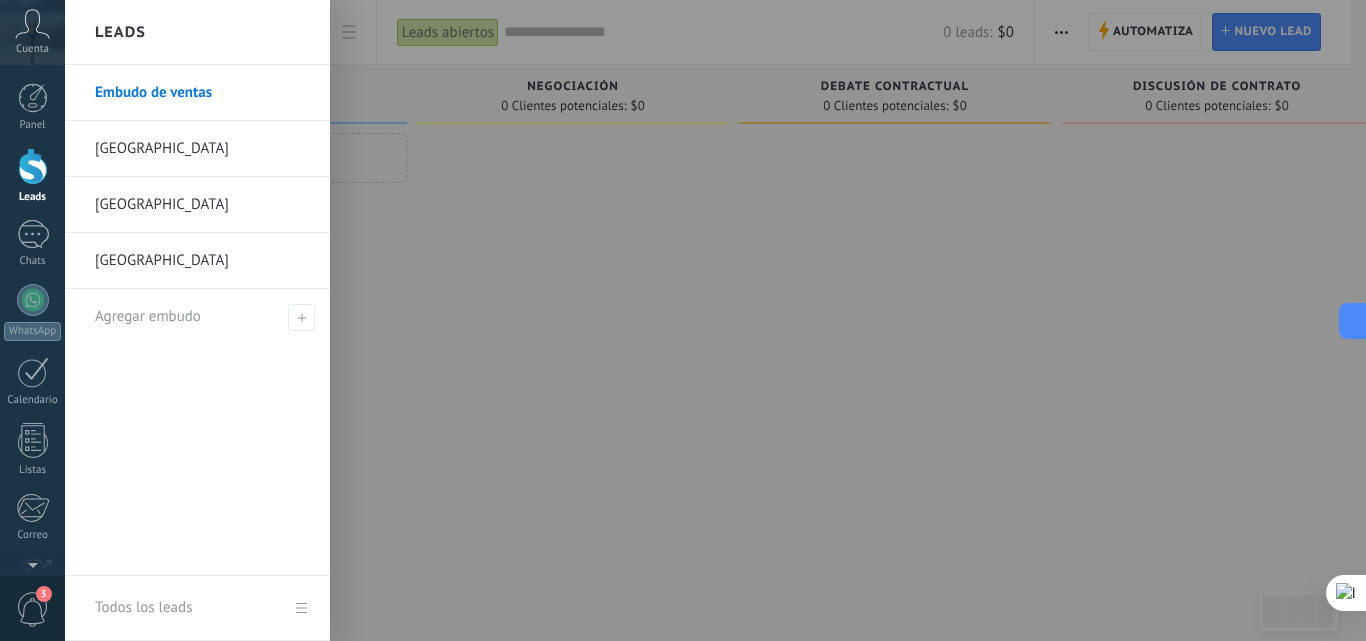 click at bounding box center [748, 320] 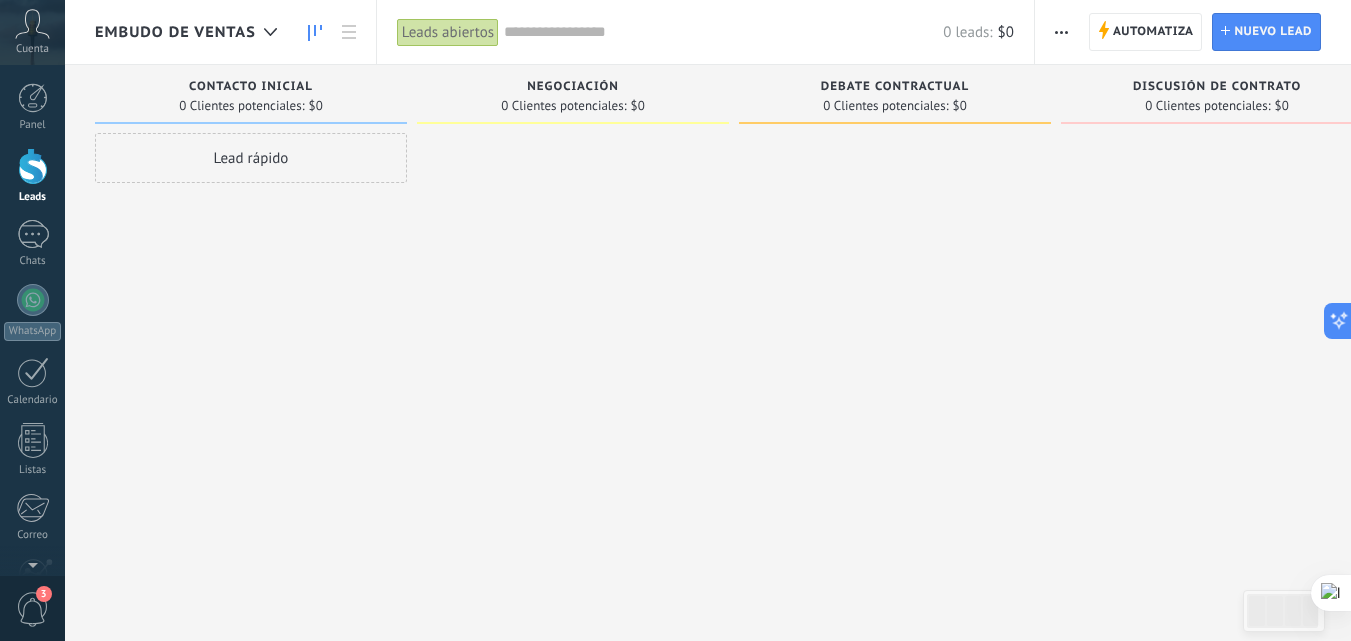 click on "Embudo de ventas" at bounding box center (175, 32) 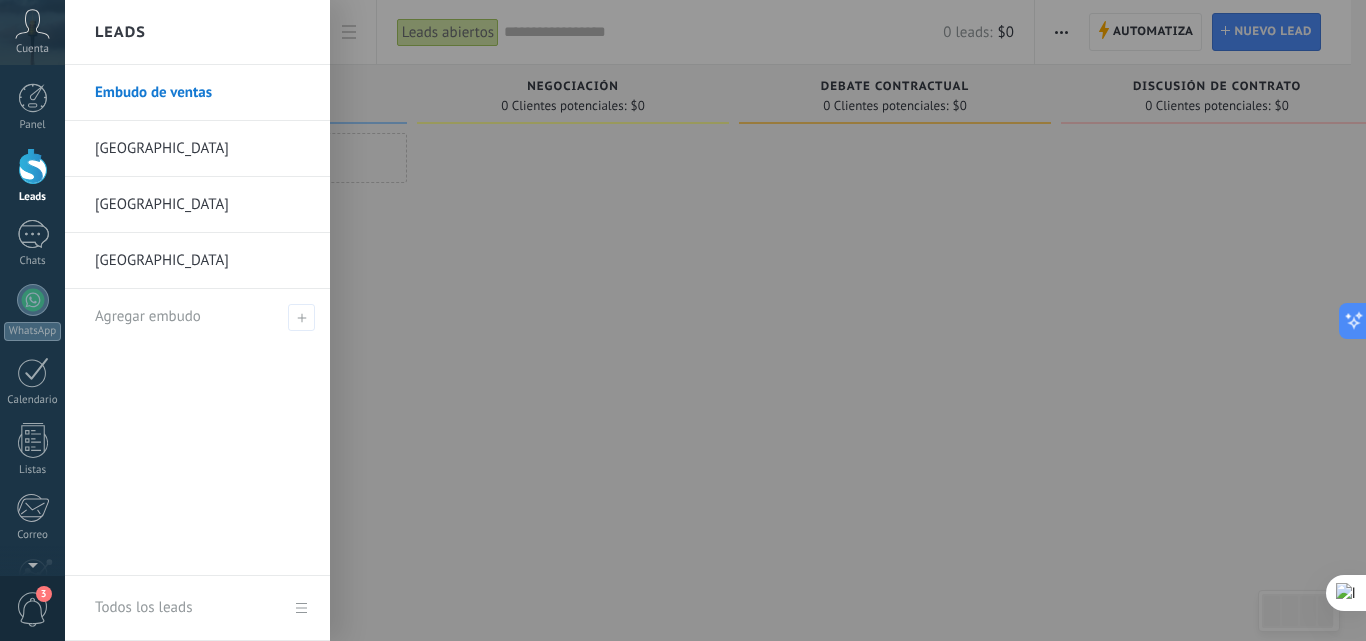 click on "[GEOGRAPHIC_DATA]" at bounding box center [202, 149] 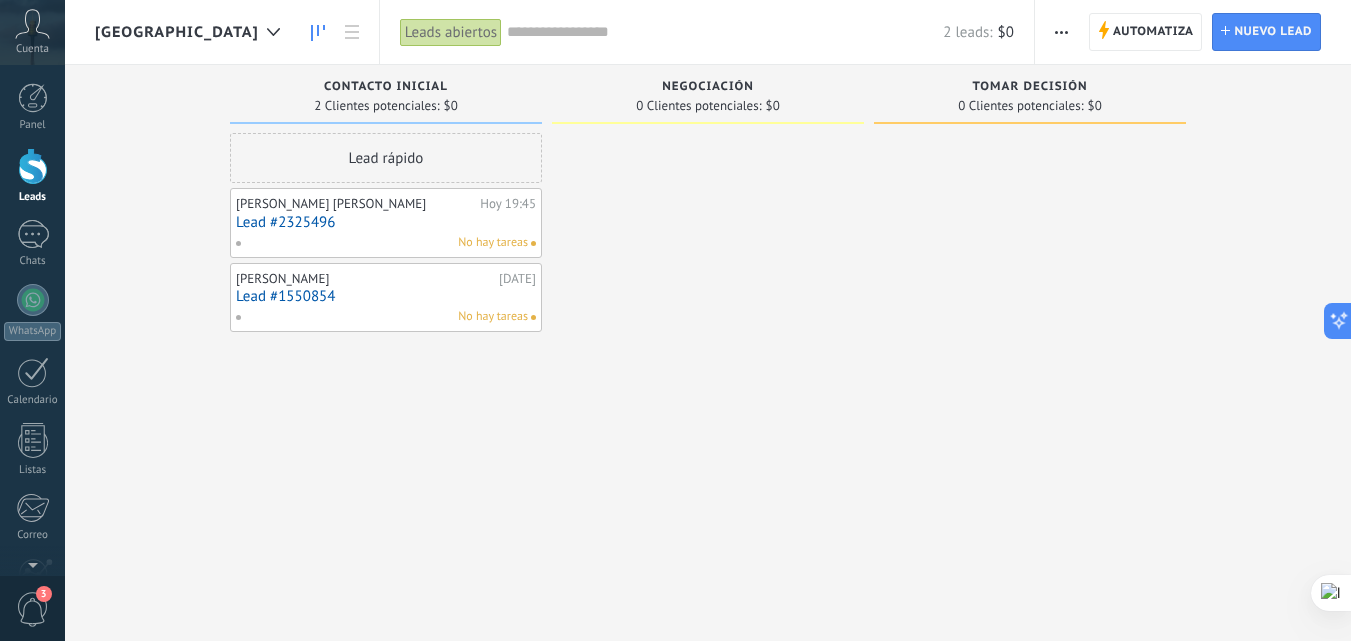 click on "[GEOGRAPHIC_DATA]" at bounding box center [177, 32] 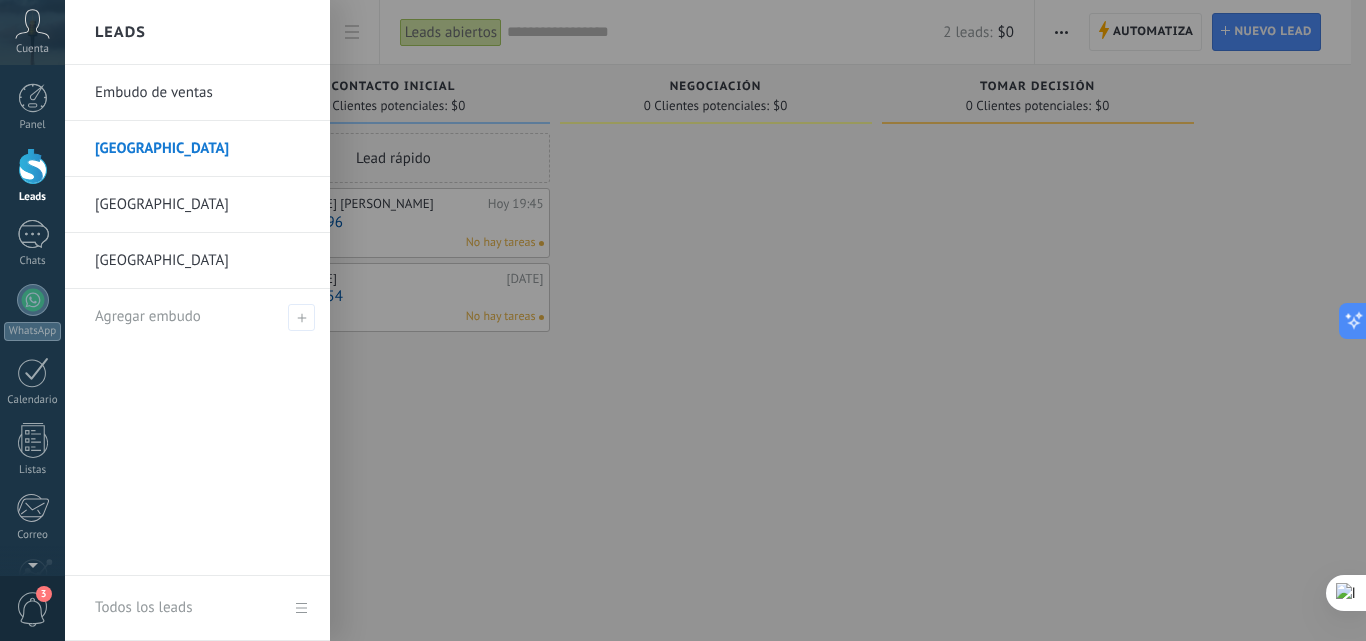 click at bounding box center [748, 320] 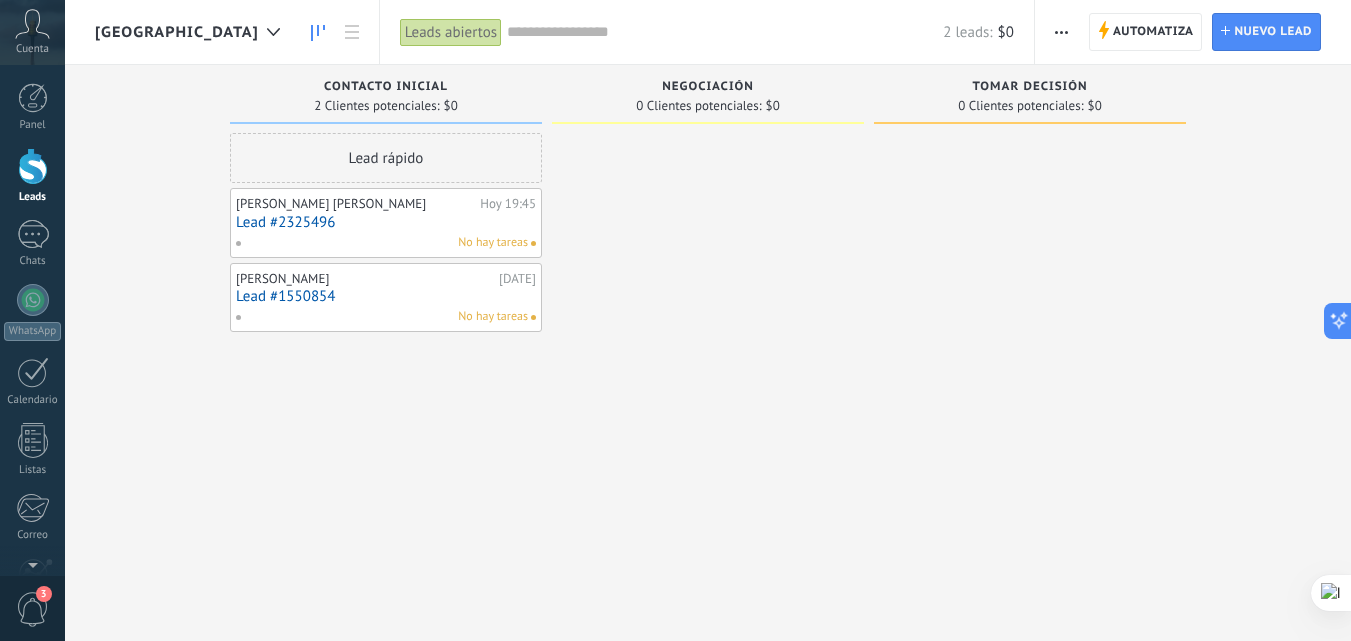 click on "[GEOGRAPHIC_DATA]" at bounding box center (177, 32) 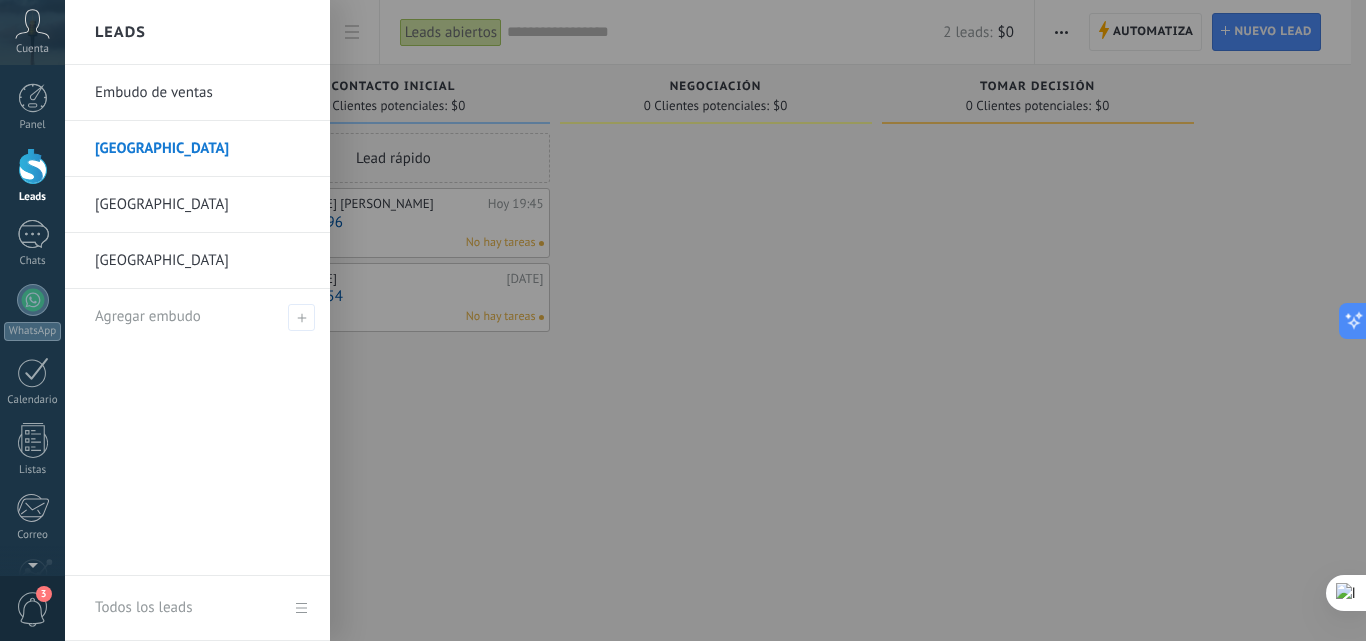 click at bounding box center (748, 320) 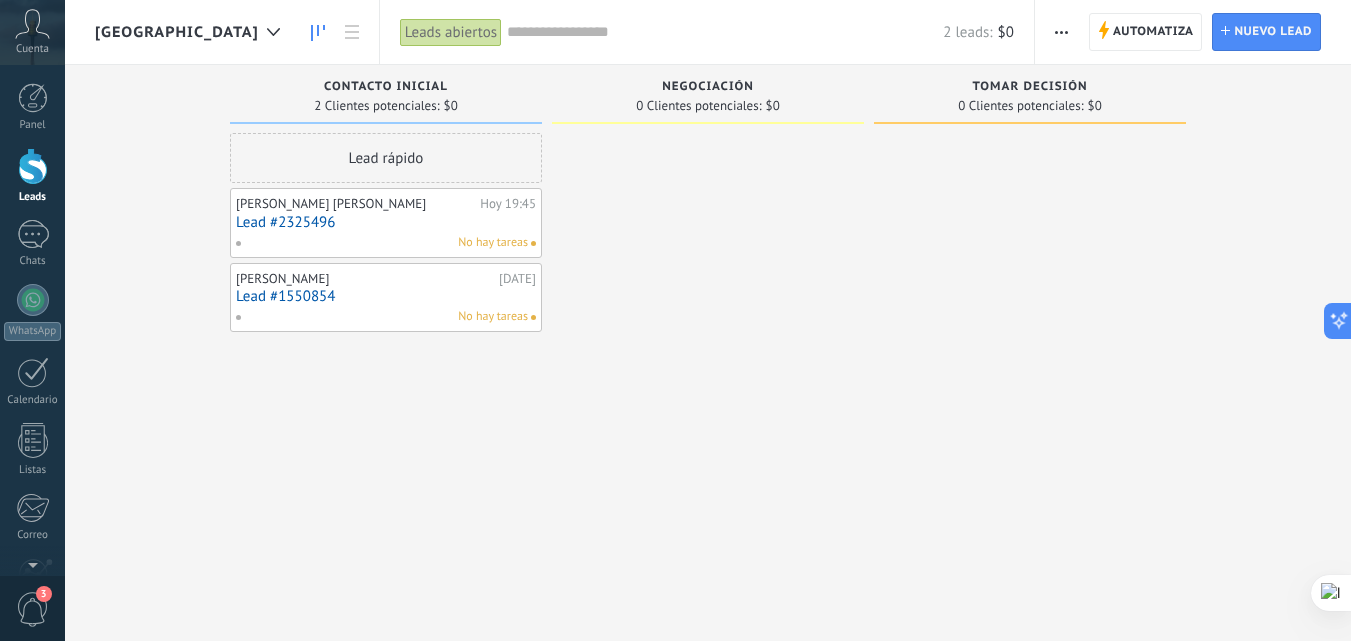 click on "[GEOGRAPHIC_DATA]" at bounding box center [177, 32] 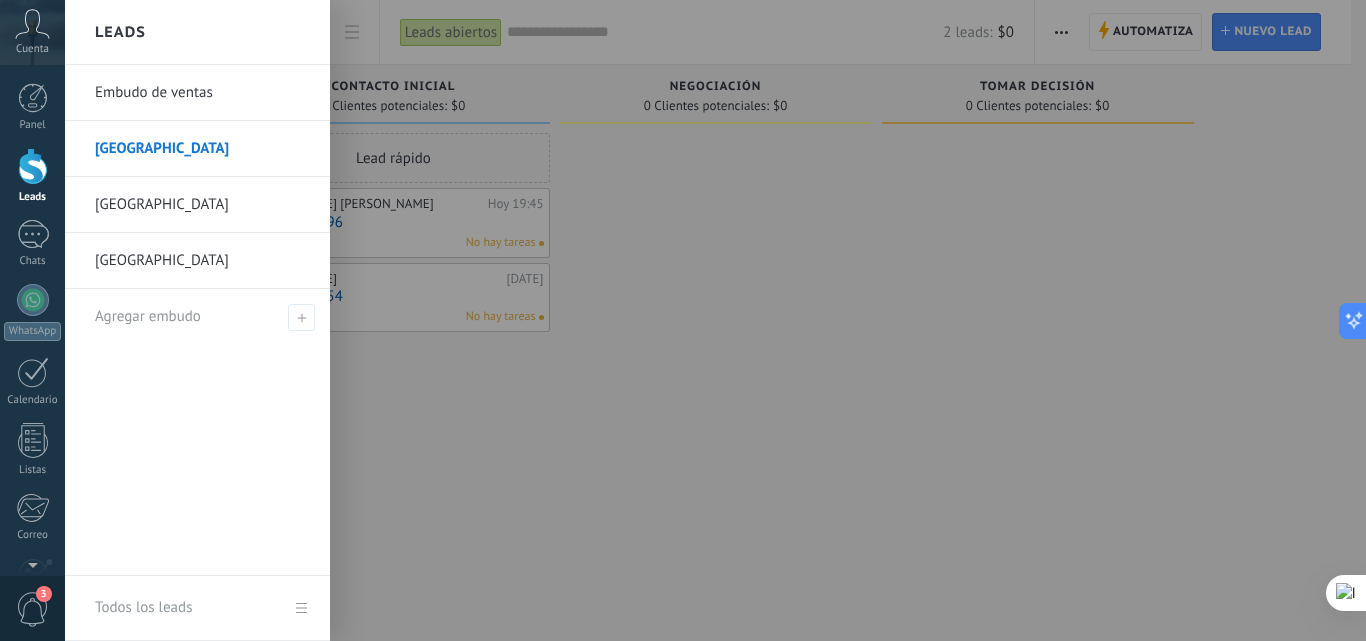 click at bounding box center (748, 320) 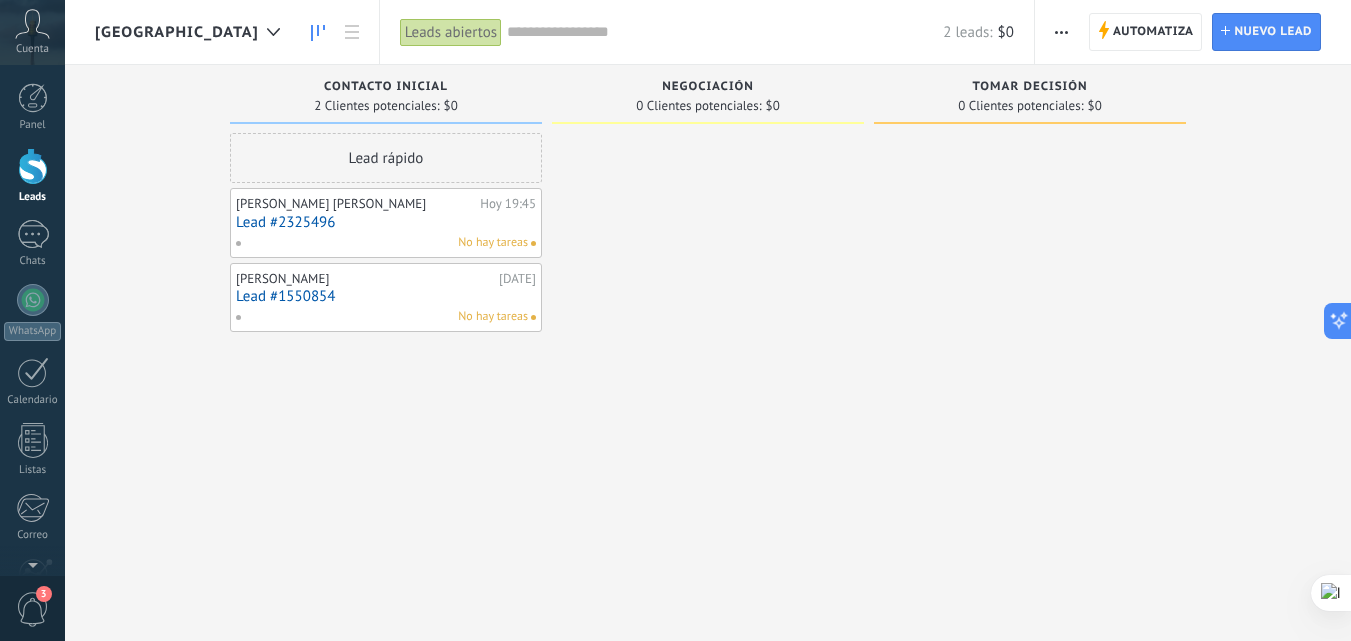 click on "Lead #2325496" at bounding box center [386, 222] 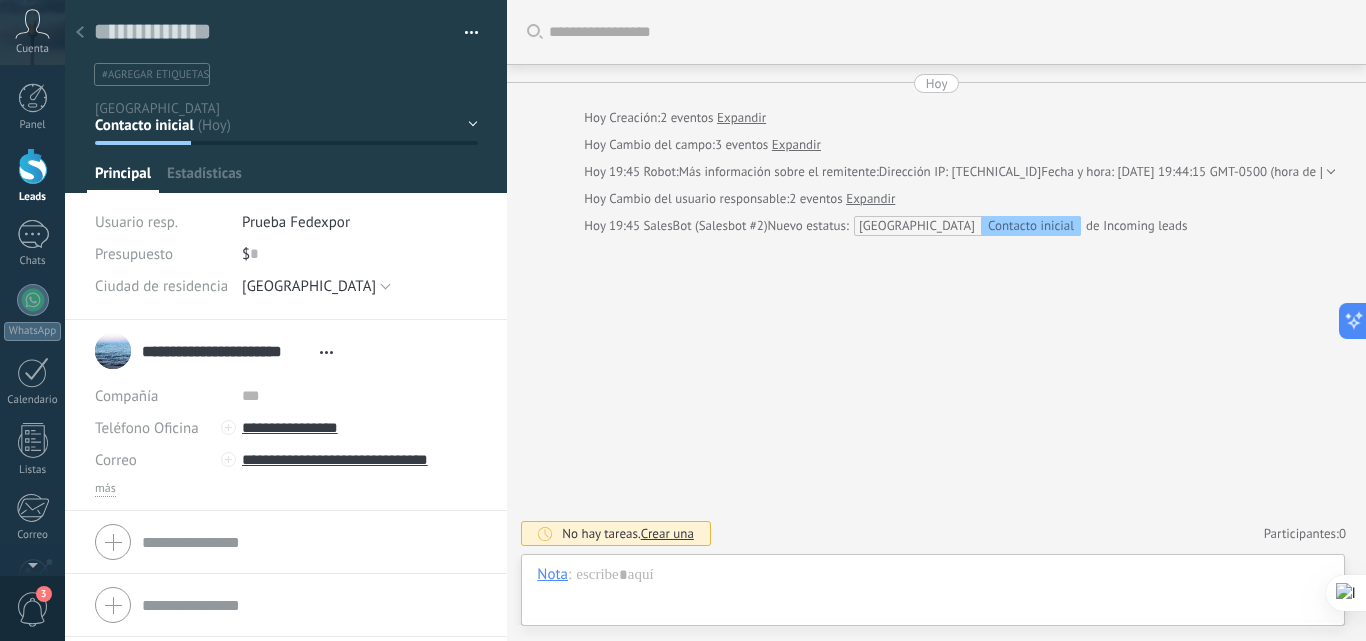scroll, scrollTop: 30, scrollLeft: 0, axis: vertical 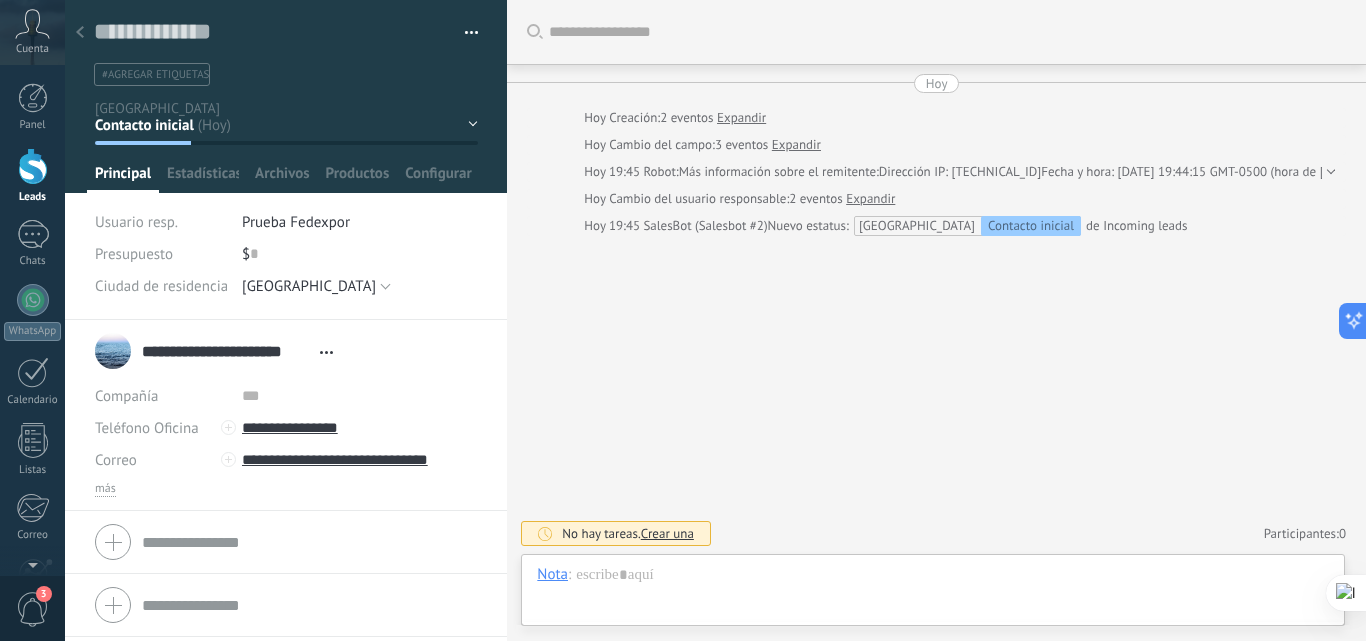 click at bounding box center [80, 33] 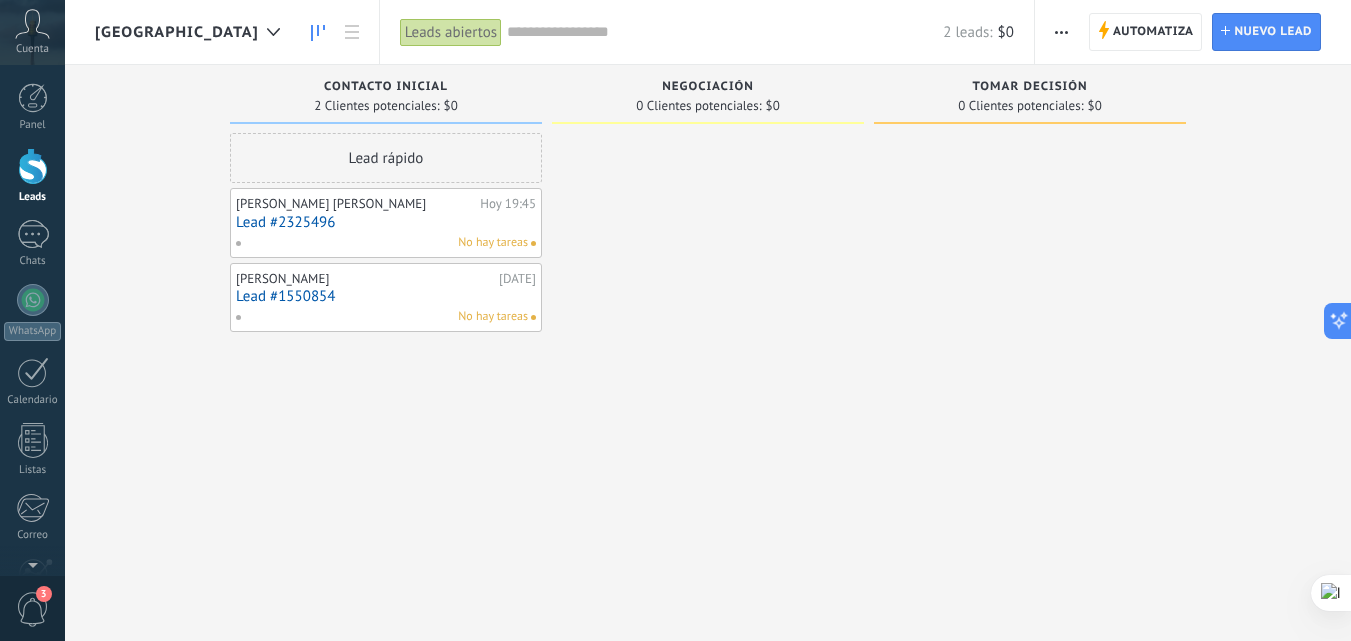 click on "[GEOGRAPHIC_DATA]" at bounding box center (177, 32) 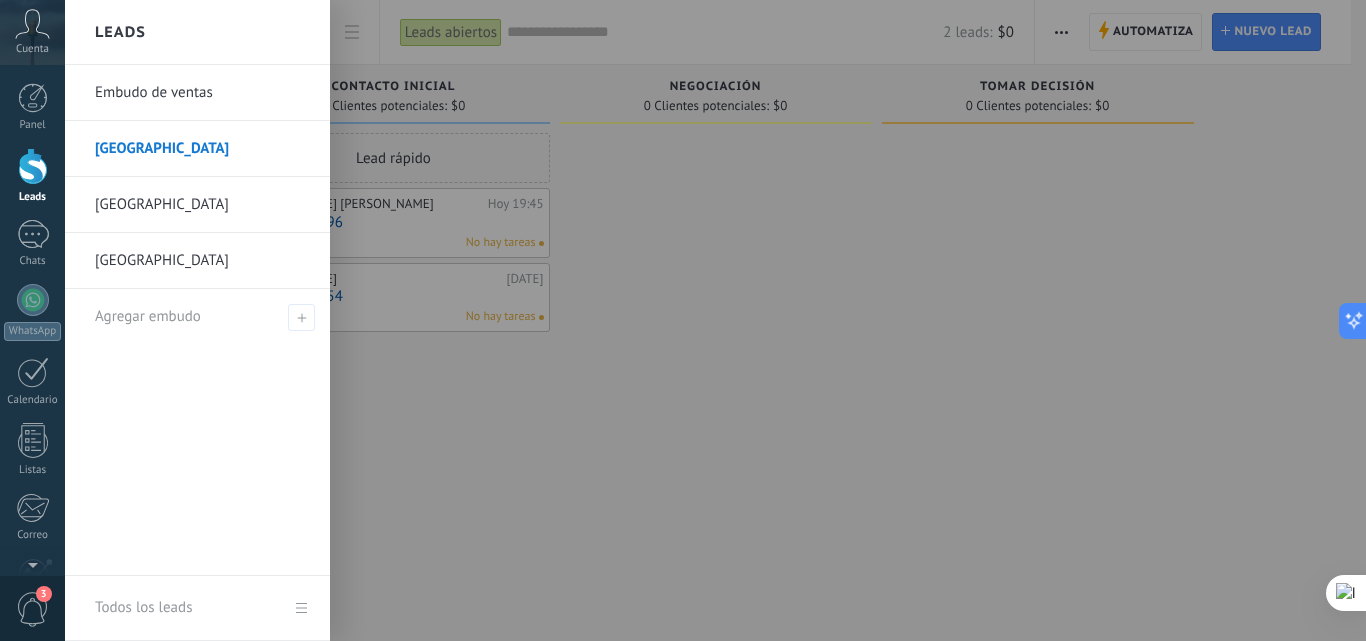 click at bounding box center [748, 320] 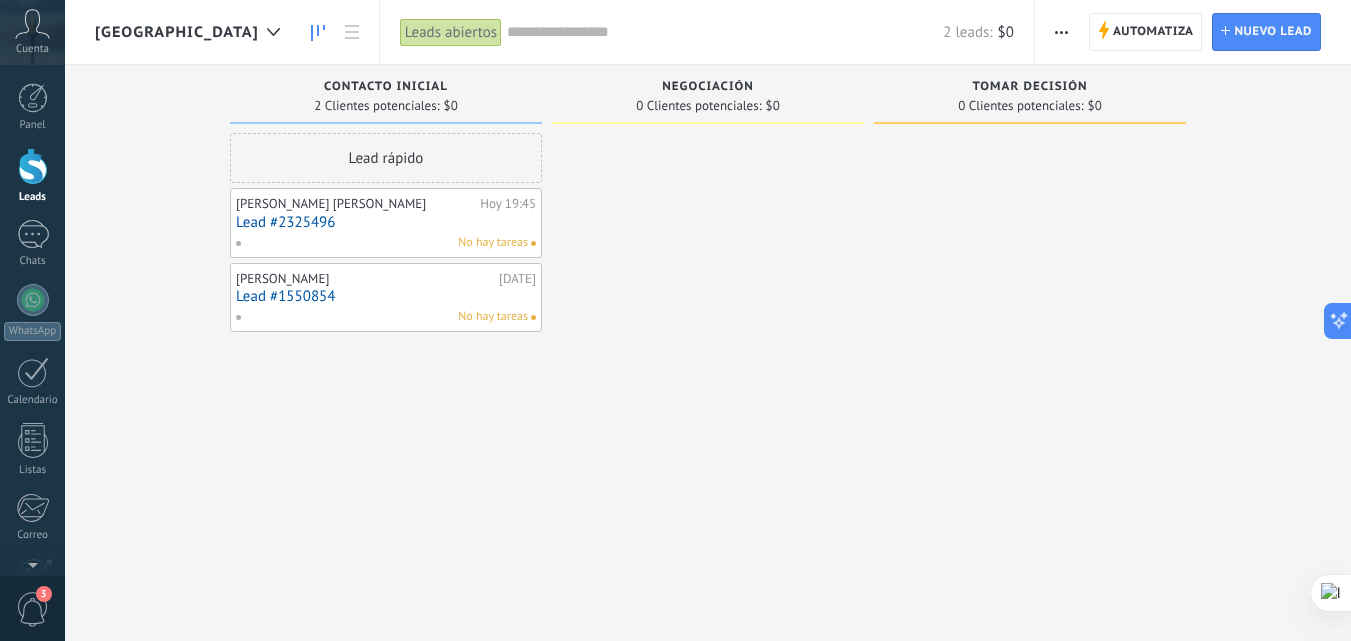 click on "[GEOGRAPHIC_DATA]" at bounding box center [177, 32] 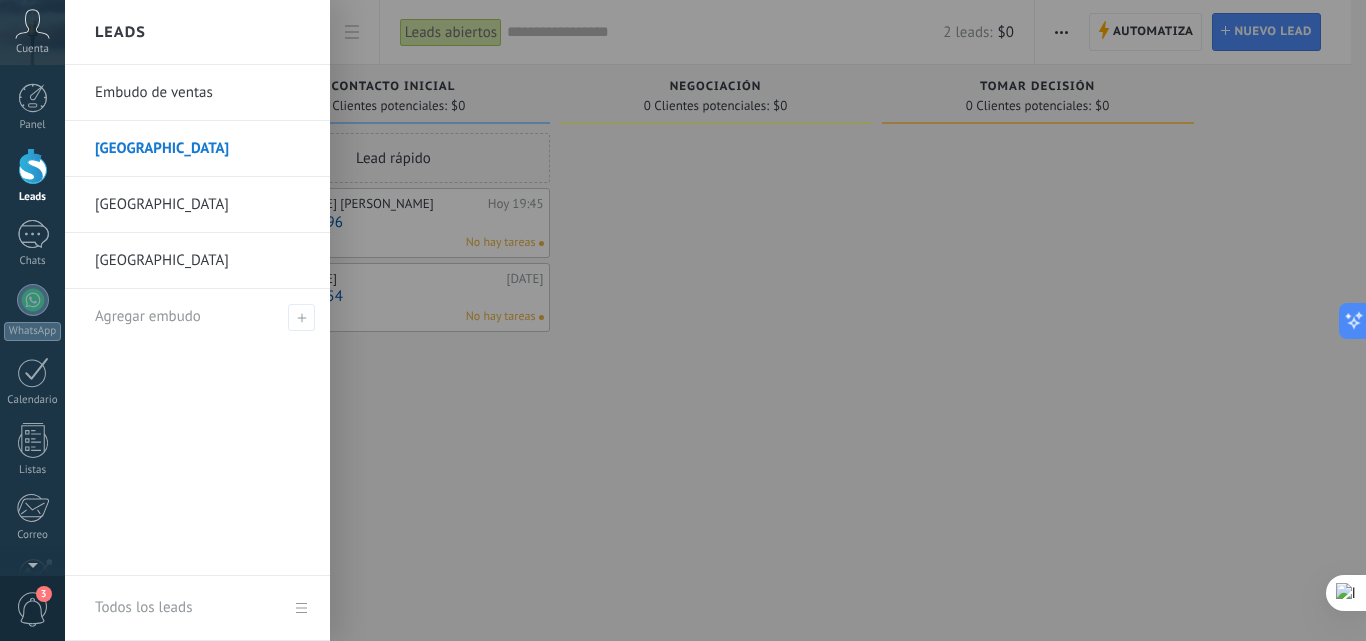 click at bounding box center [748, 320] 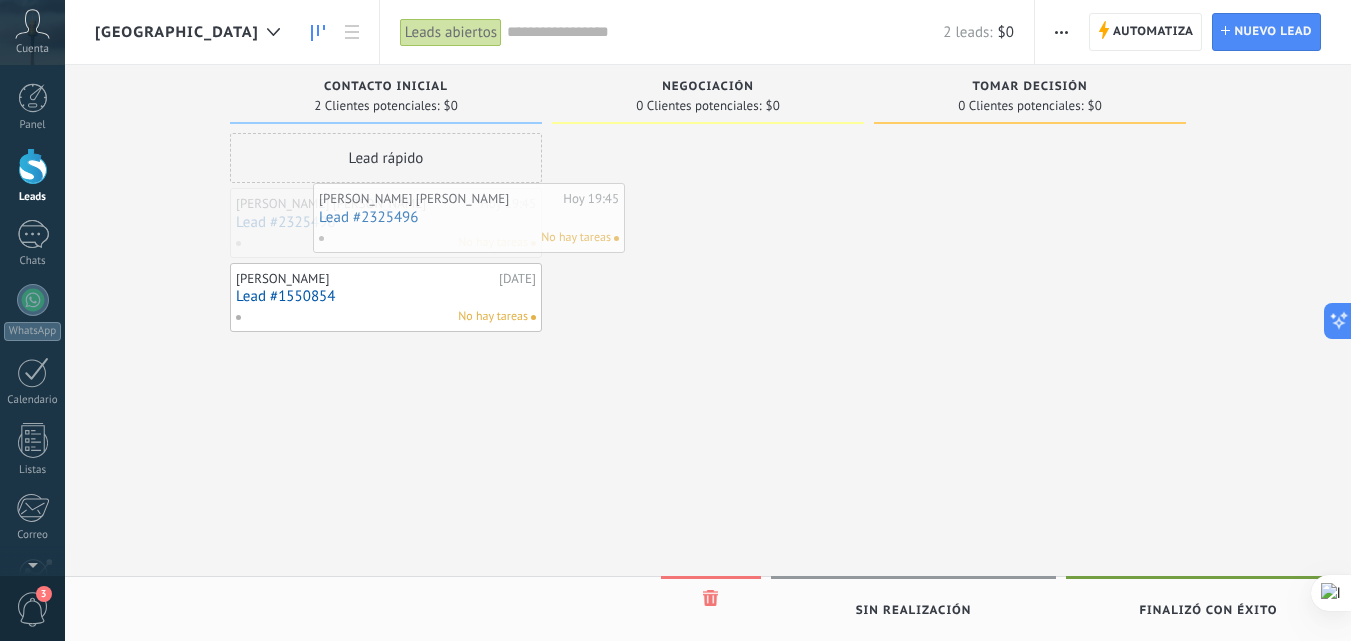 drag, startPoint x: 442, startPoint y: 223, endPoint x: 525, endPoint y: 219, distance: 83.09633 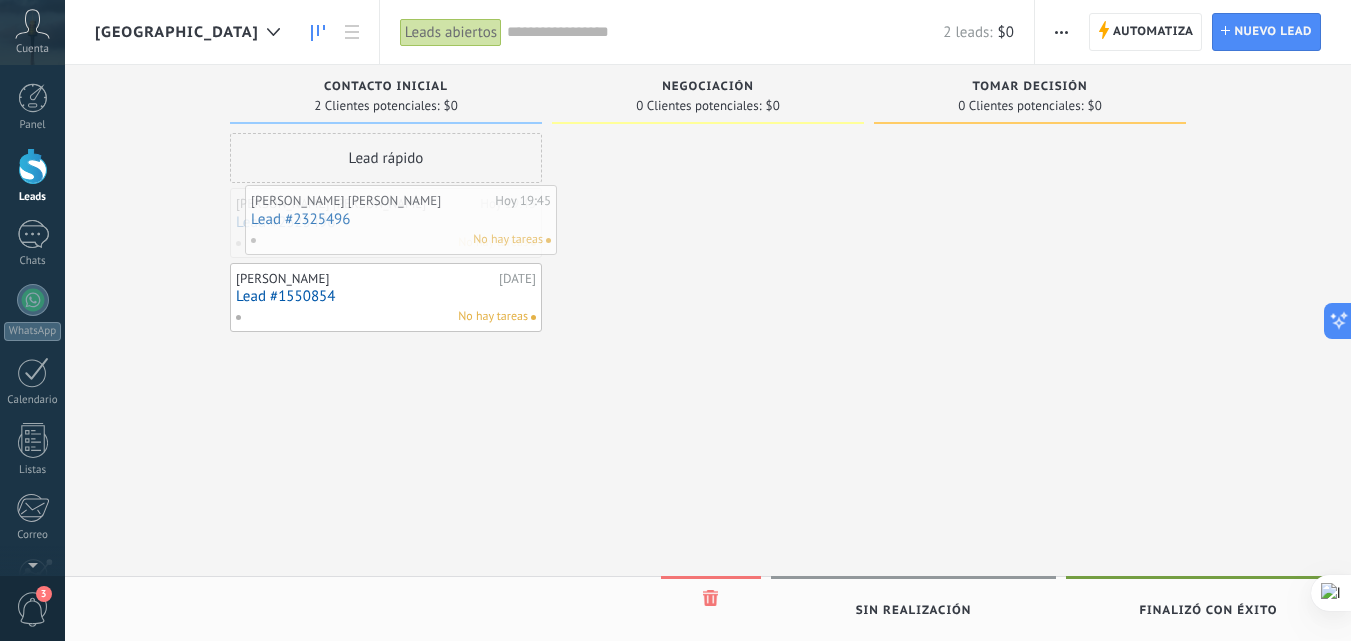 drag, startPoint x: 500, startPoint y: 225, endPoint x: 510, endPoint y: 221, distance: 10.770329 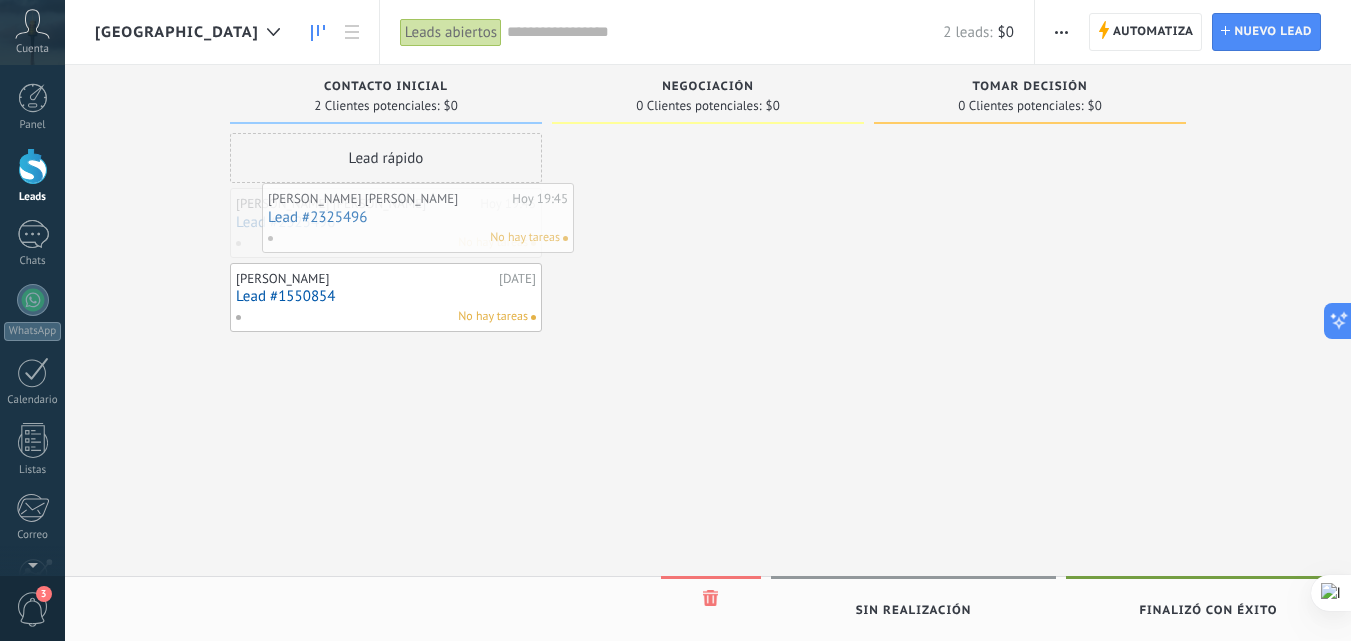 drag, startPoint x: 454, startPoint y: 219, endPoint x: 486, endPoint y: 214, distance: 32.38827 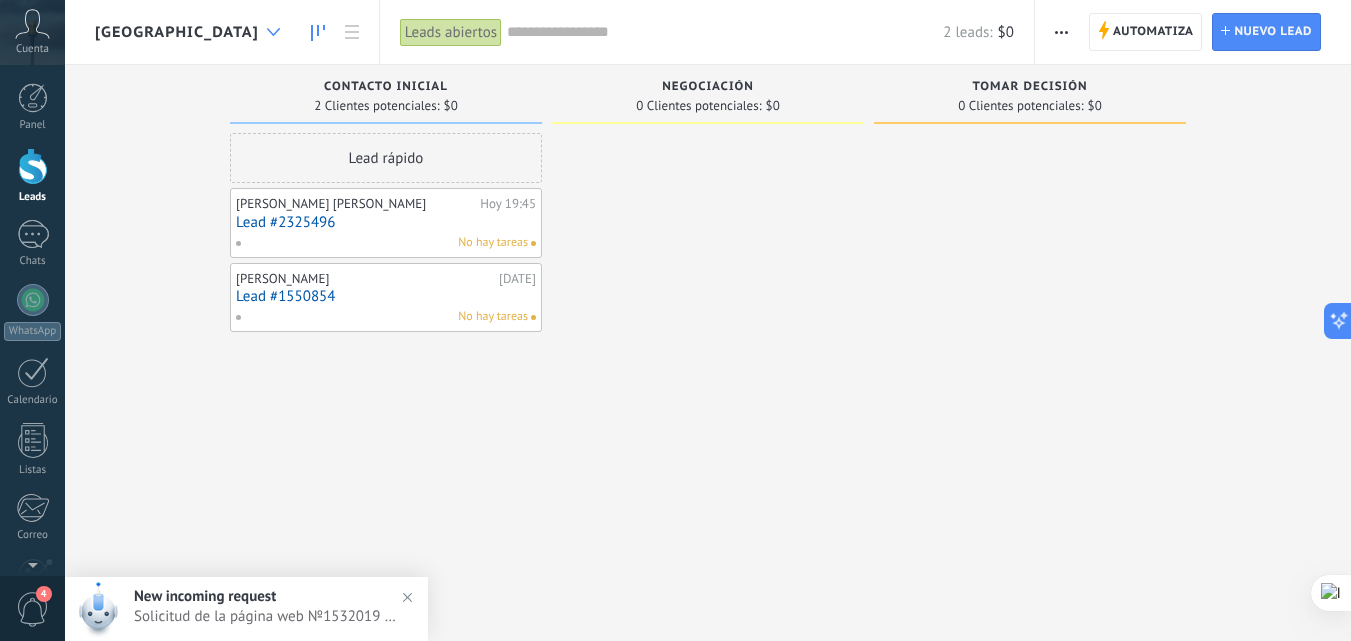 click at bounding box center [273, 32] 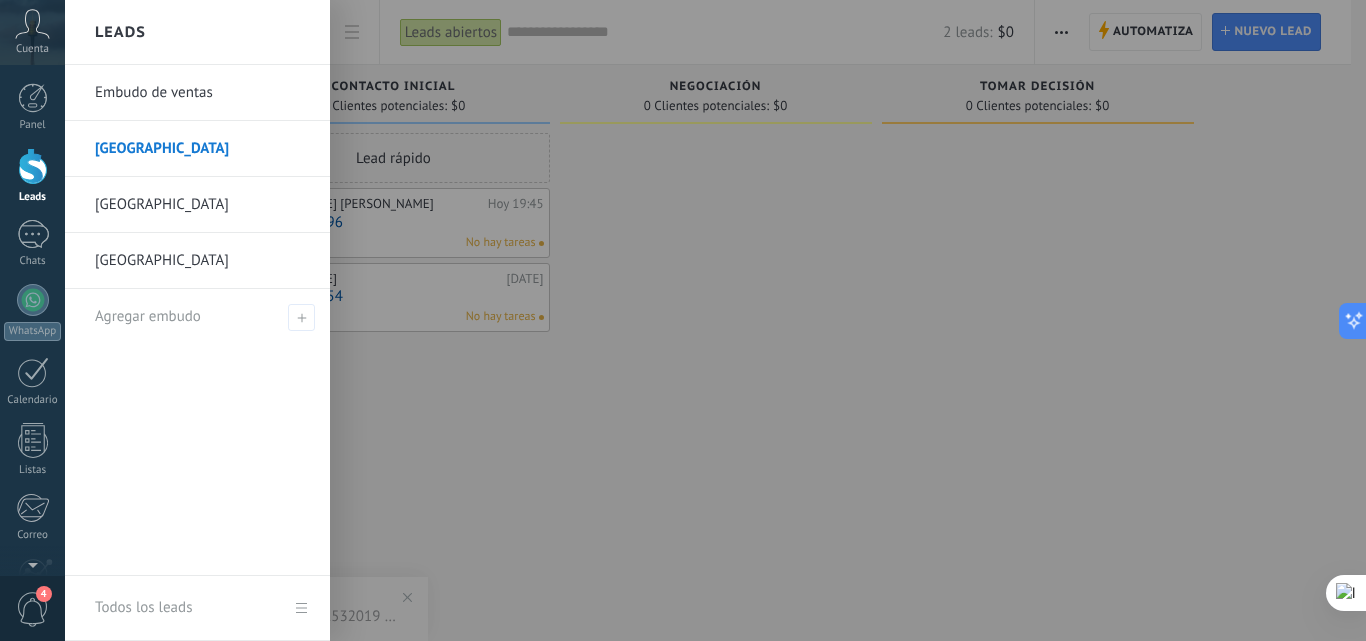 click on "[GEOGRAPHIC_DATA]" at bounding box center [202, 261] 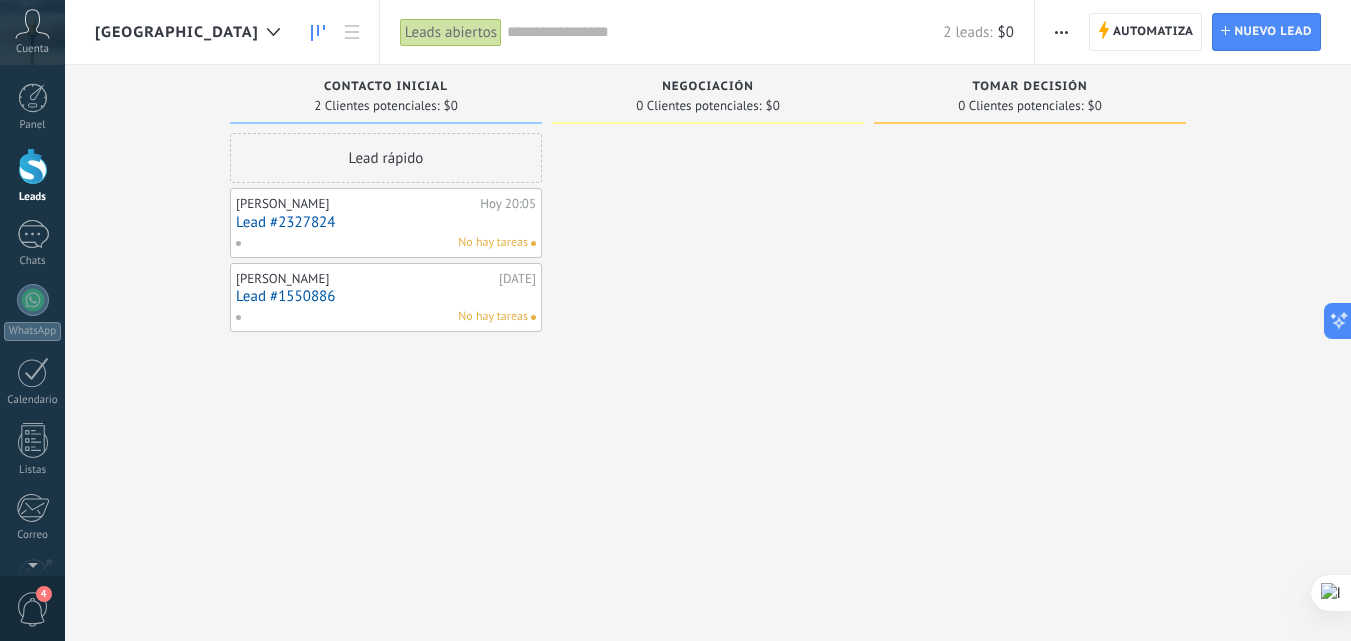 click on "[GEOGRAPHIC_DATA]" at bounding box center [177, 32] 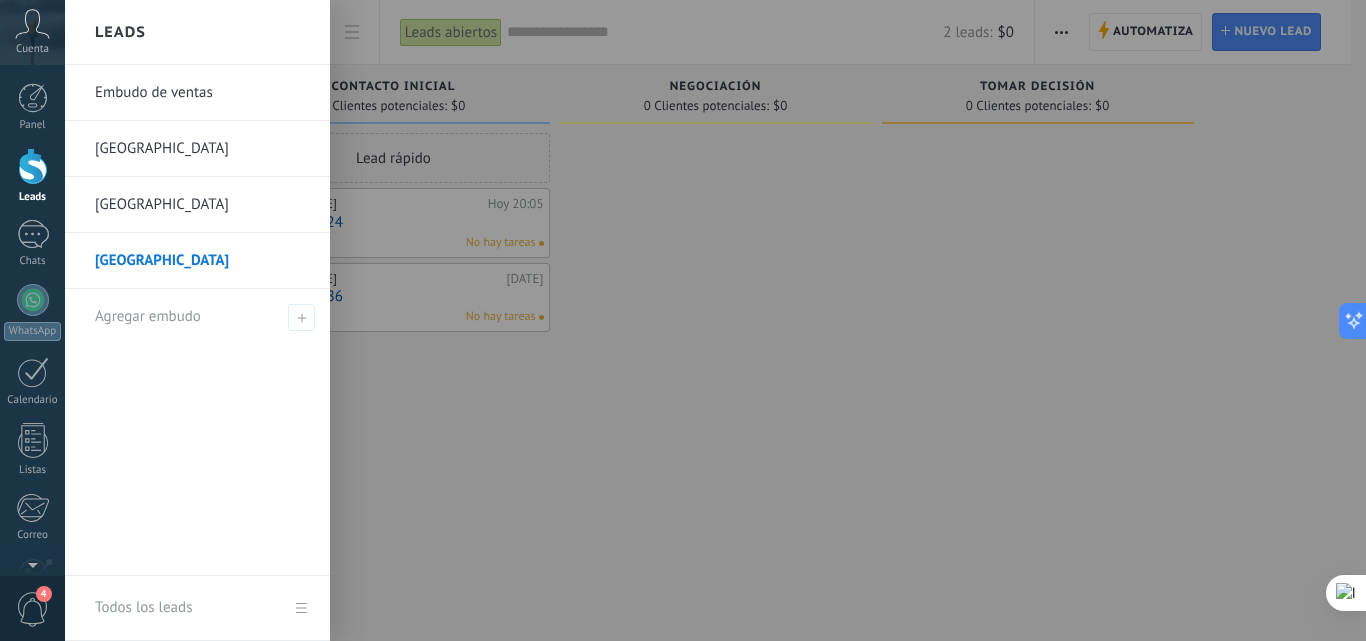 click on "Embudo de ventas" at bounding box center [202, 93] 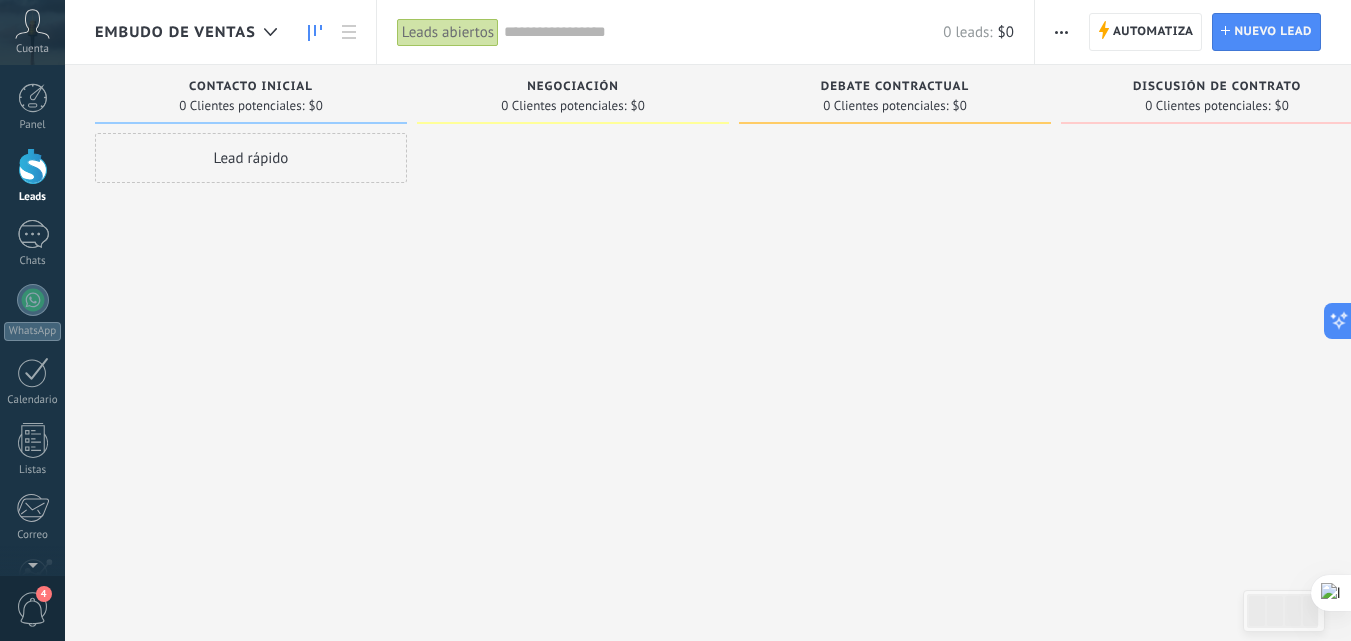 click on "Embudo de ventas" at bounding box center (175, 32) 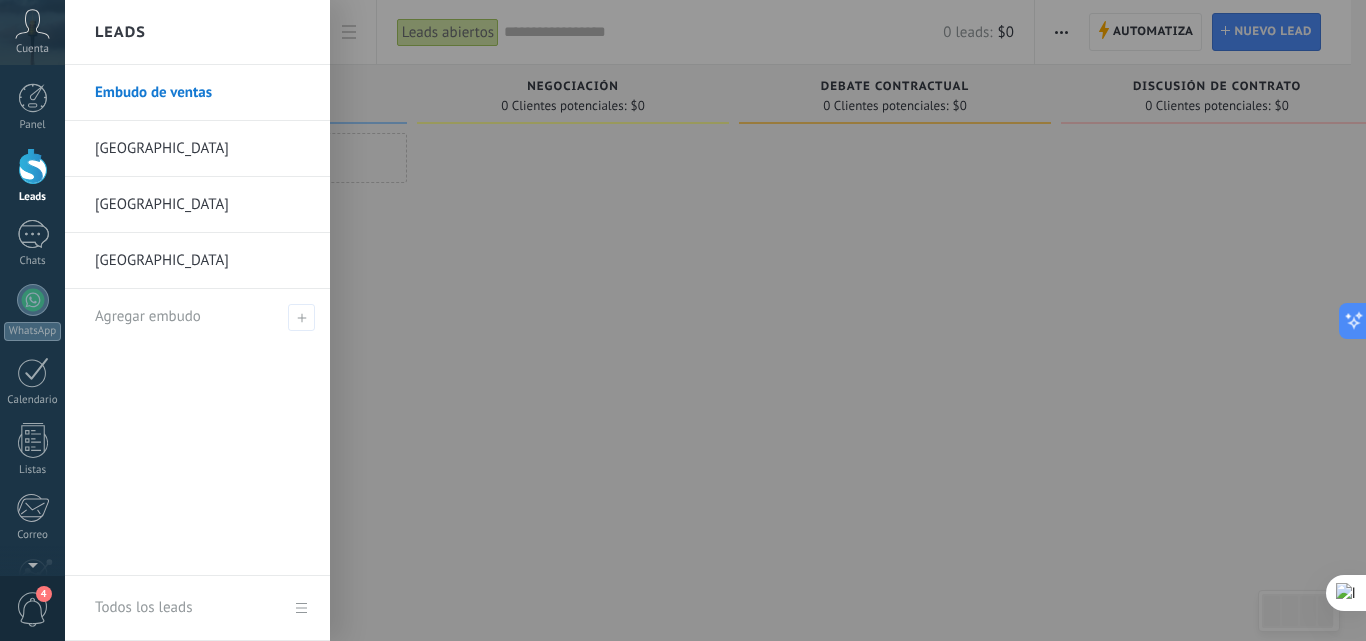 click at bounding box center [748, 320] 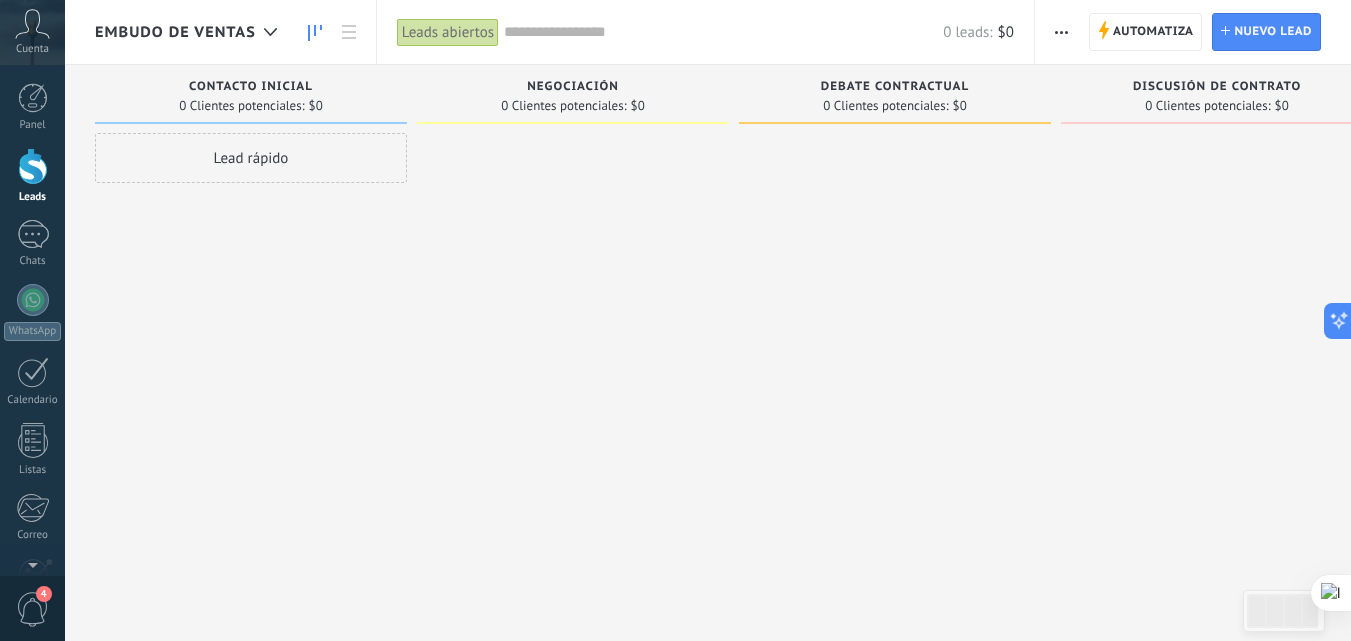 click on "Embudo de ventas" at bounding box center (175, 32) 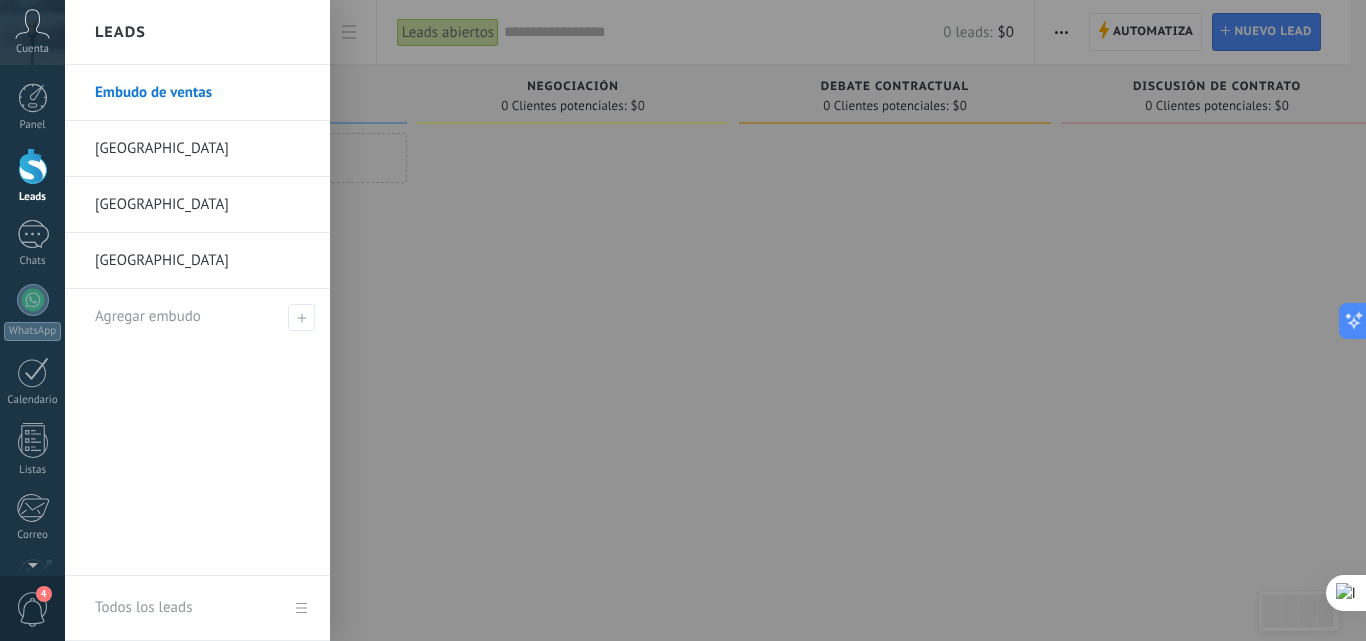 click at bounding box center (748, 320) 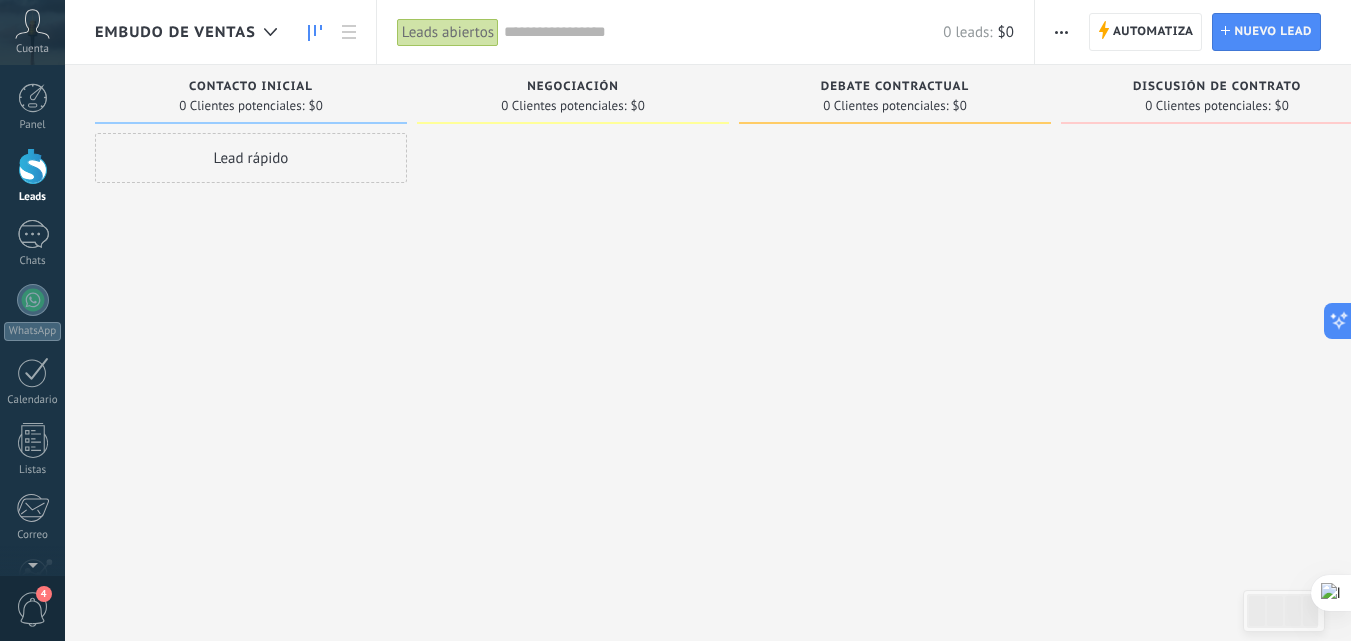 click on "Embudo de ventas" at bounding box center [175, 32] 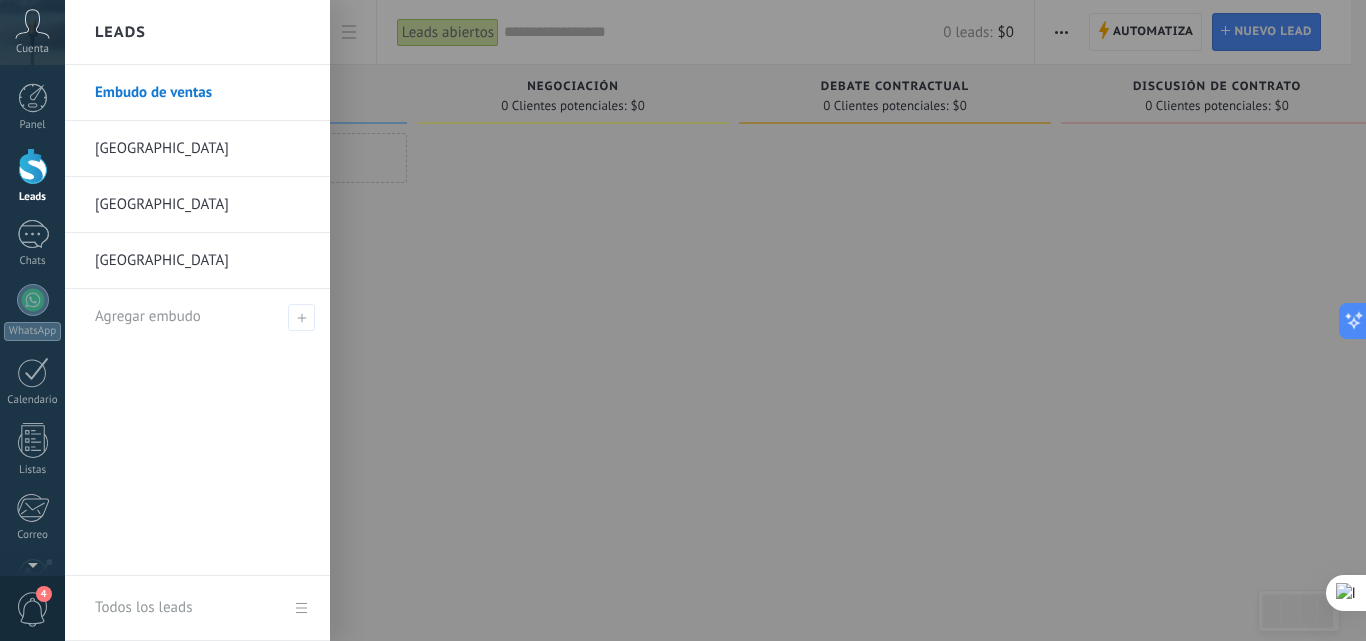 click on "[GEOGRAPHIC_DATA]" at bounding box center (202, 149) 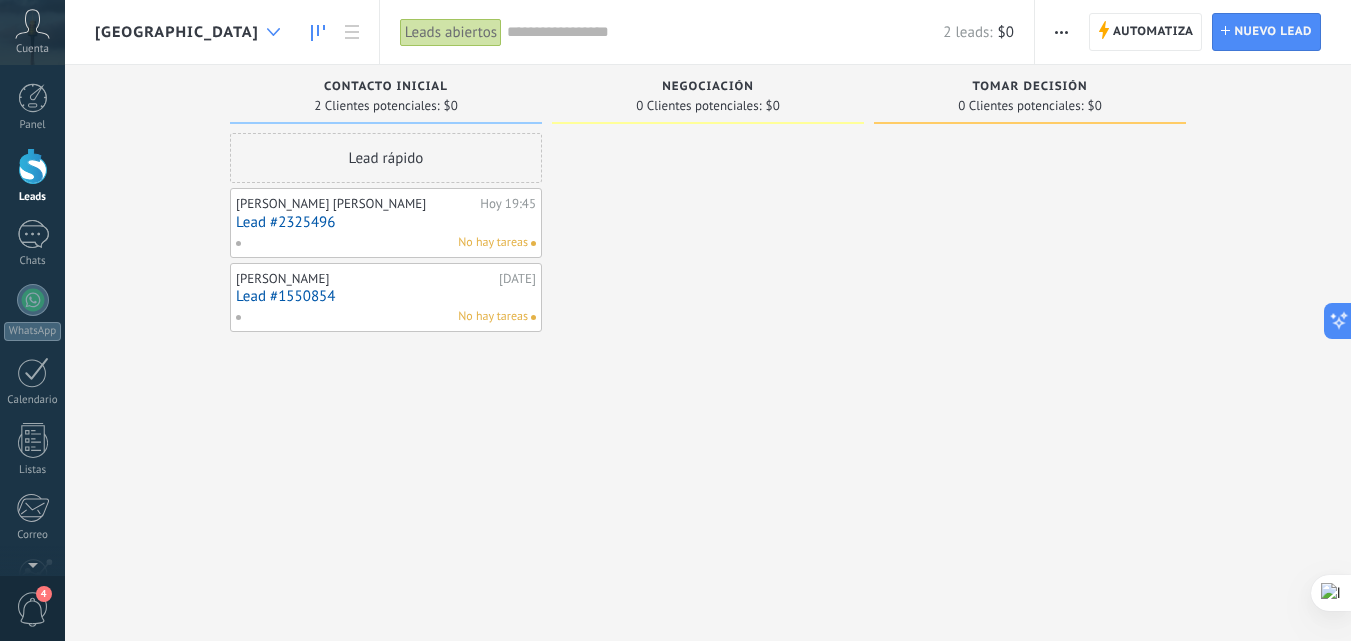 click at bounding box center [273, 32] 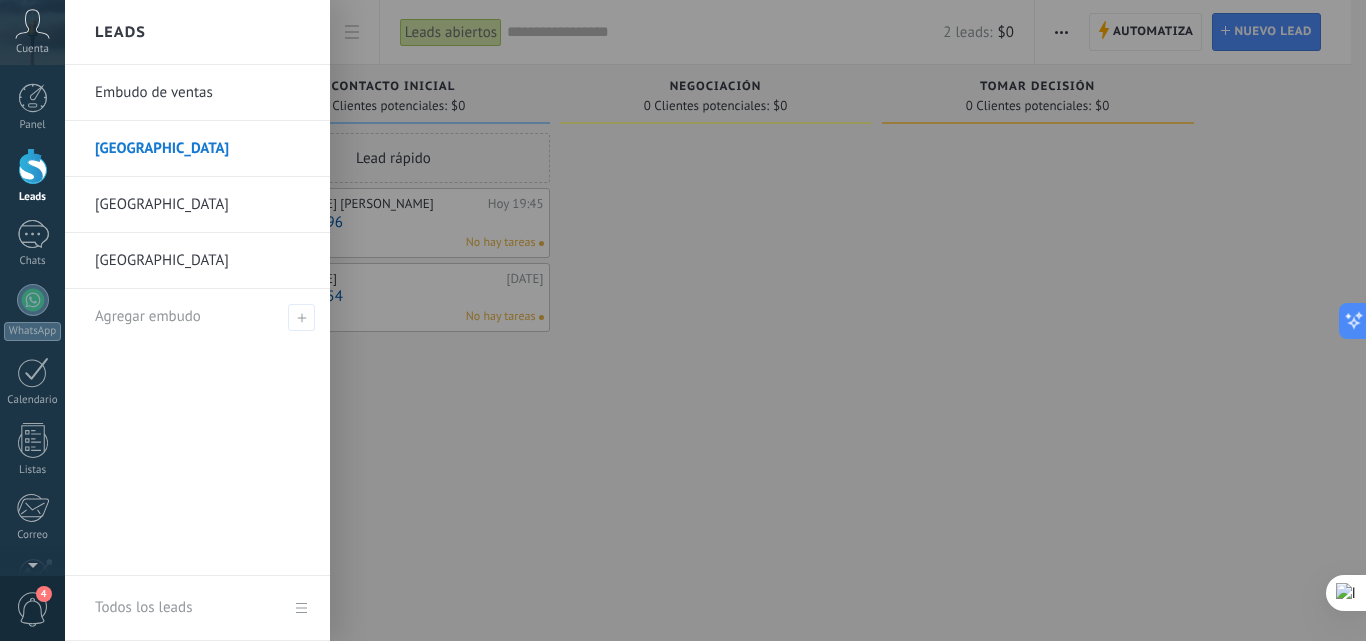 click on "[GEOGRAPHIC_DATA]" at bounding box center (202, 205) 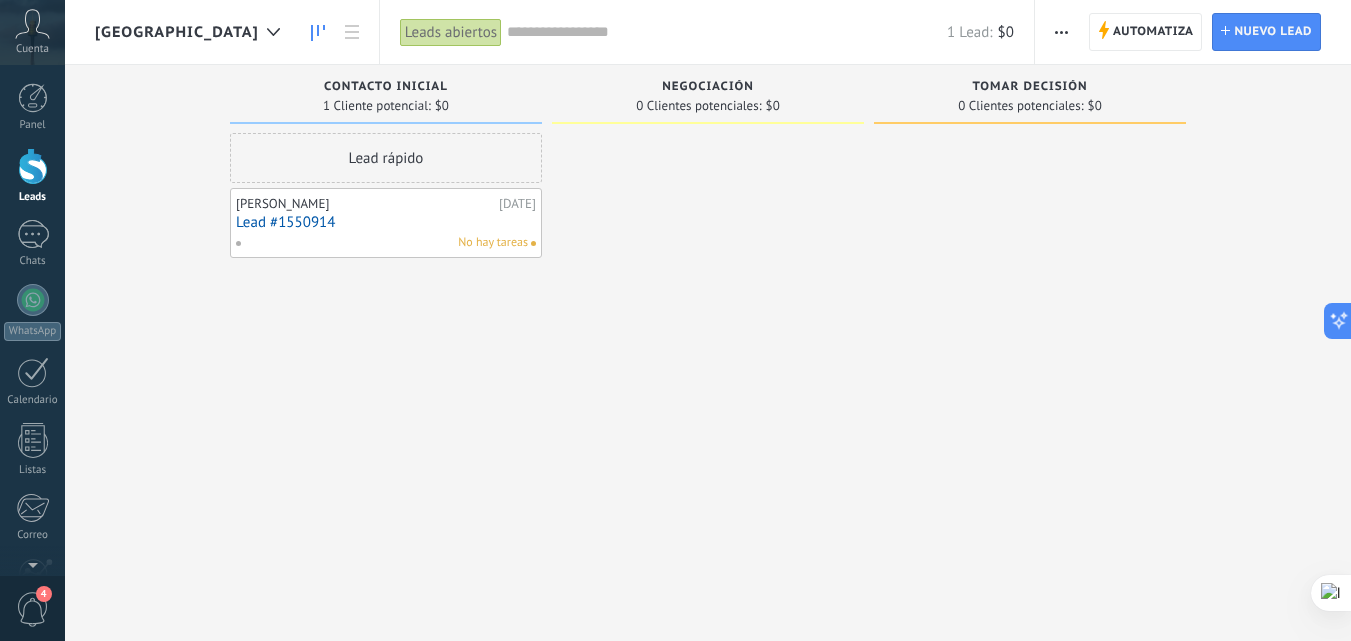 click on "[GEOGRAPHIC_DATA]" at bounding box center [177, 32] 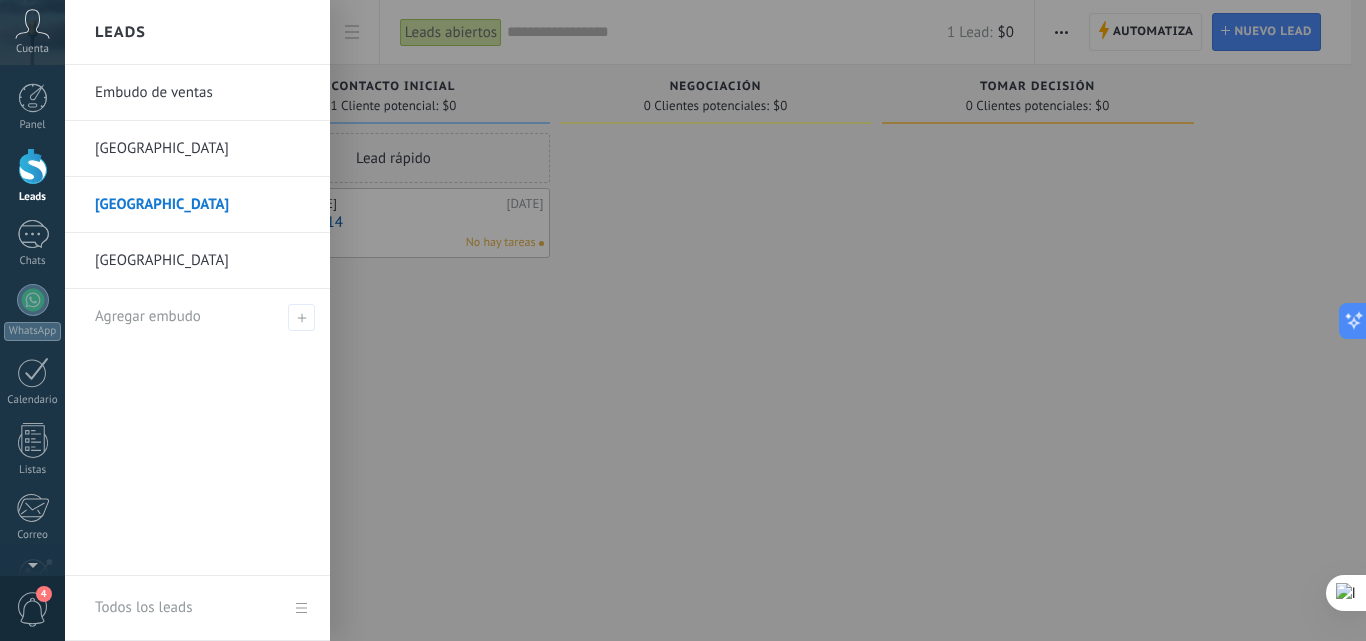 click on "[GEOGRAPHIC_DATA]" at bounding box center [202, 261] 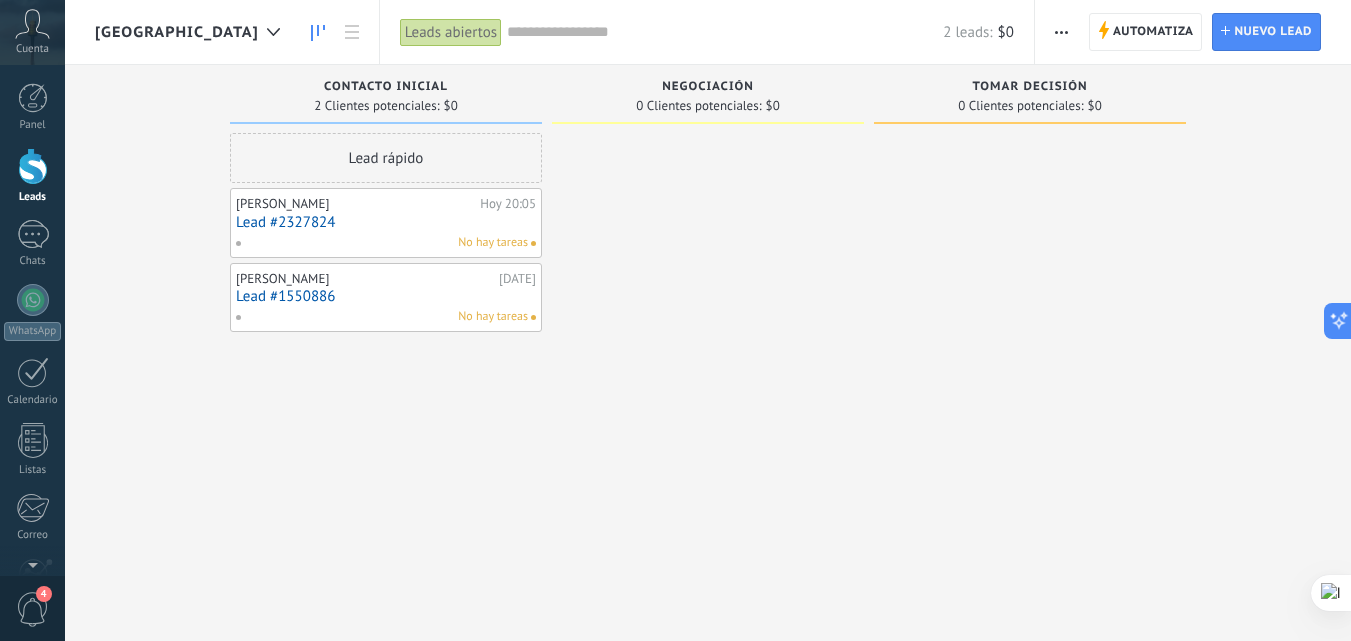click on "[GEOGRAPHIC_DATA]" at bounding box center [177, 32] 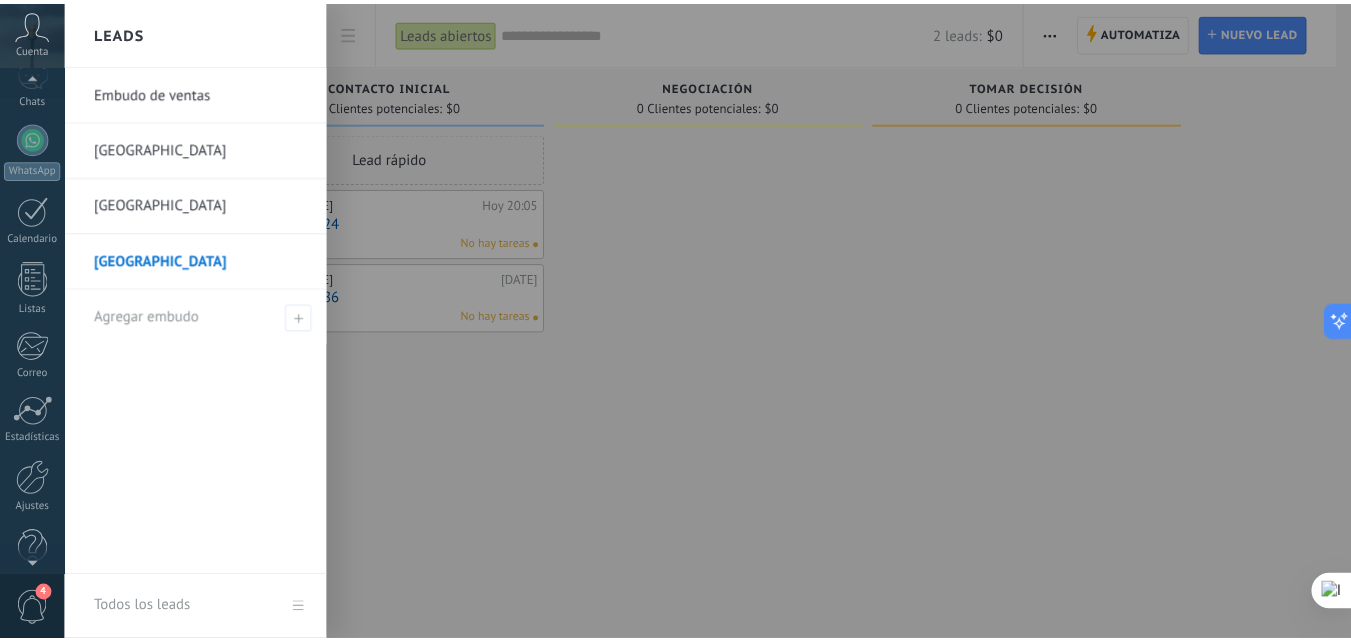 scroll, scrollTop: 191, scrollLeft: 0, axis: vertical 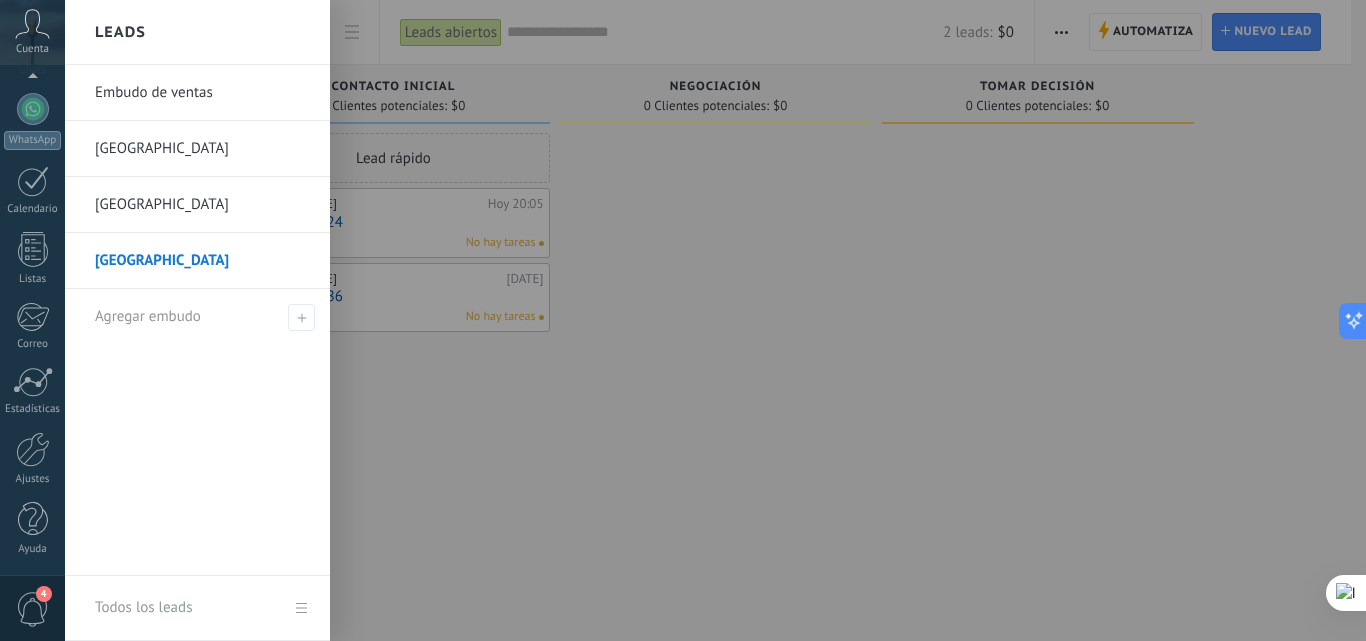 click at bounding box center (748, 320) 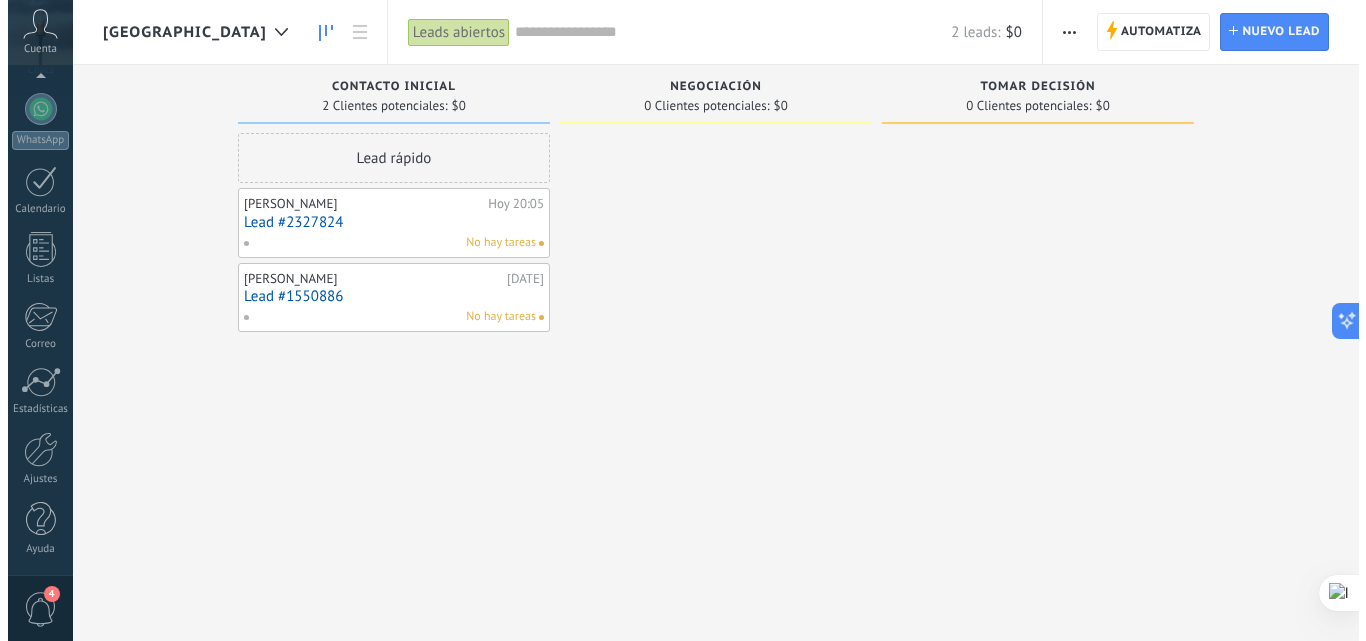 scroll, scrollTop: 0, scrollLeft: 0, axis: both 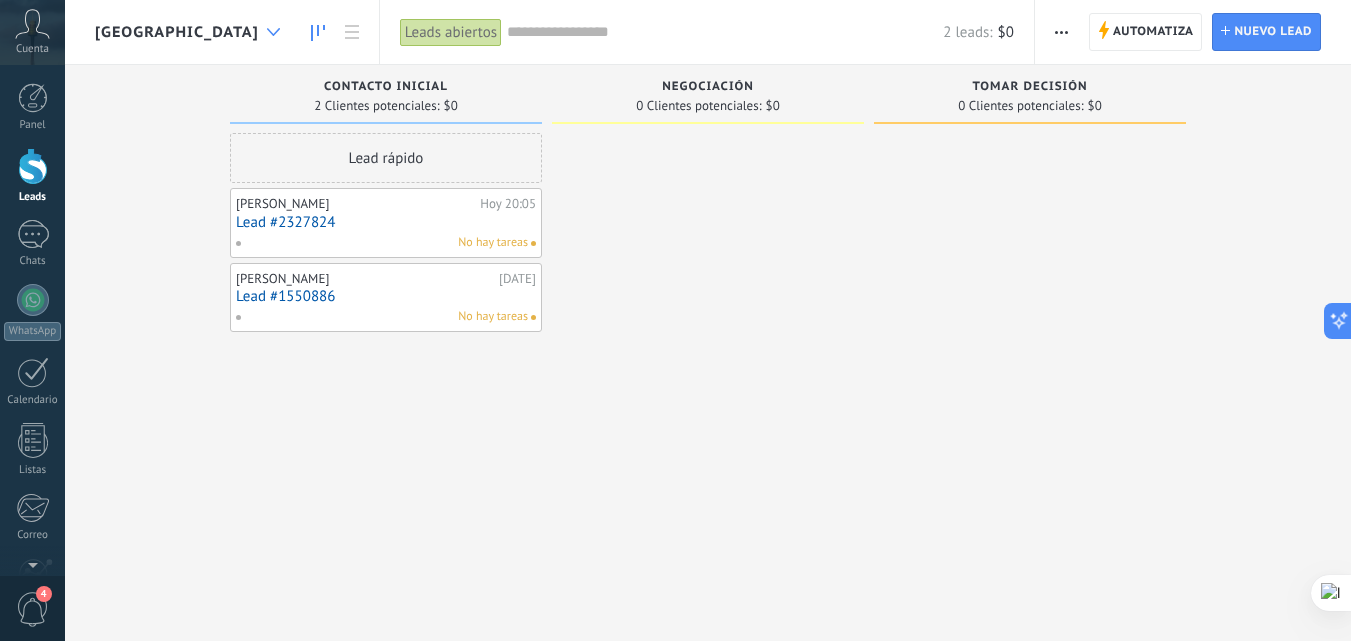 click at bounding box center (273, 32) 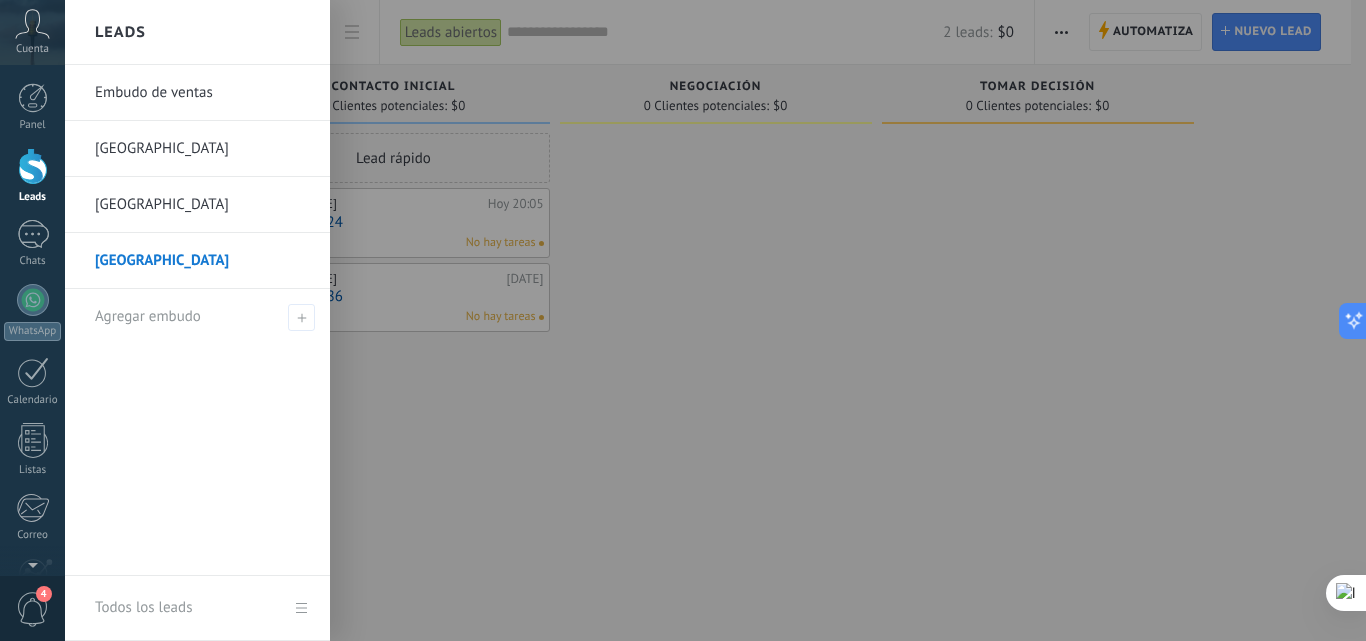 click at bounding box center (748, 320) 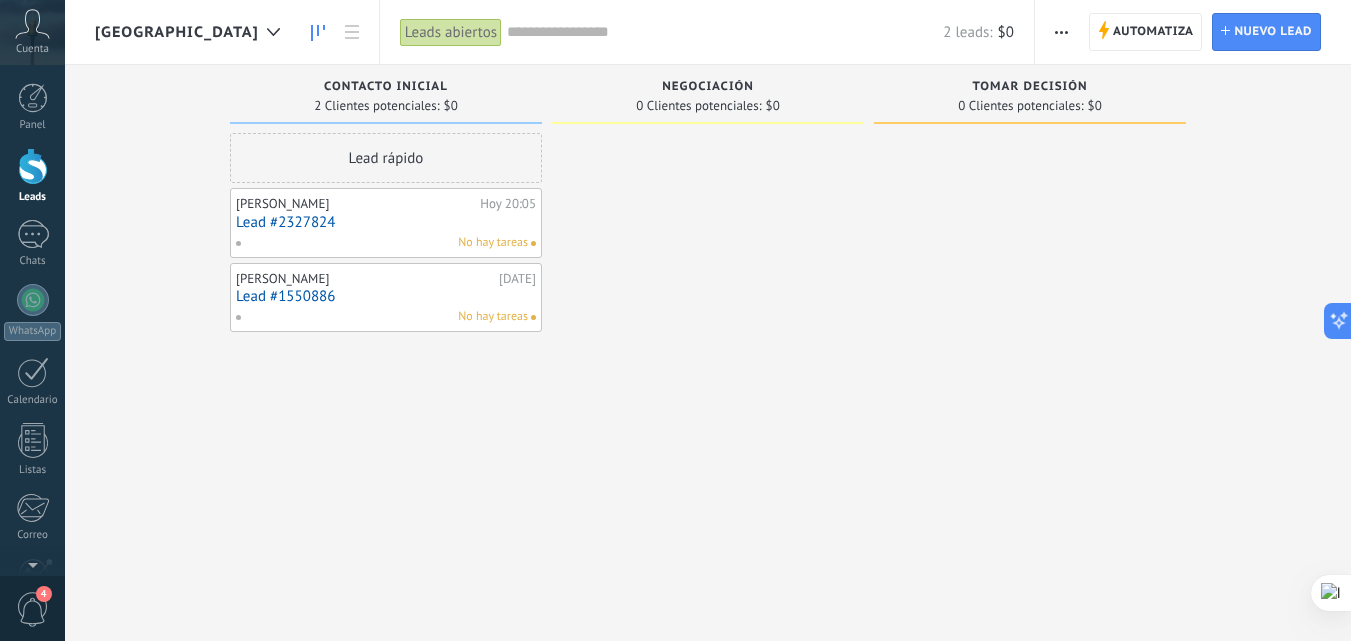 click on "[GEOGRAPHIC_DATA]" at bounding box center [177, 32] 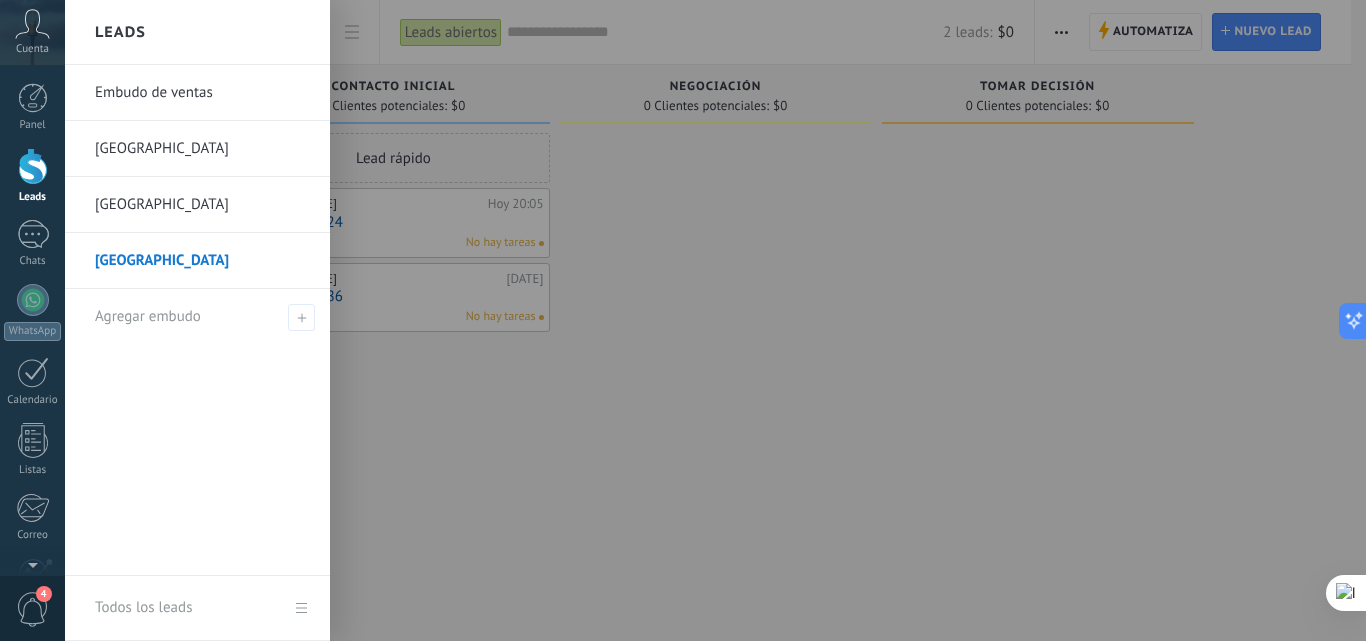 click at bounding box center [748, 320] 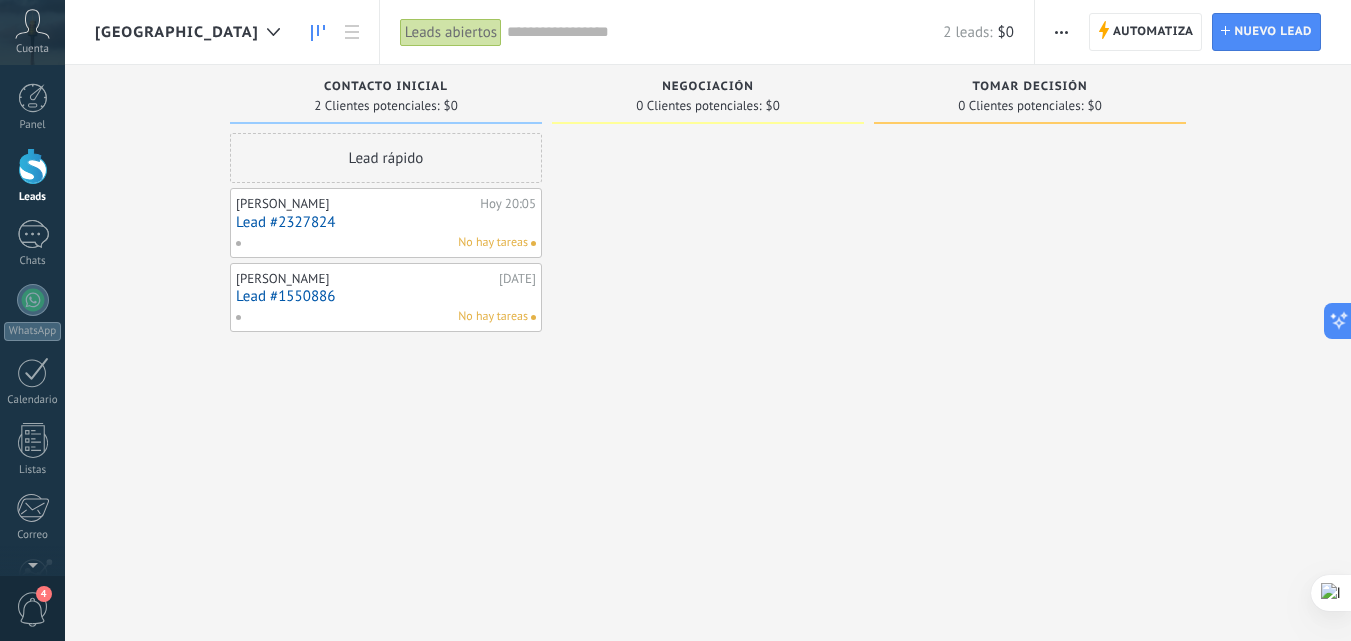 click on "[GEOGRAPHIC_DATA]" at bounding box center [177, 32] 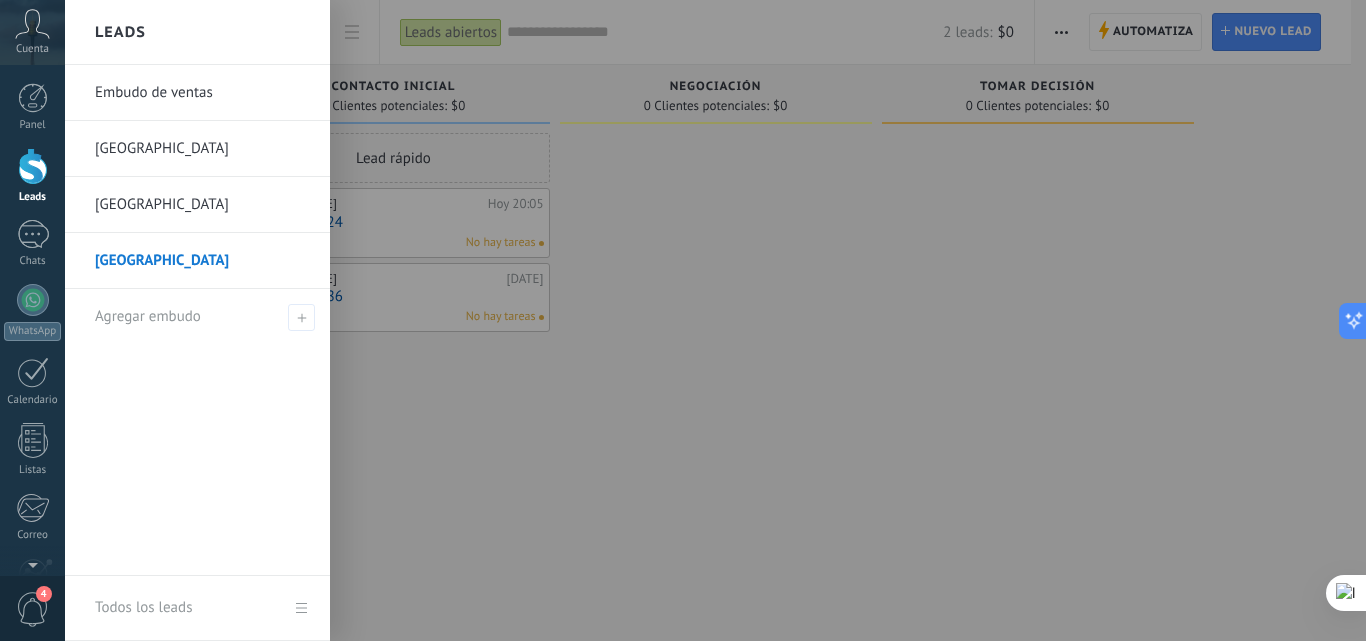 click at bounding box center (748, 320) 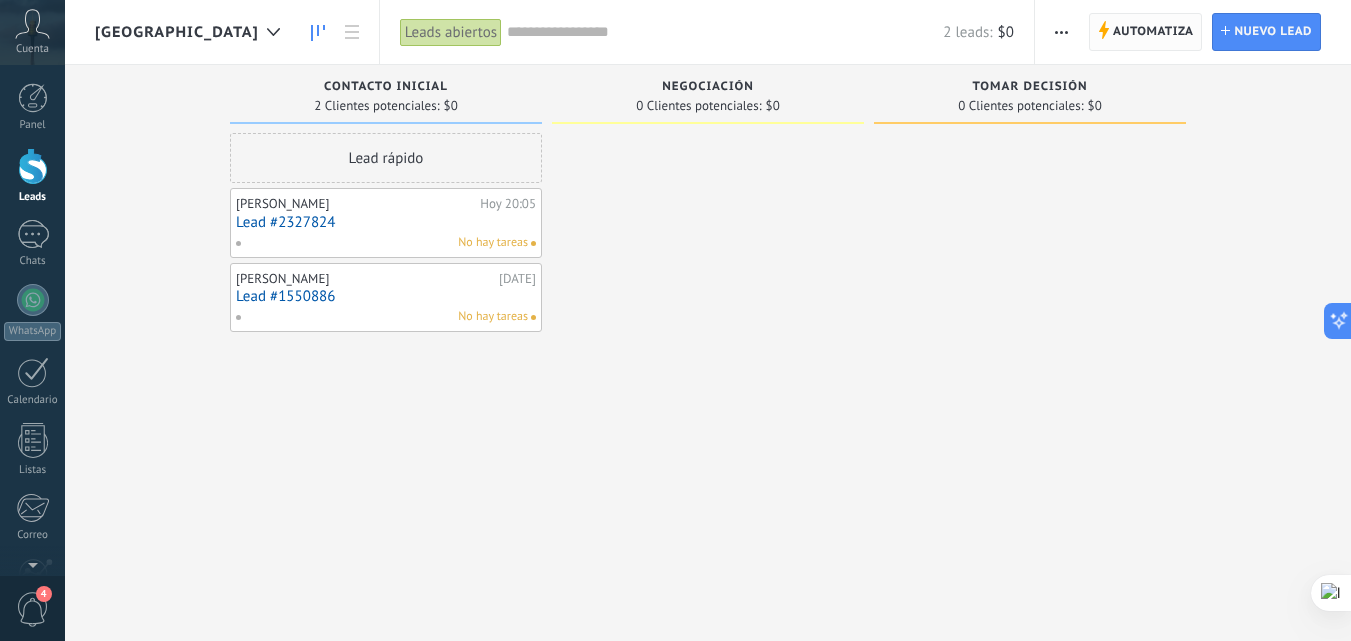 click on "Automatiza" at bounding box center (1153, 32) 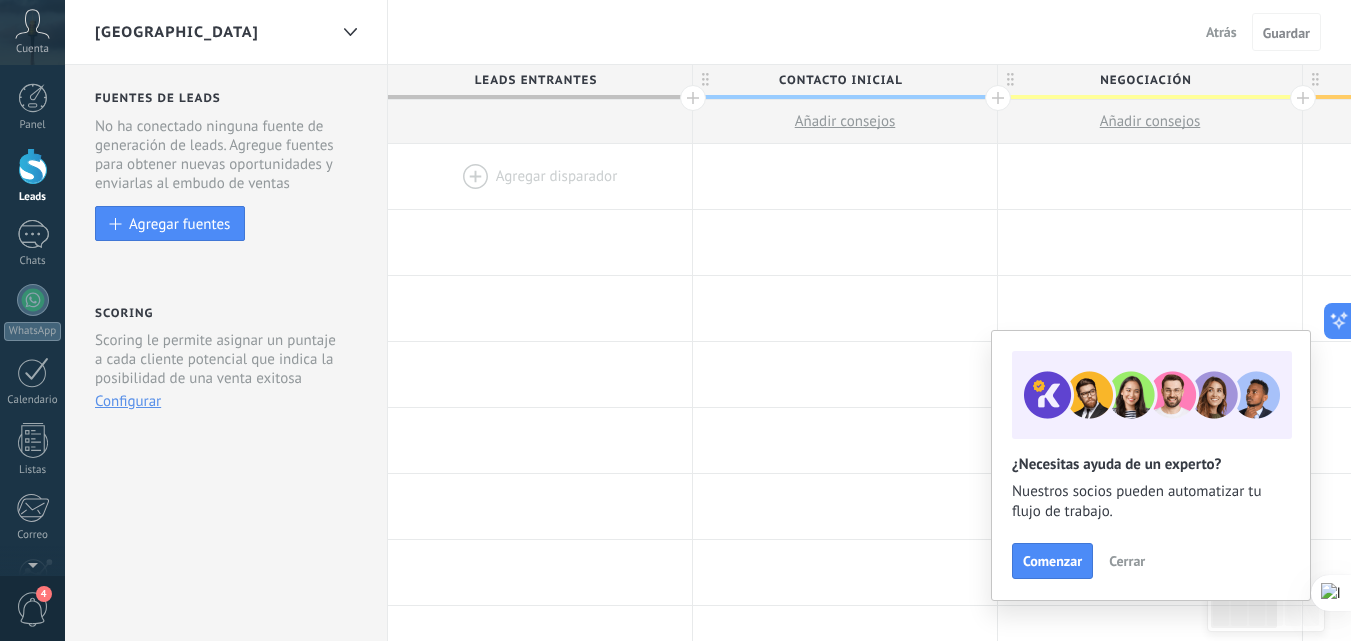 click on "[GEOGRAPHIC_DATA]" at bounding box center [211, 32] 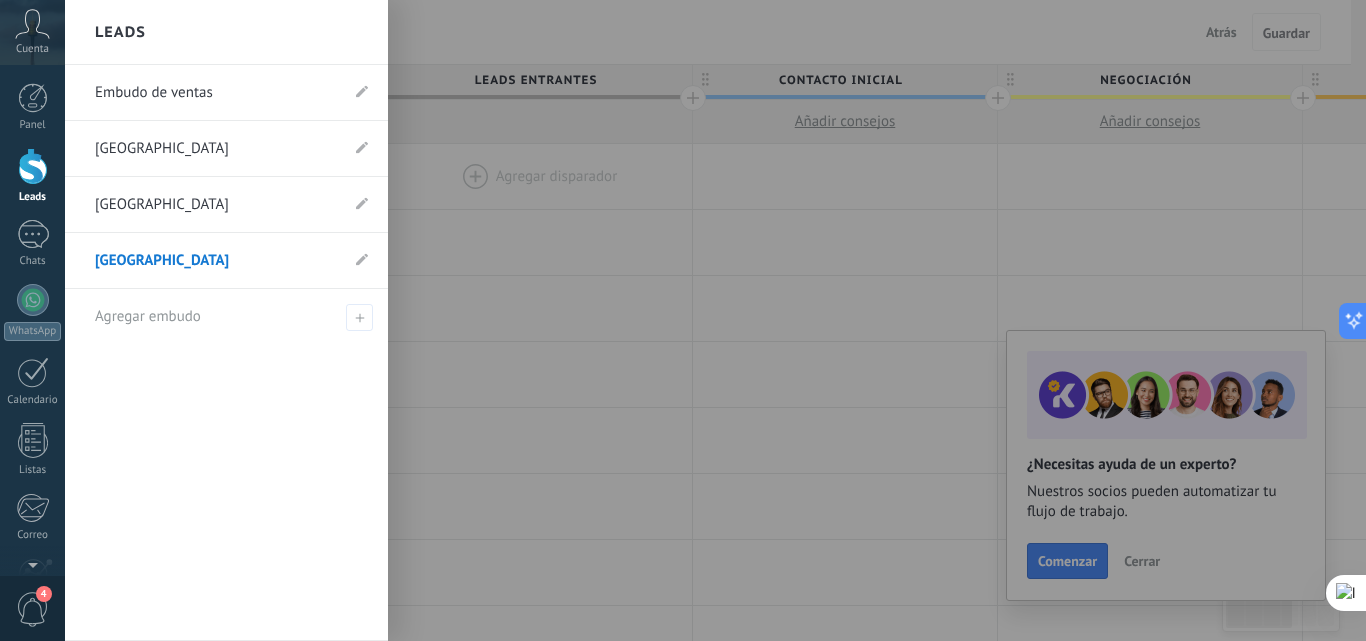 click on "Embudo de ventas" at bounding box center [216, 93] 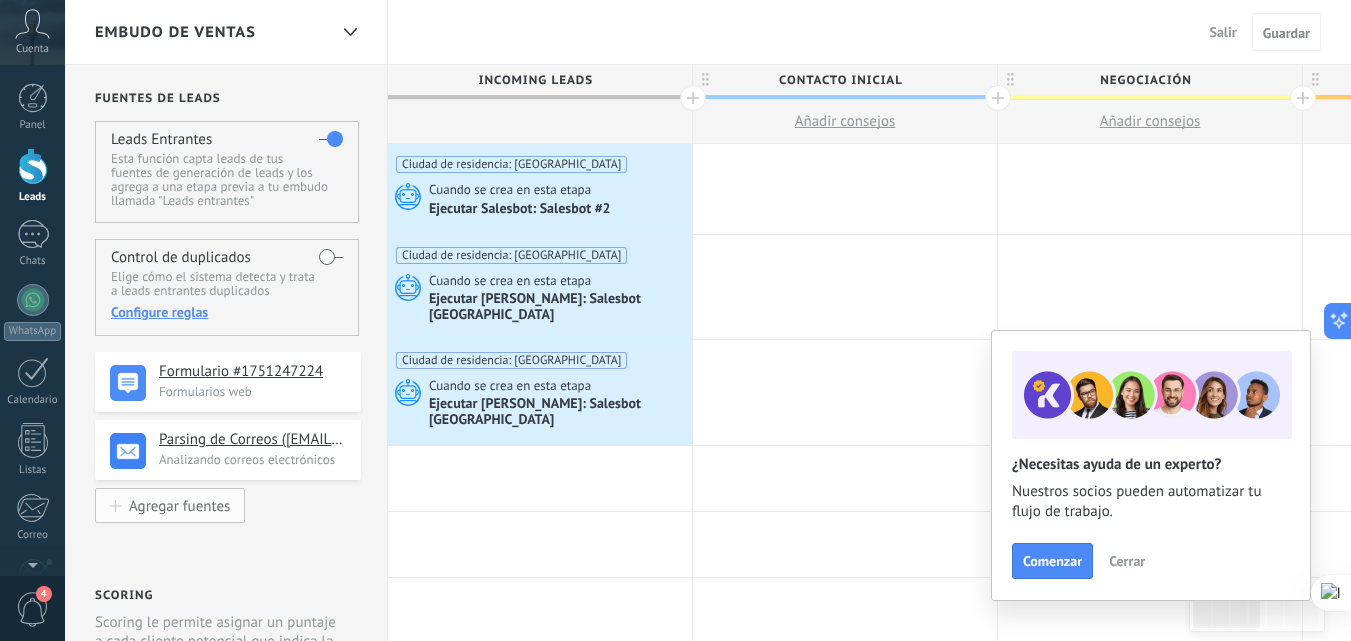 click on "Agregar fuentes" at bounding box center [179, 505] 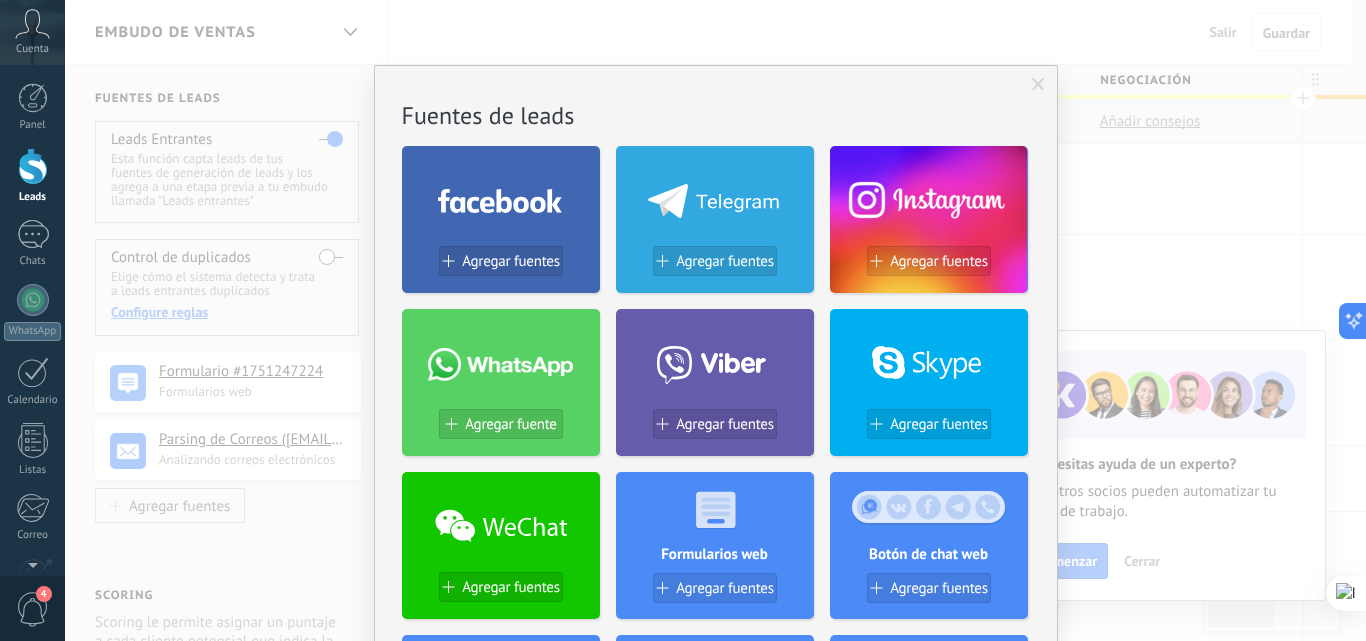 click on "Fuentes de leads" at bounding box center [716, 115] 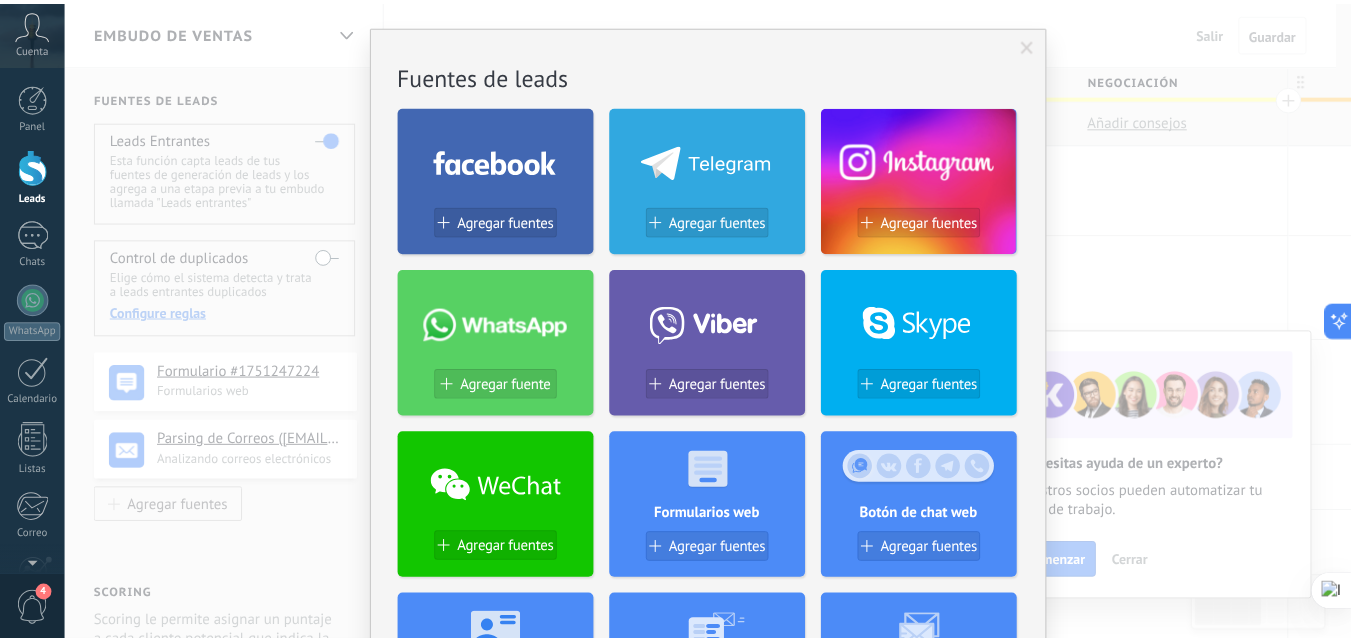 scroll, scrollTop: 0, scrollLeft: 0, axis: both 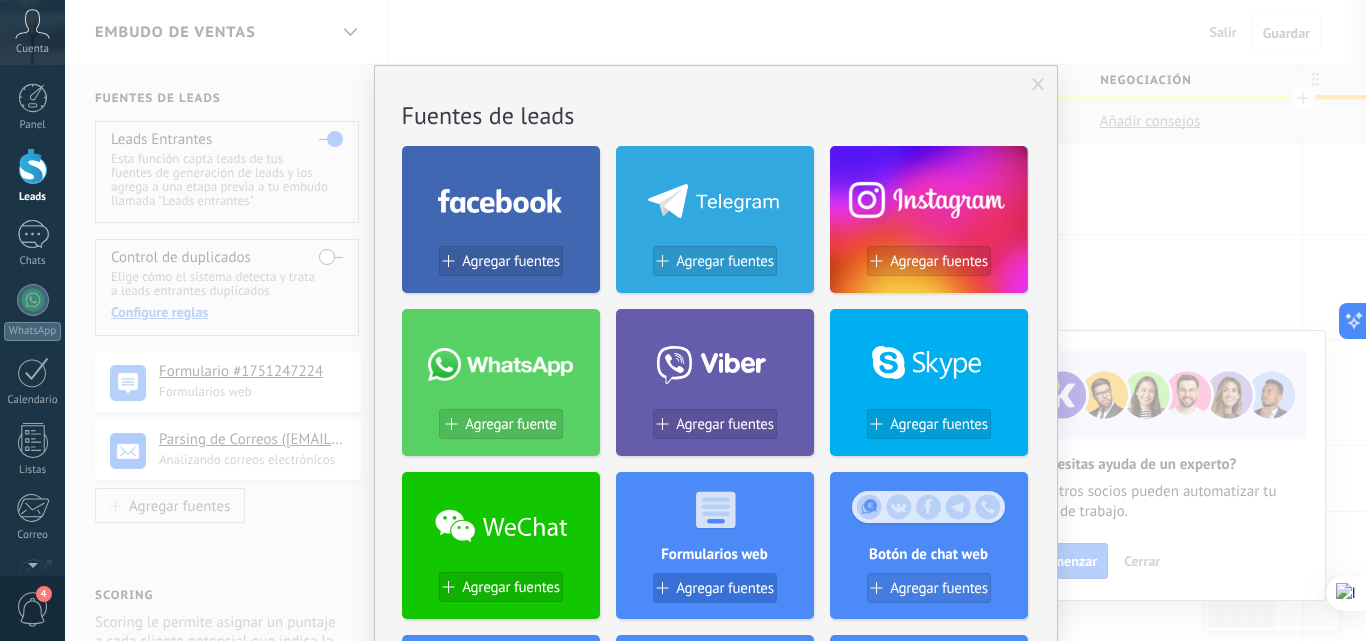 click on "Agregar fuentes" at bounding box center [725, 588] 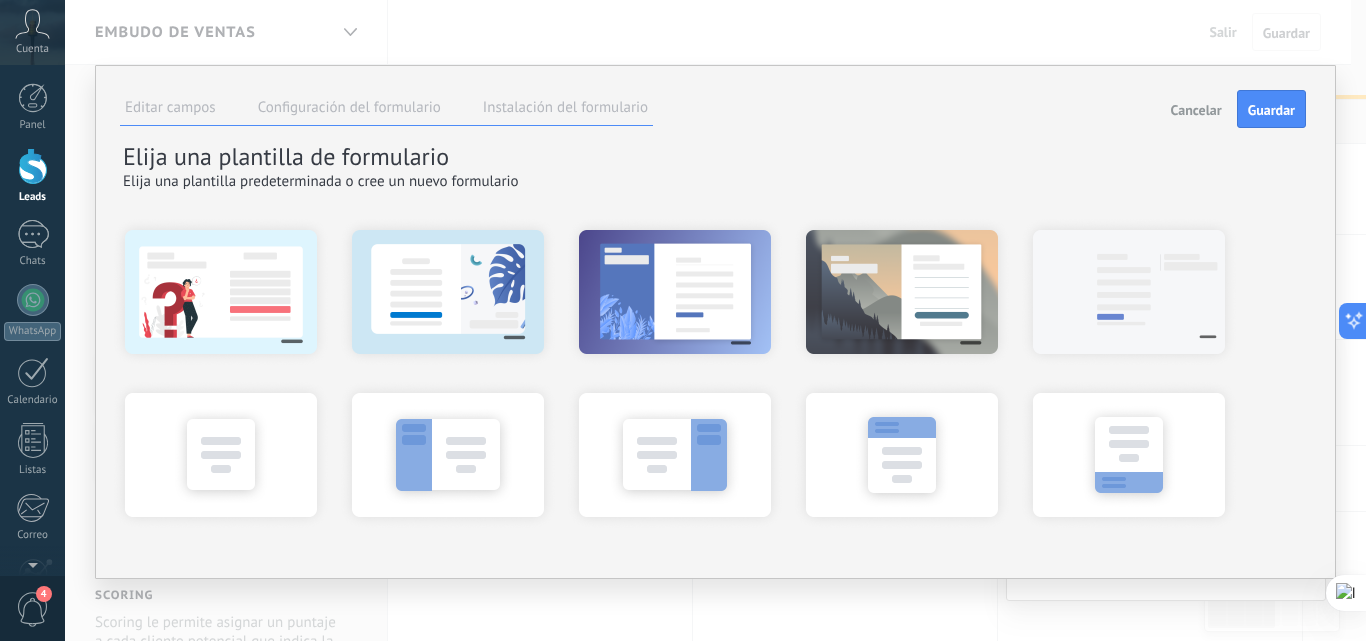 click on "Configuración del formulario" at bounding box center (349, 107) 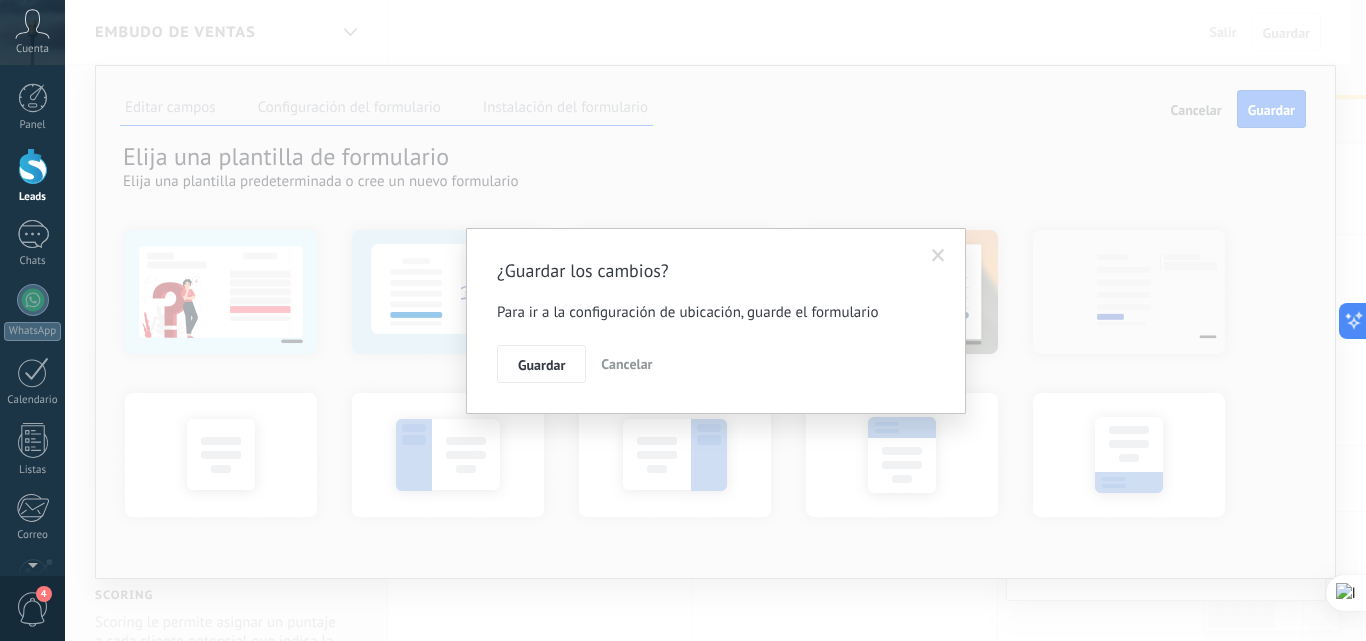 click at bounding box center [938, 256] 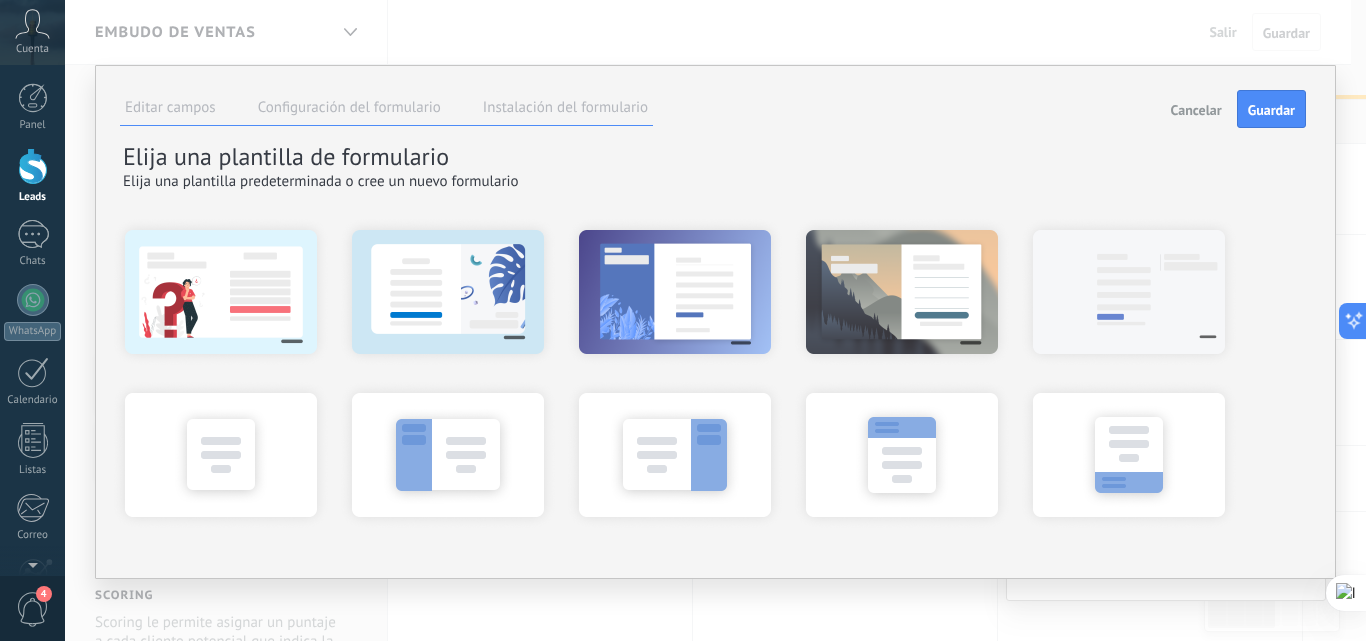 click on "Instalación del formulario" at bounding box center (565, 107) 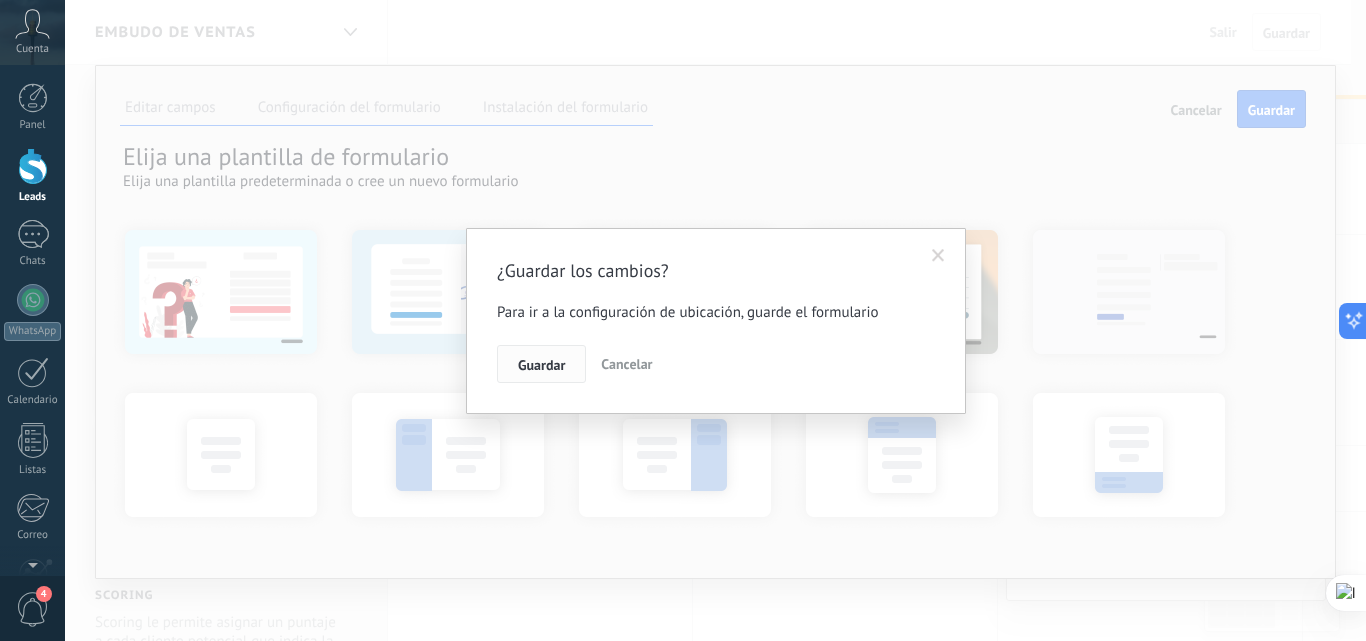 click on "Guardar" at bounding box center [541, 365] 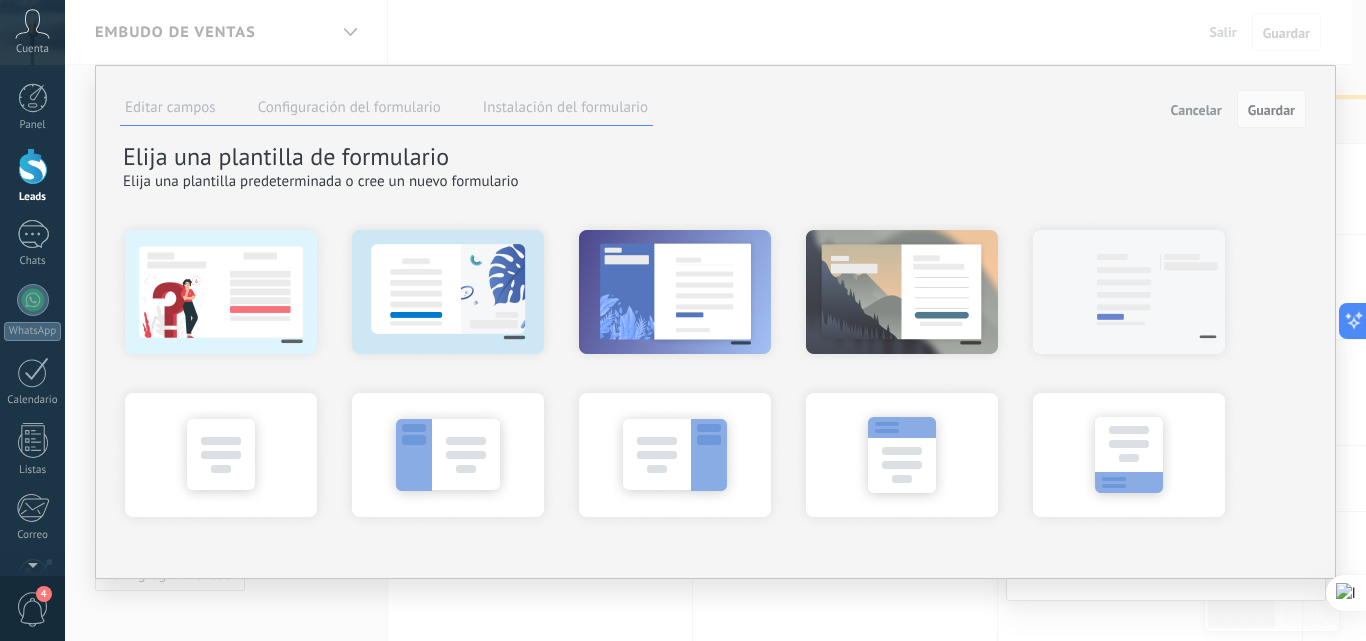 click on "Cancelar" at bounding box center (1196, 110) 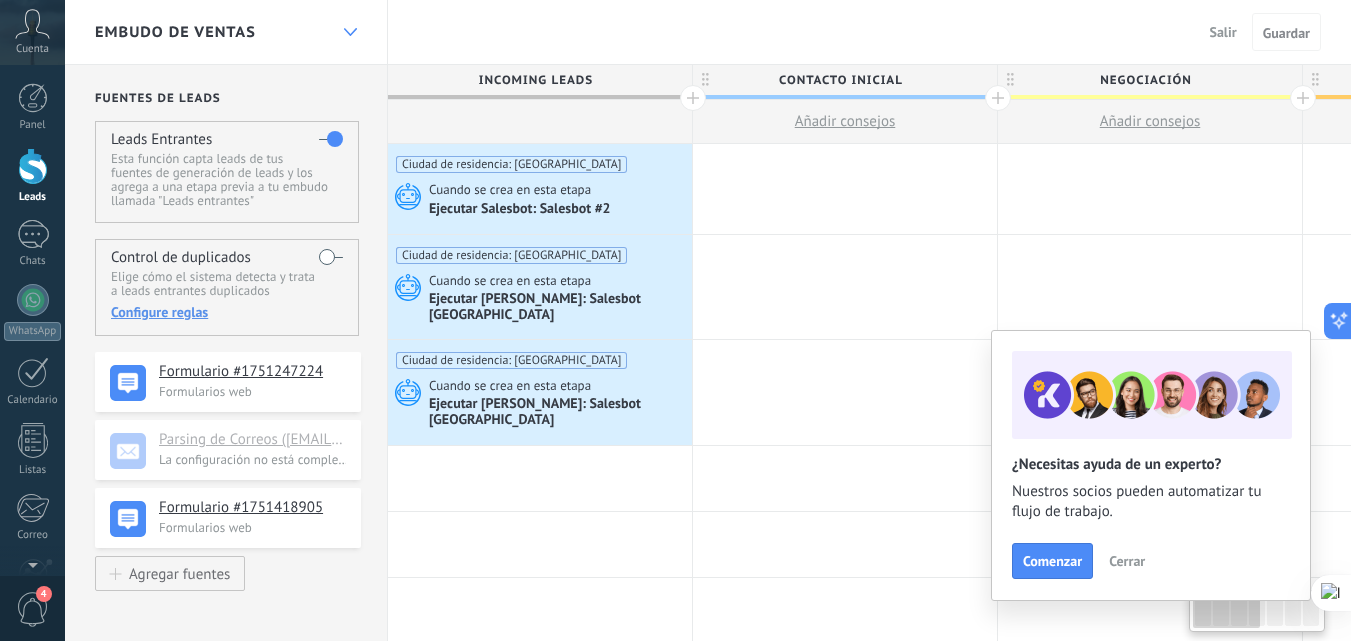 click at bounding box center (350, 32) 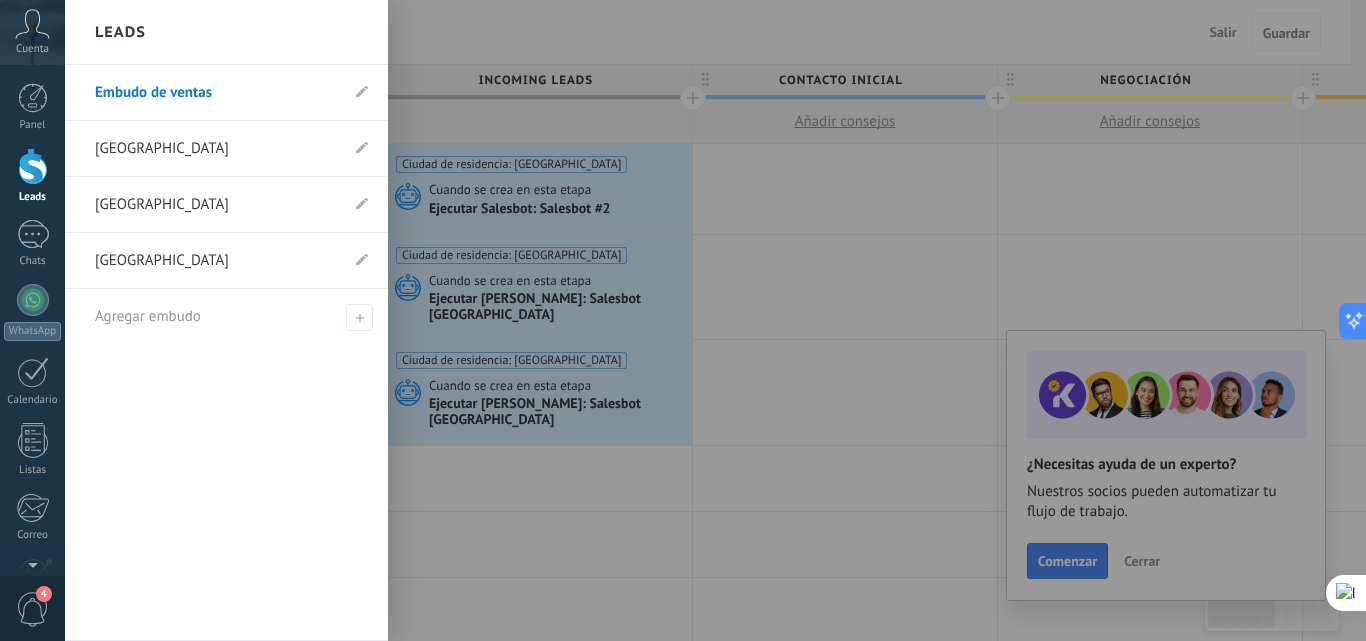 click at bounding box center (748, 320) 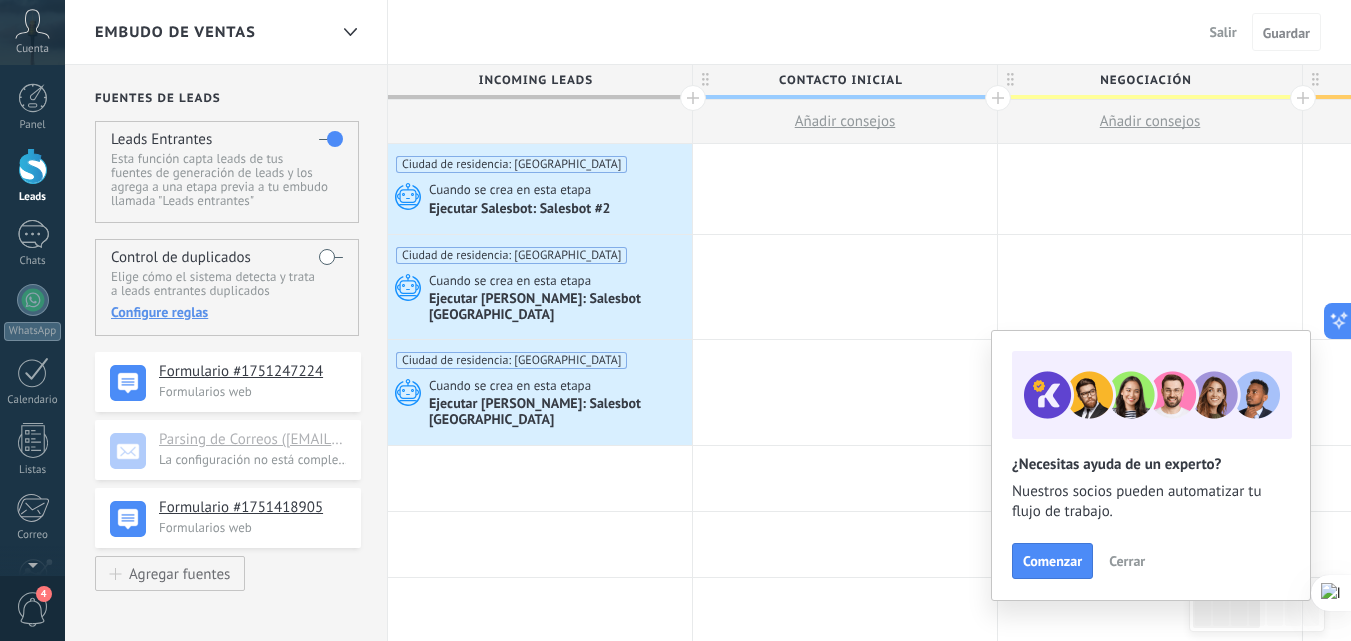 click on "Embudo de ventas" at bounding box center [211, 32] 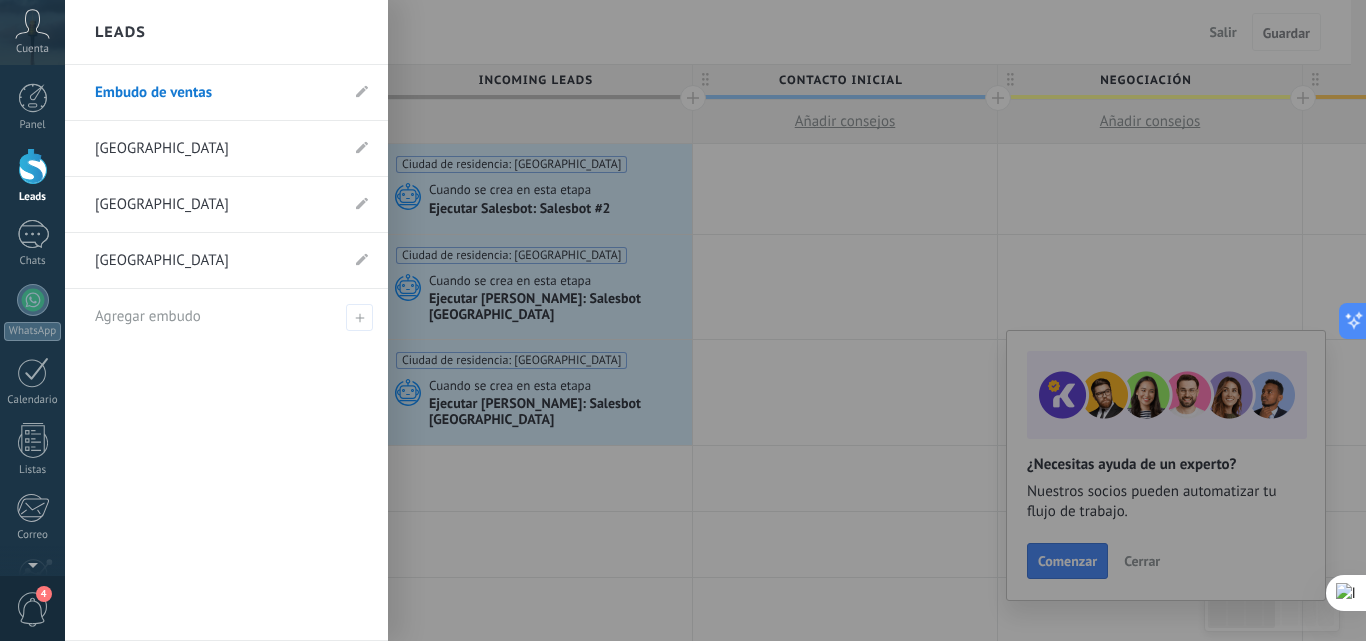 click at bounding box center [748, 320] 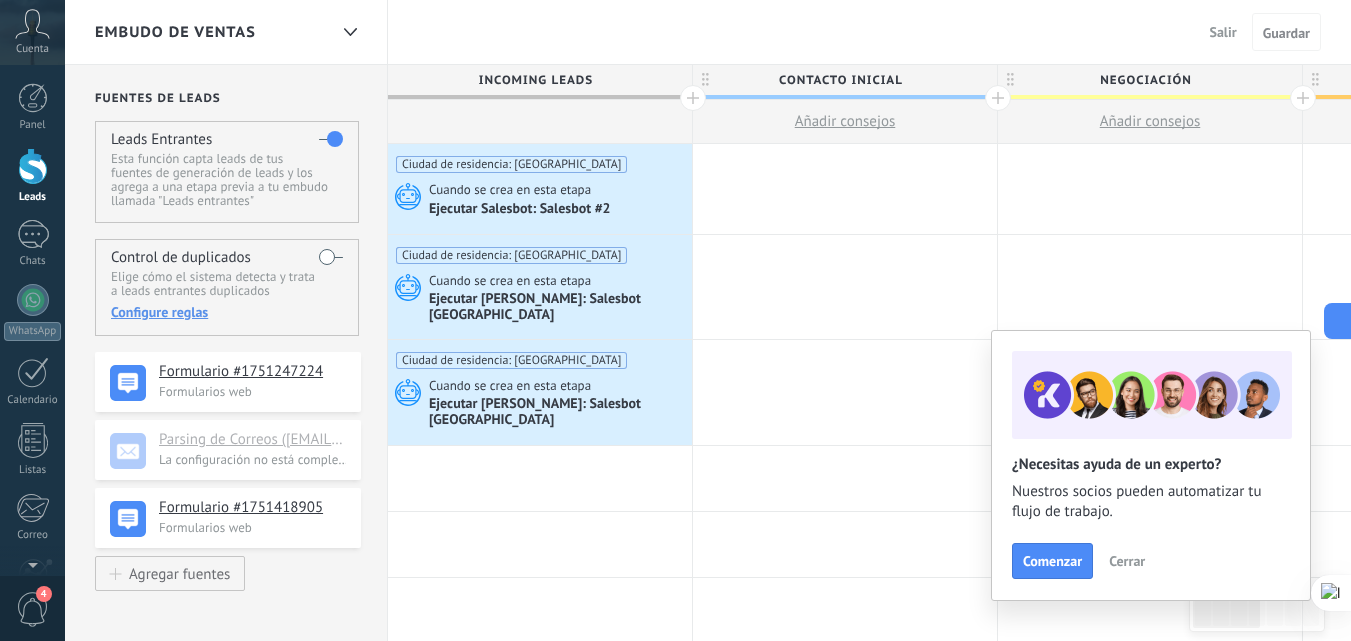 click on "Embudo de ventas" at bounding box center [211, 32] 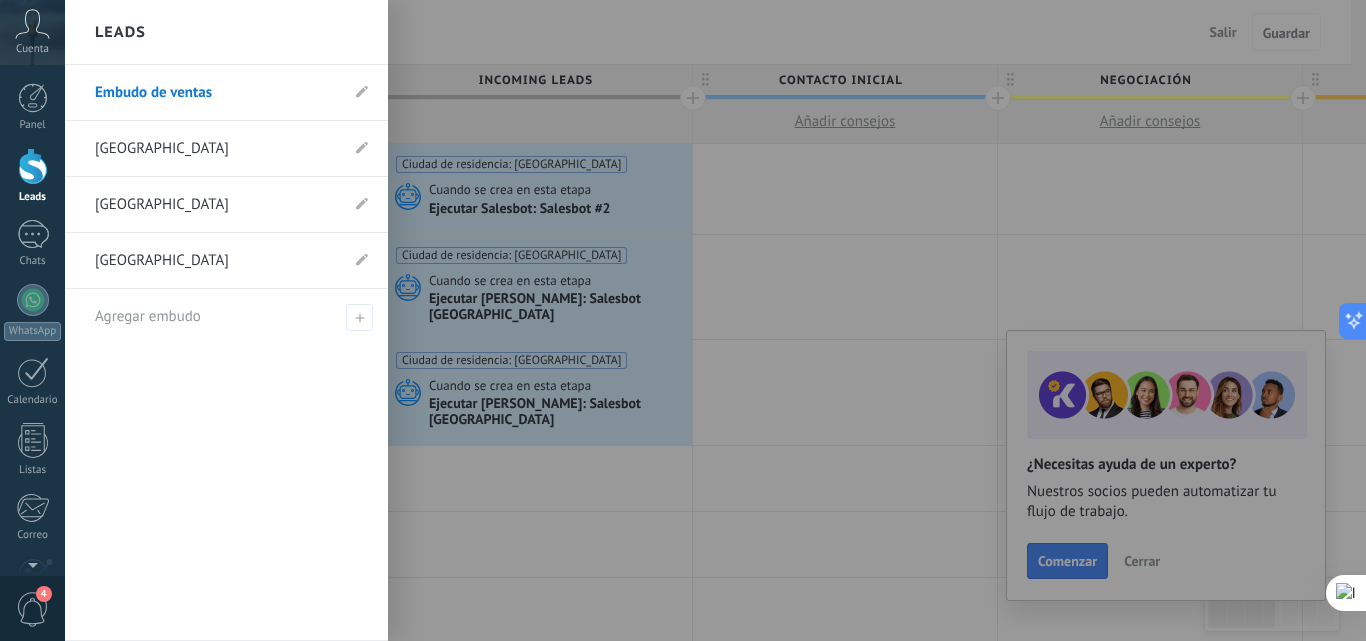click at bounding box center [748, 320] 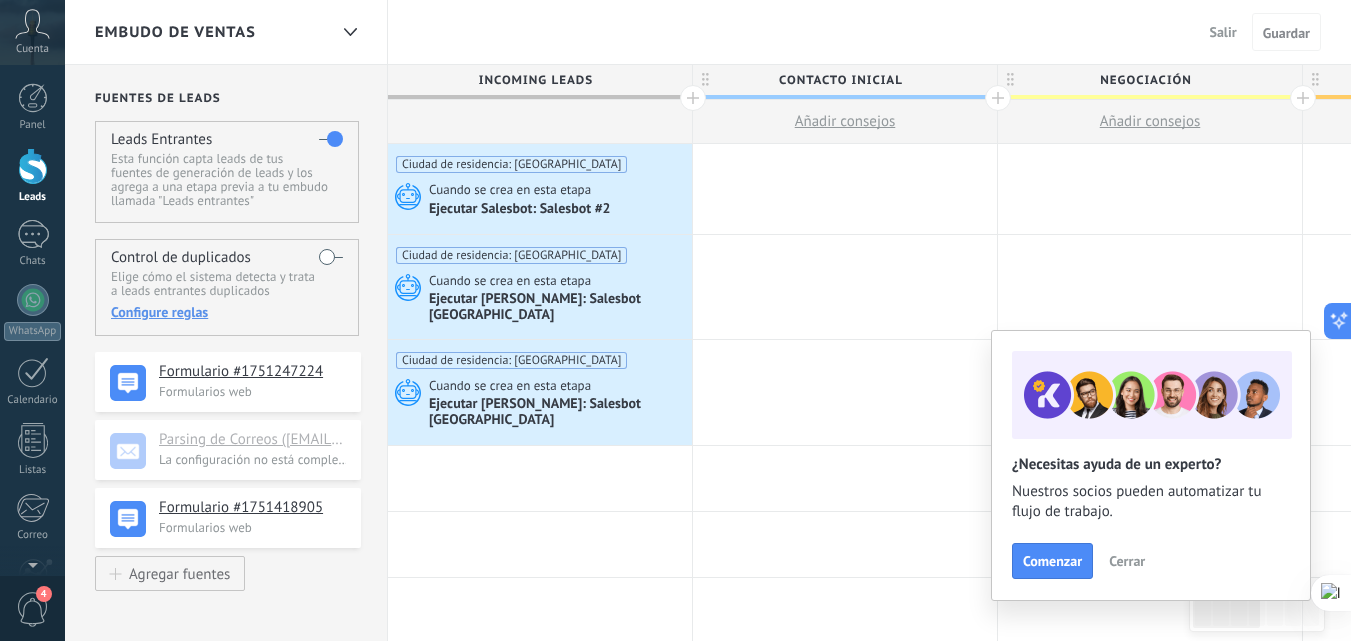 click on "Embudo de ventas" at bounding box center [175, 32] 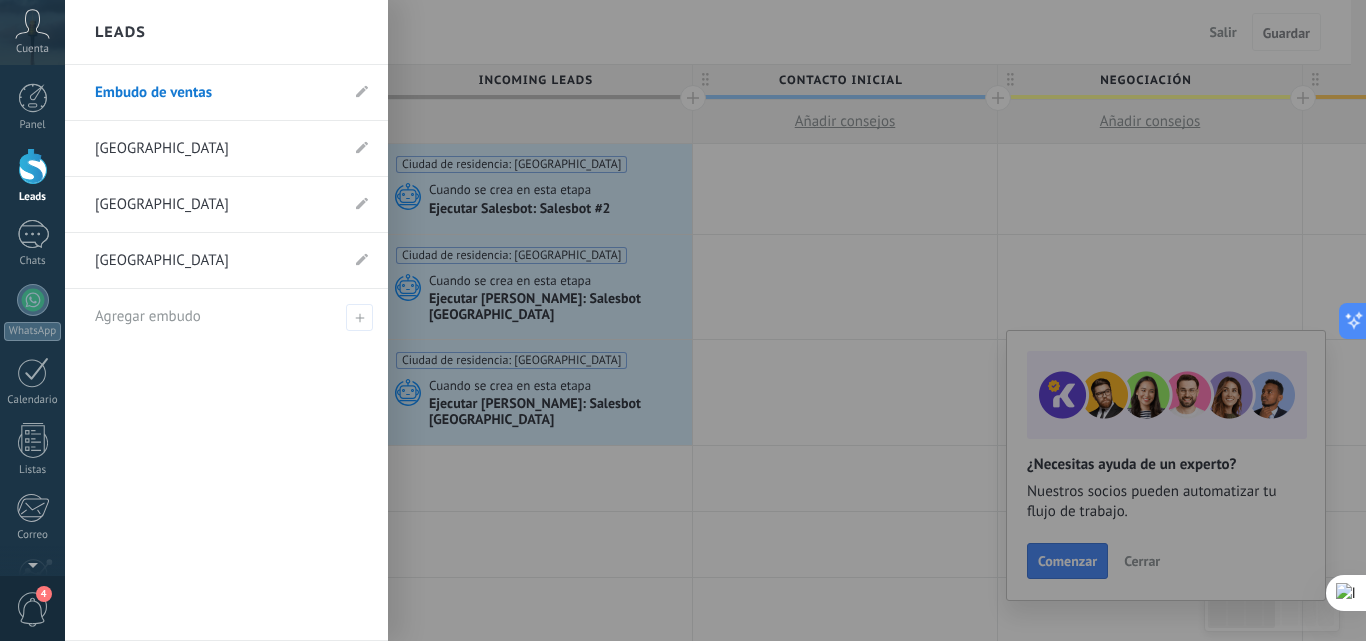 click at bounding box center [33, 166] 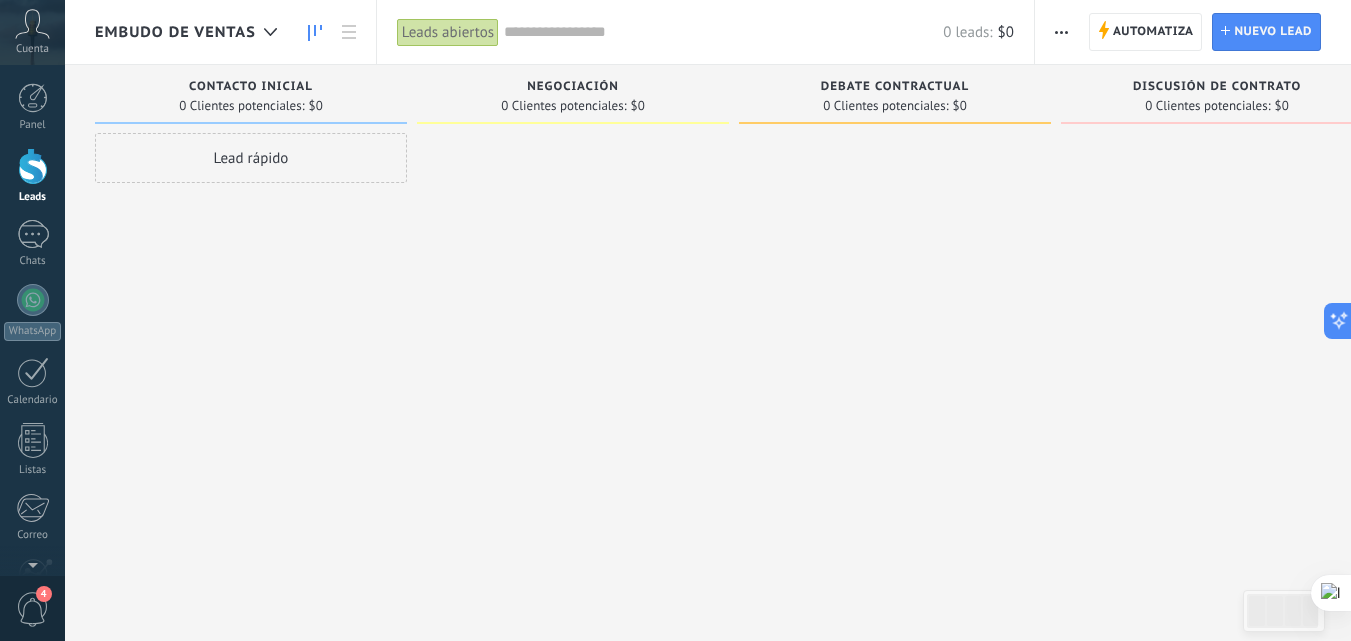 scroll, scrollTop: 0, scrollLeft: 52, axis: horizontal 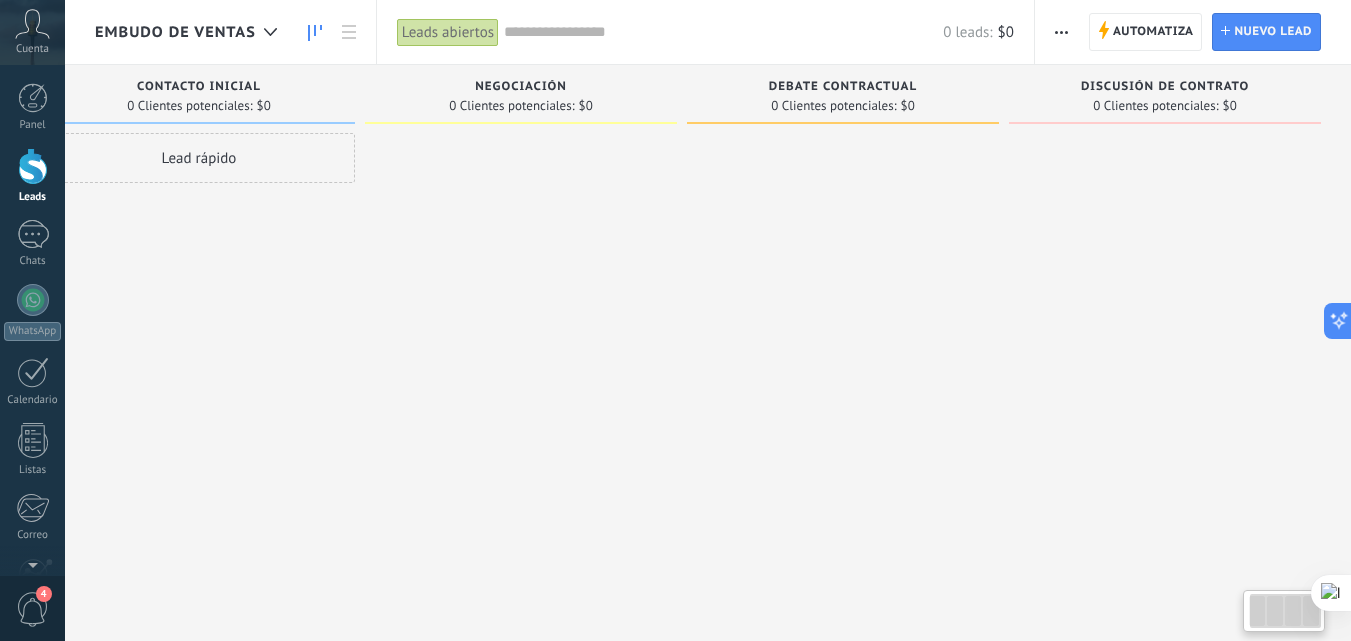drag, startPoint x: 658, startPoint y: 296, endPoint x: 512, endPoint y: 266, distance: 149.05032 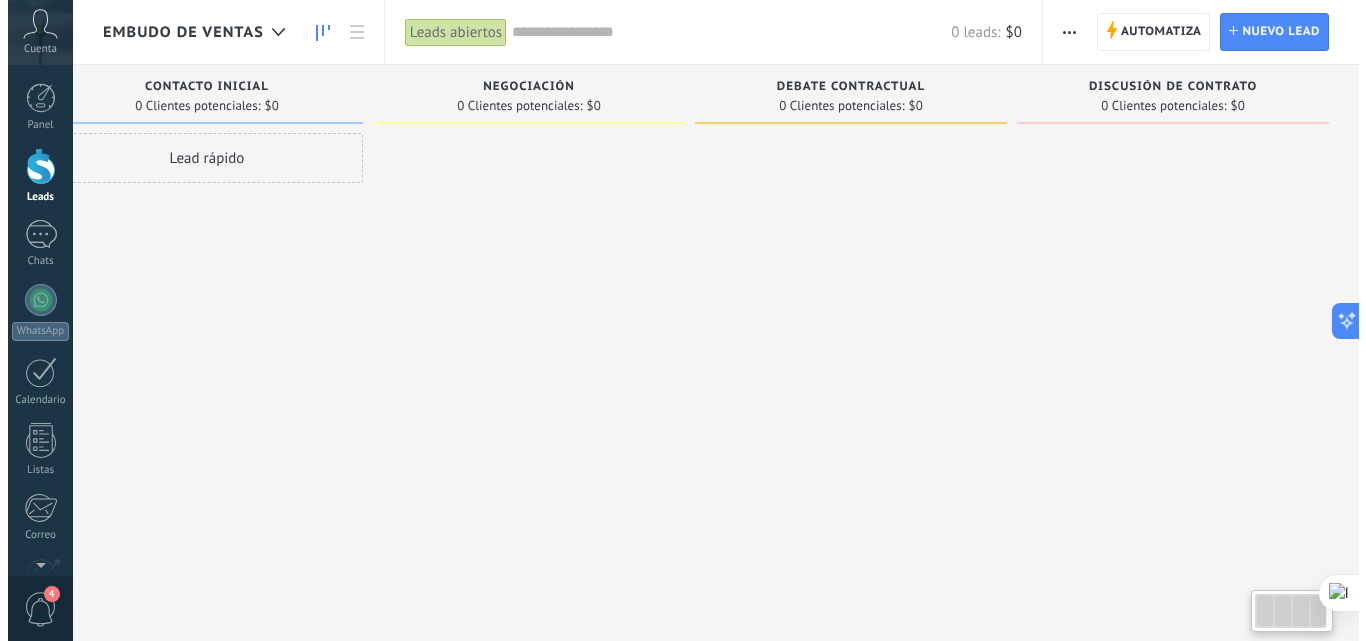 scroll, scrollTop: 0, scrollLeft: 0, axis: both 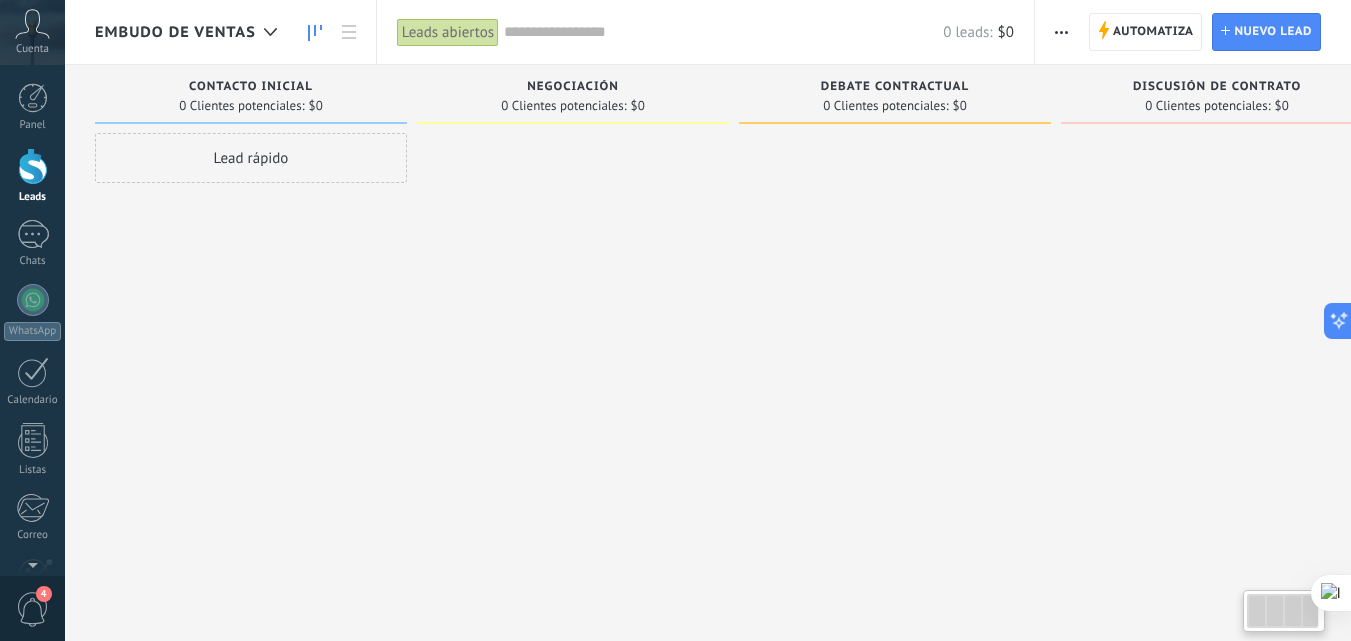 drag, startPoint x: 427, startPoint y: 310, endPoint x: 540, endPoint y: 324, distance: 113.86395 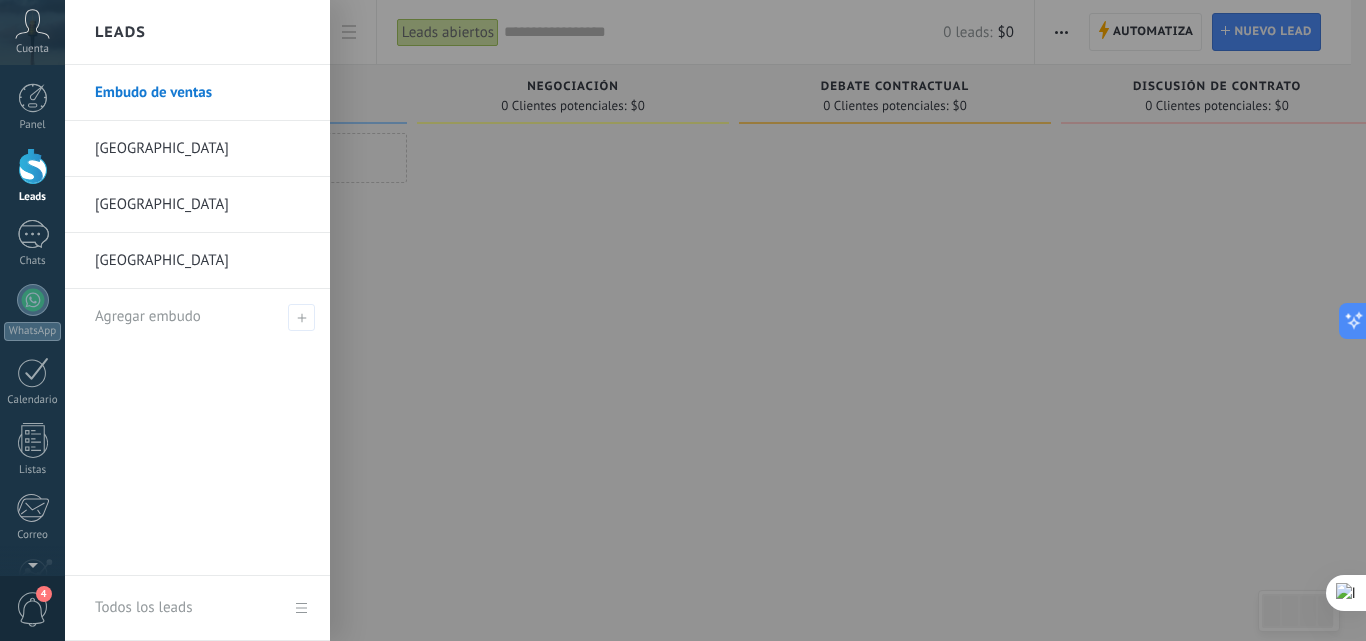 click on "Leads" at bounding box center (32, 176) 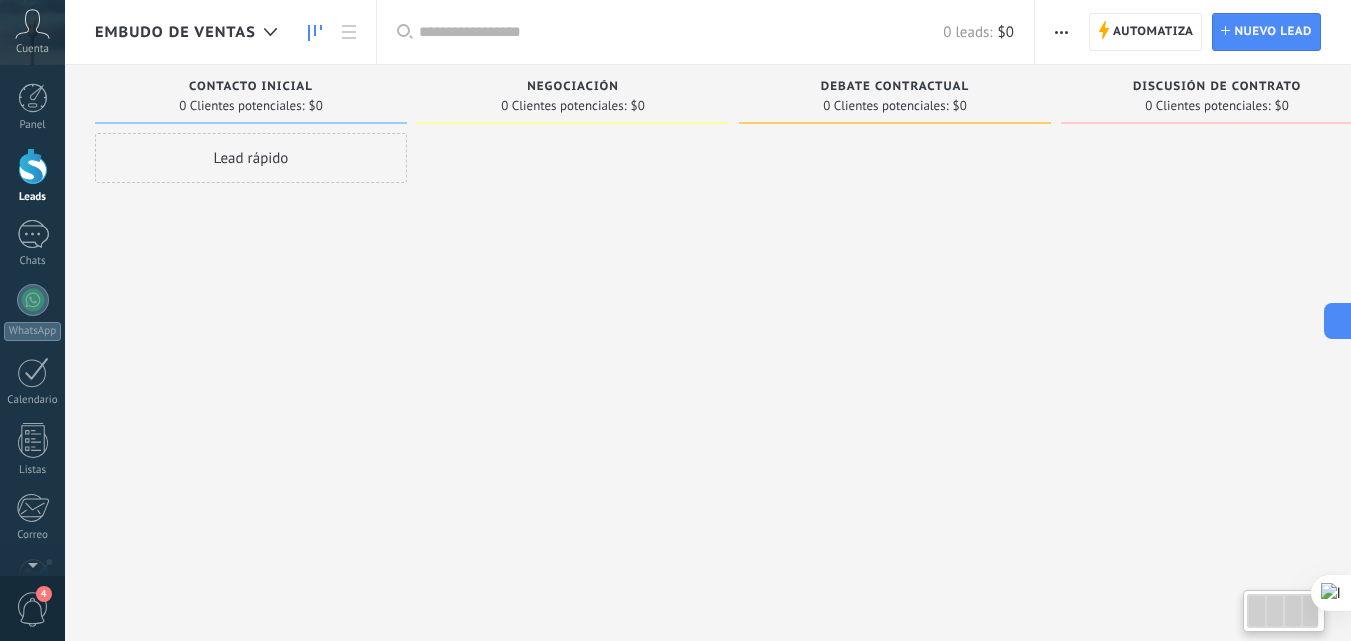 click on "Lead rápido" at bounding box center [251, 158] 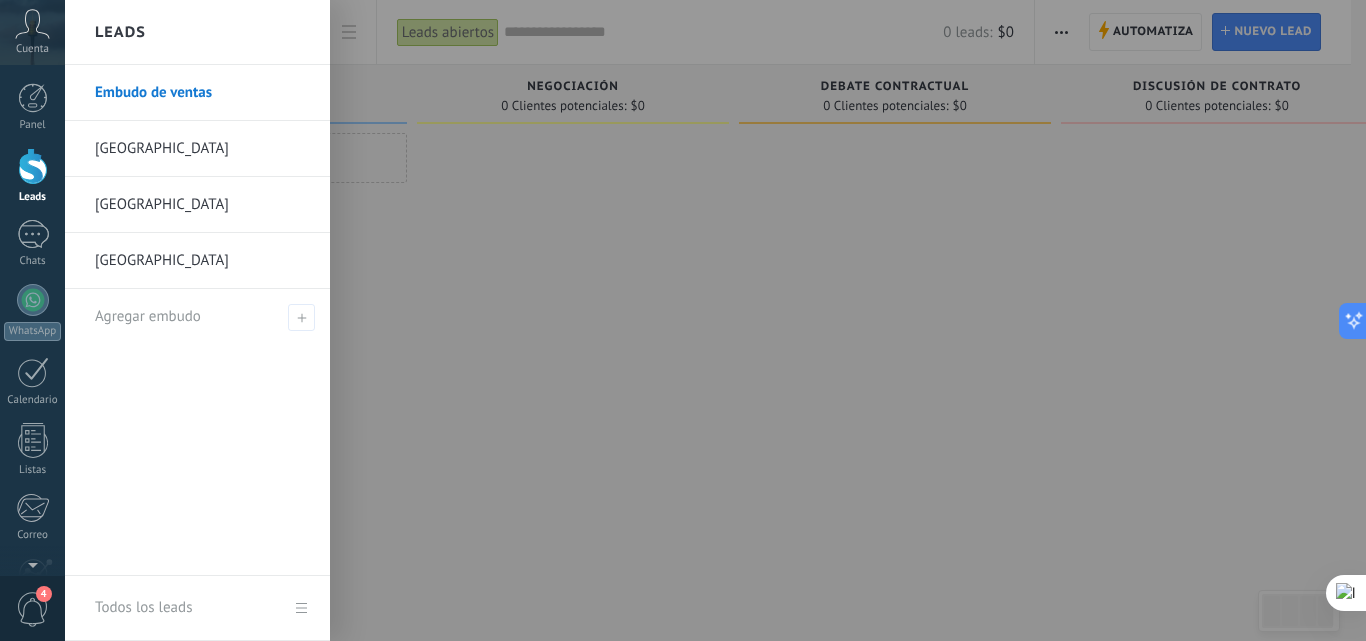 click on "Leads" at bounding box center (32, 176) 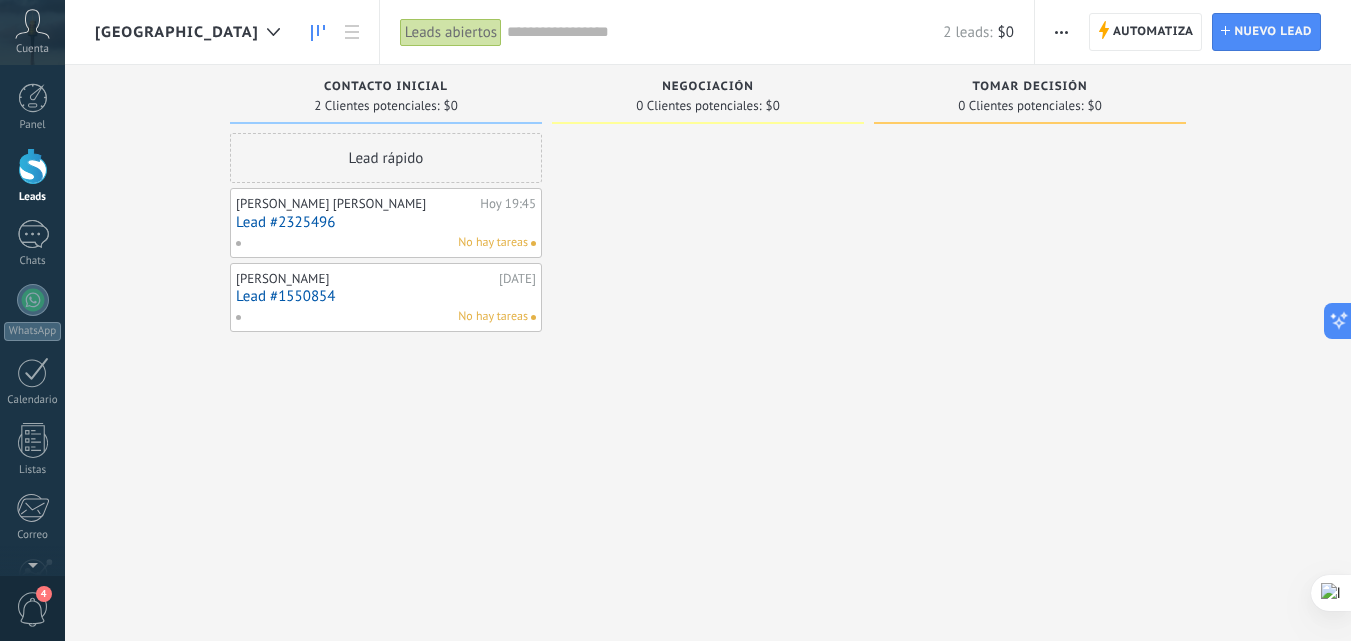 click on "Lead #2325496" at bounding box center [386, 222] 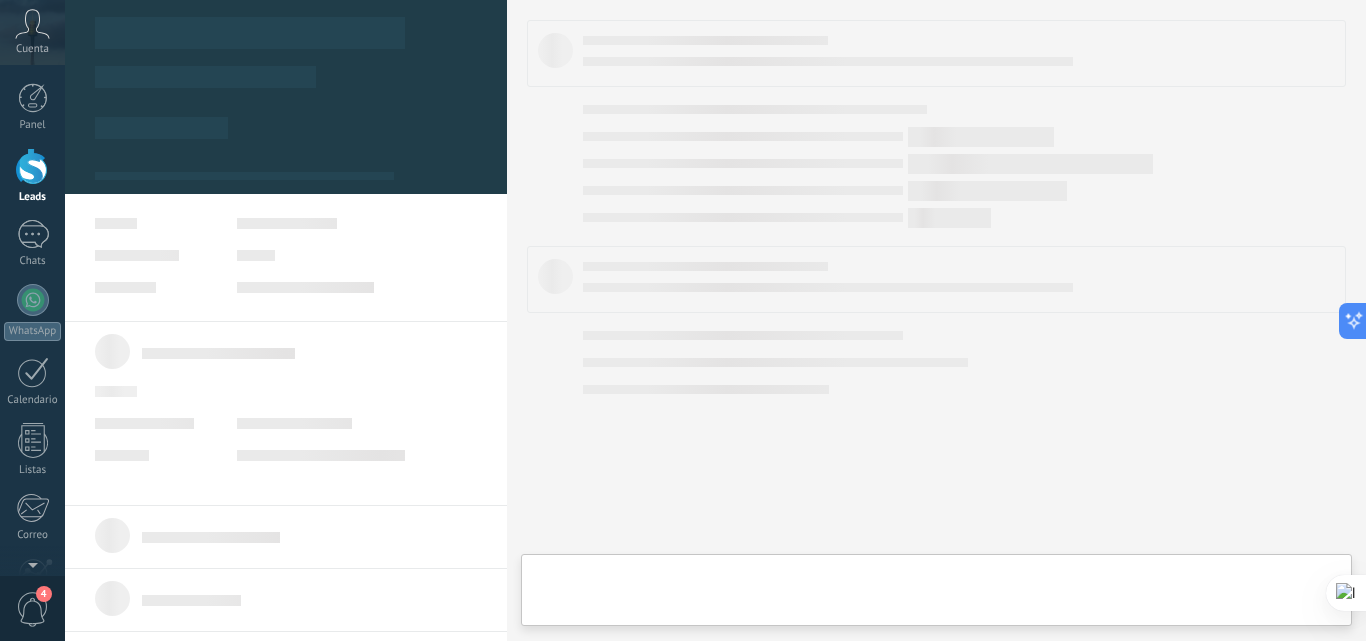 type on "**********" 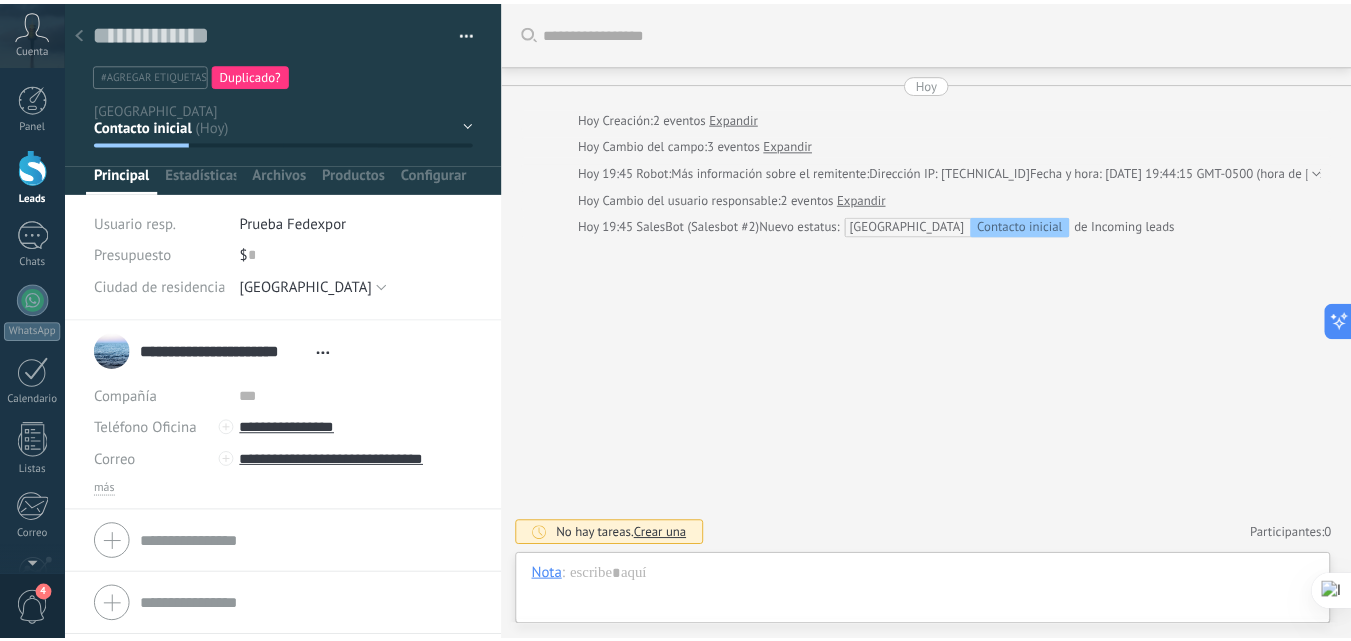 scroll, scrollTop: 30, scrollLeft: 0, axis: vertical 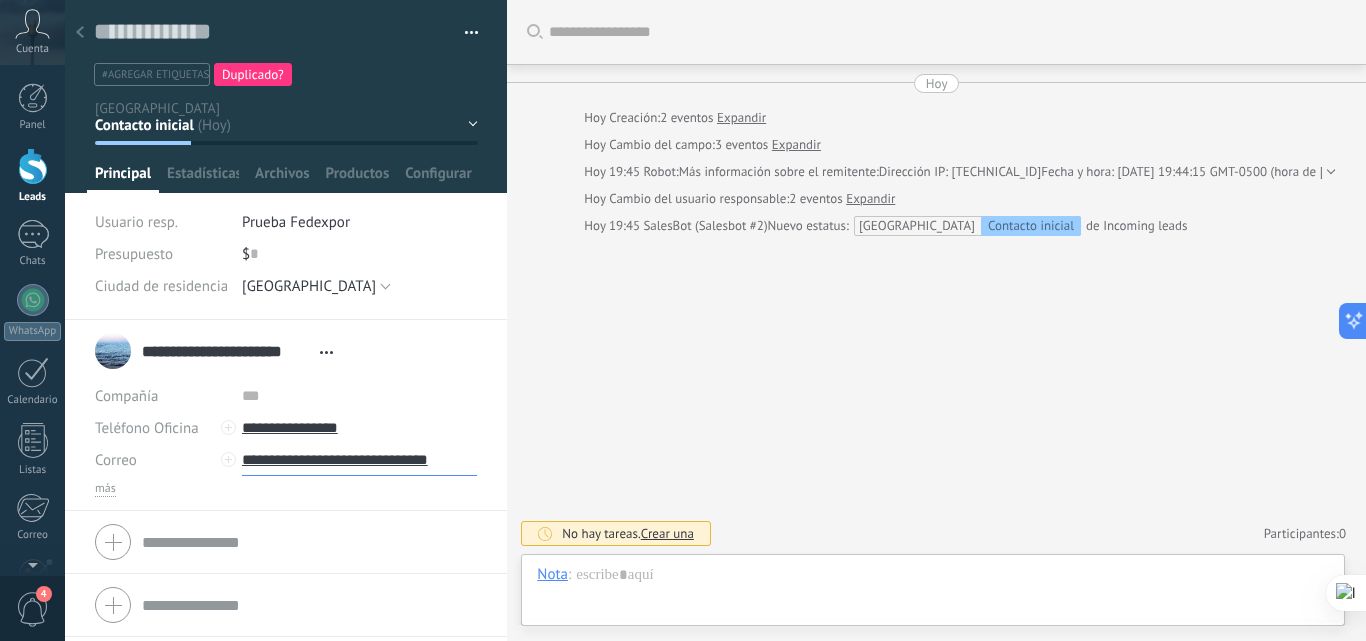 click on "**********" at bounding box center [360, 460] 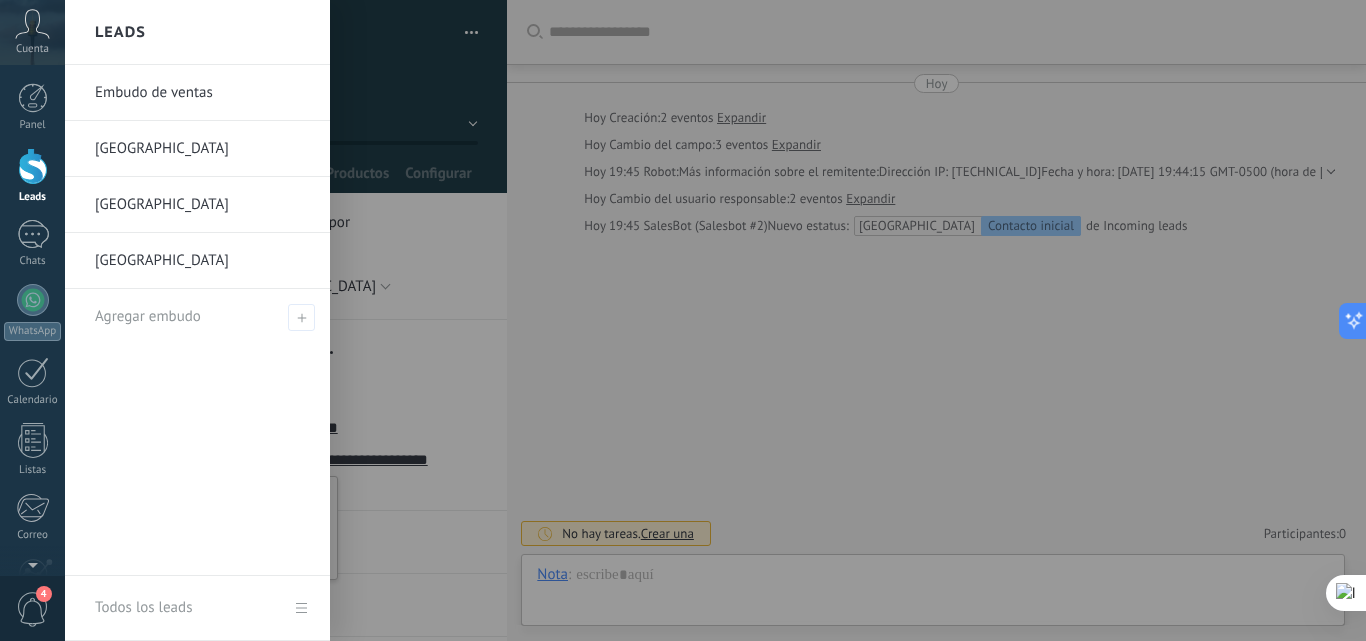 click at bounding box center [33, 166] 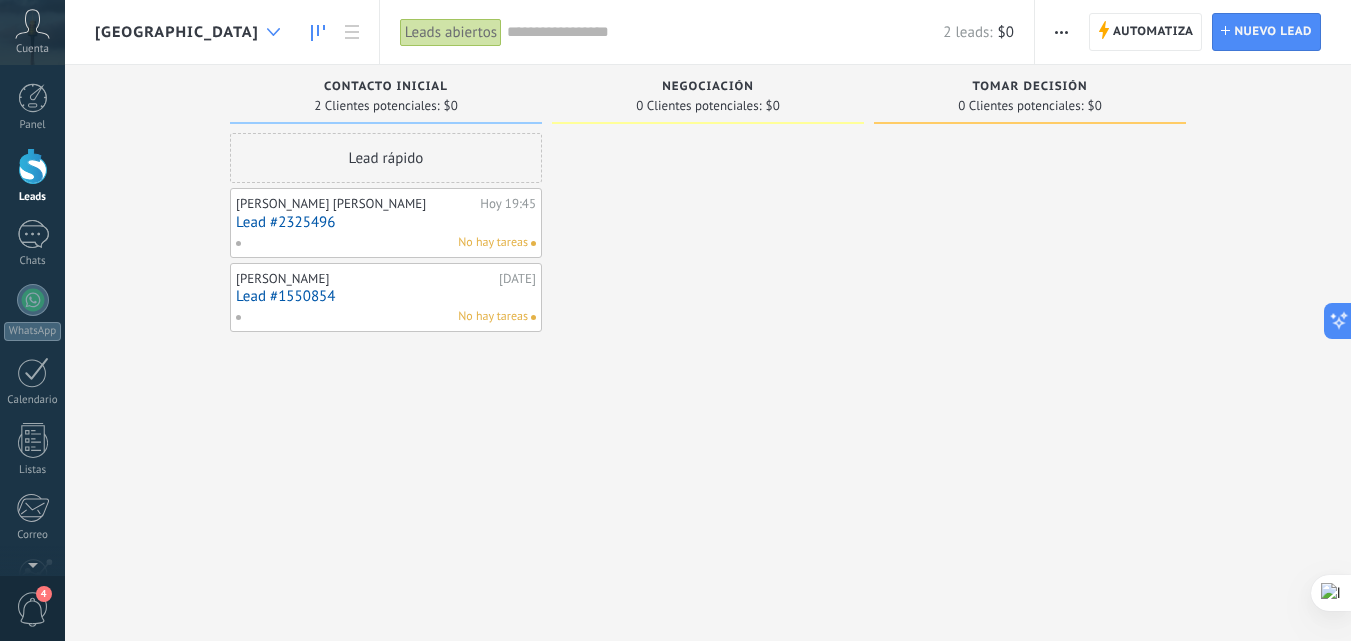 click 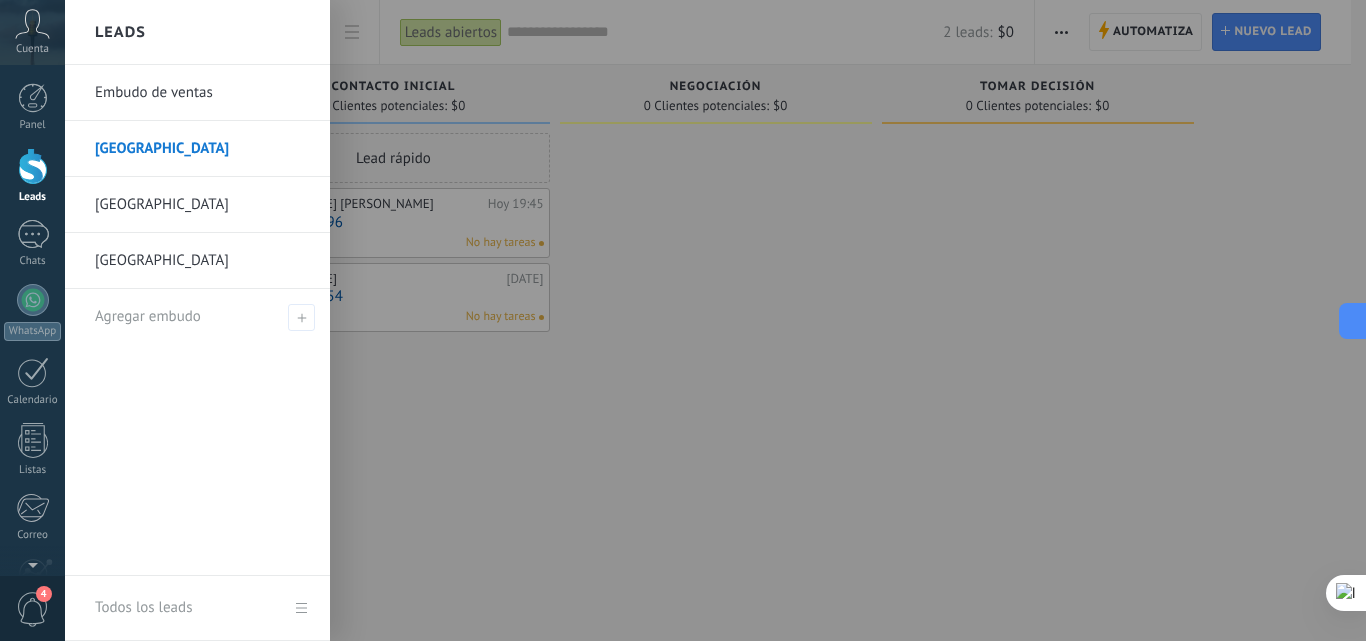 click on "Embudo de ventas" at bounding box center (202, 93) 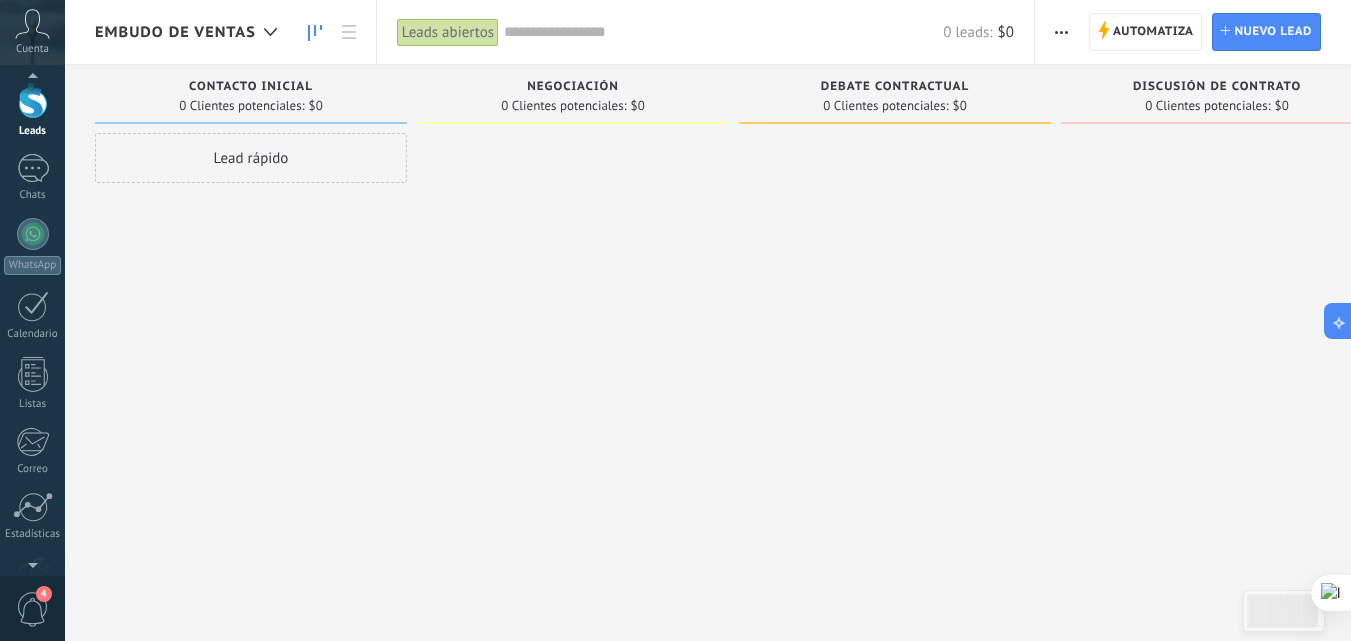 scroll, scrollTop: 191, scrollLeft: 0, axis: vertical 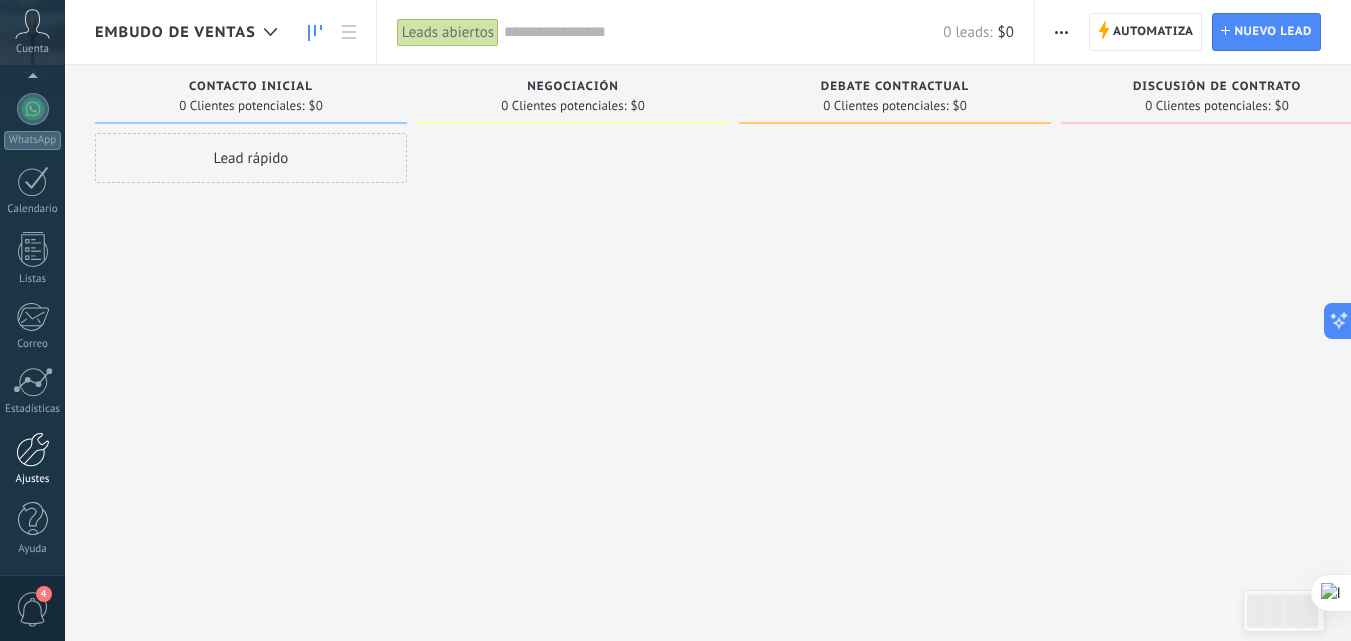 click at bounding box center [33, 449] 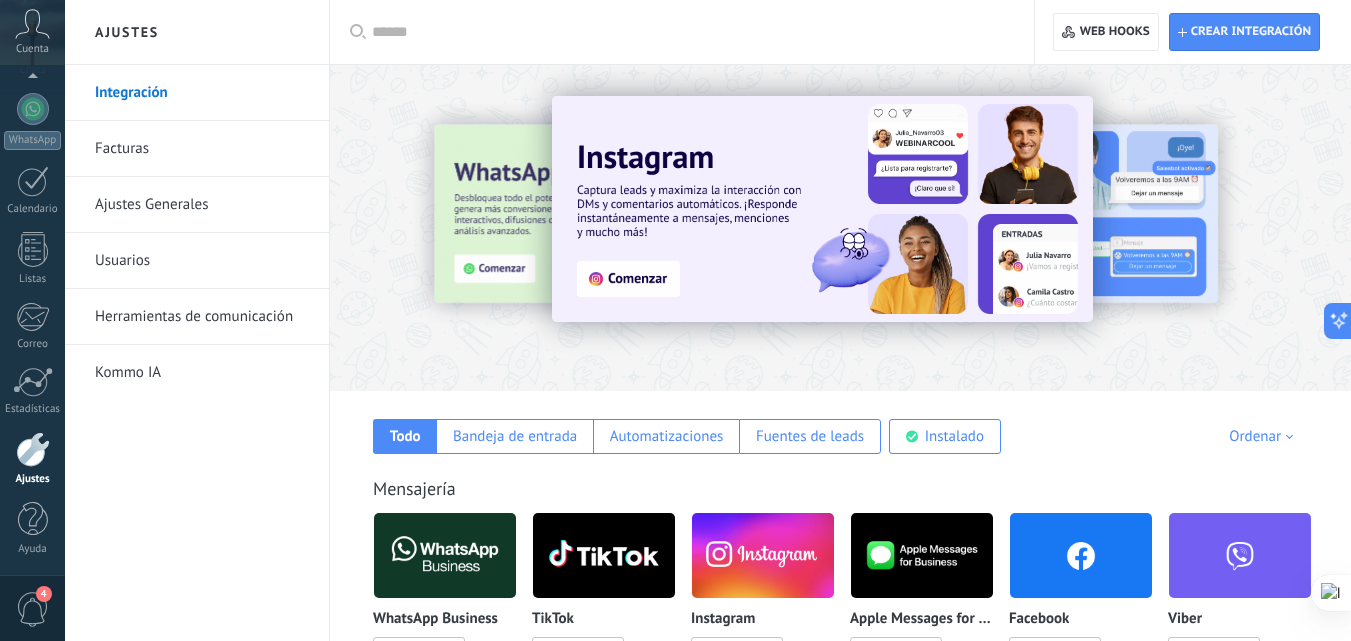 click on "Facturas" at bounding box center (202, 149) 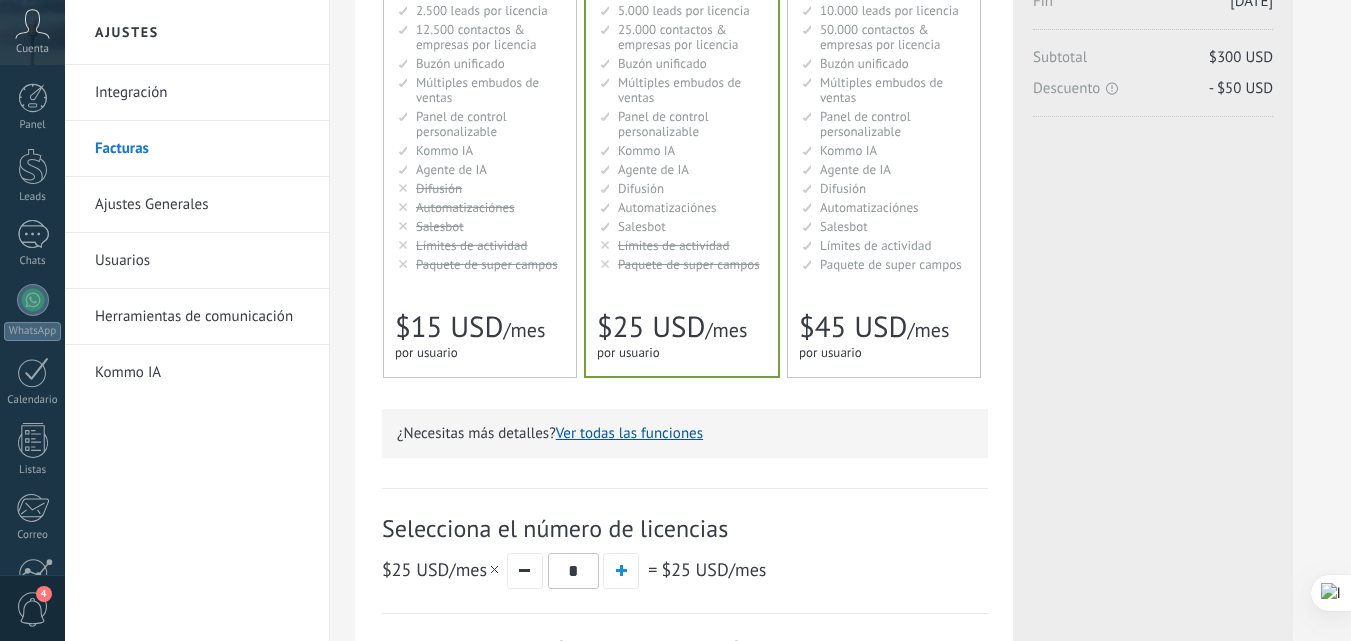 scroll, scrollTop: 0, scrollLeft: 0, axis: both 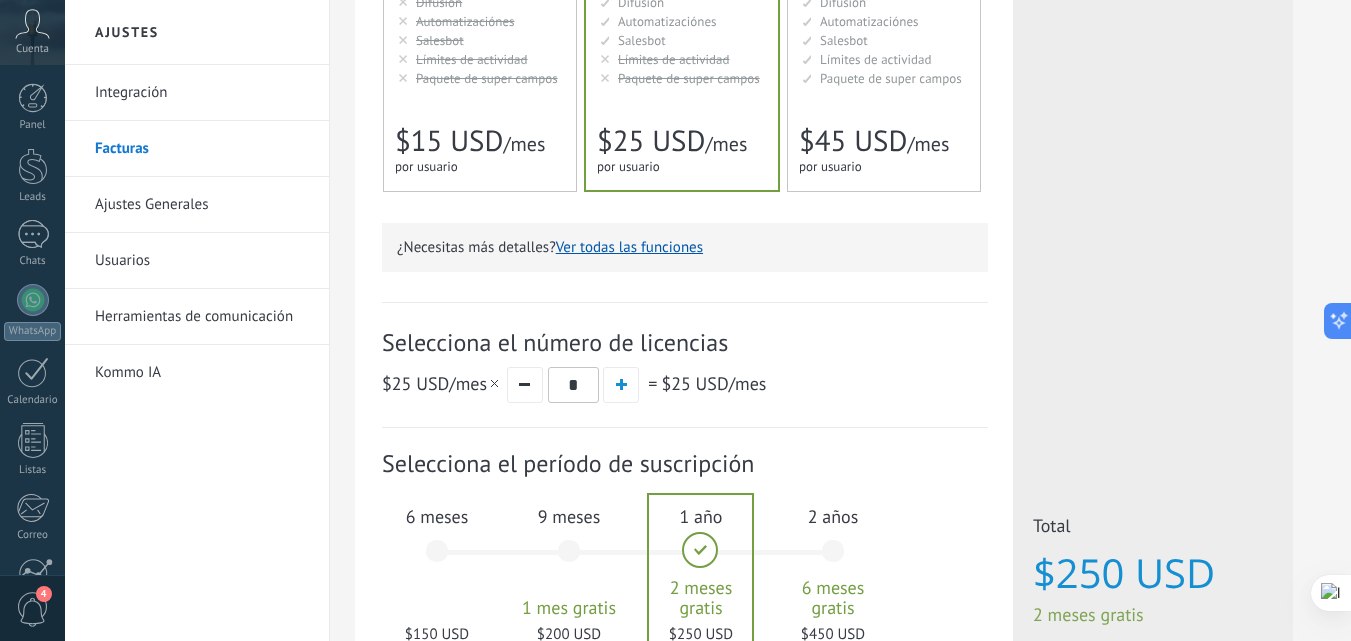 click on "6 meses
$150 USD" at bounding box center (437, 560) 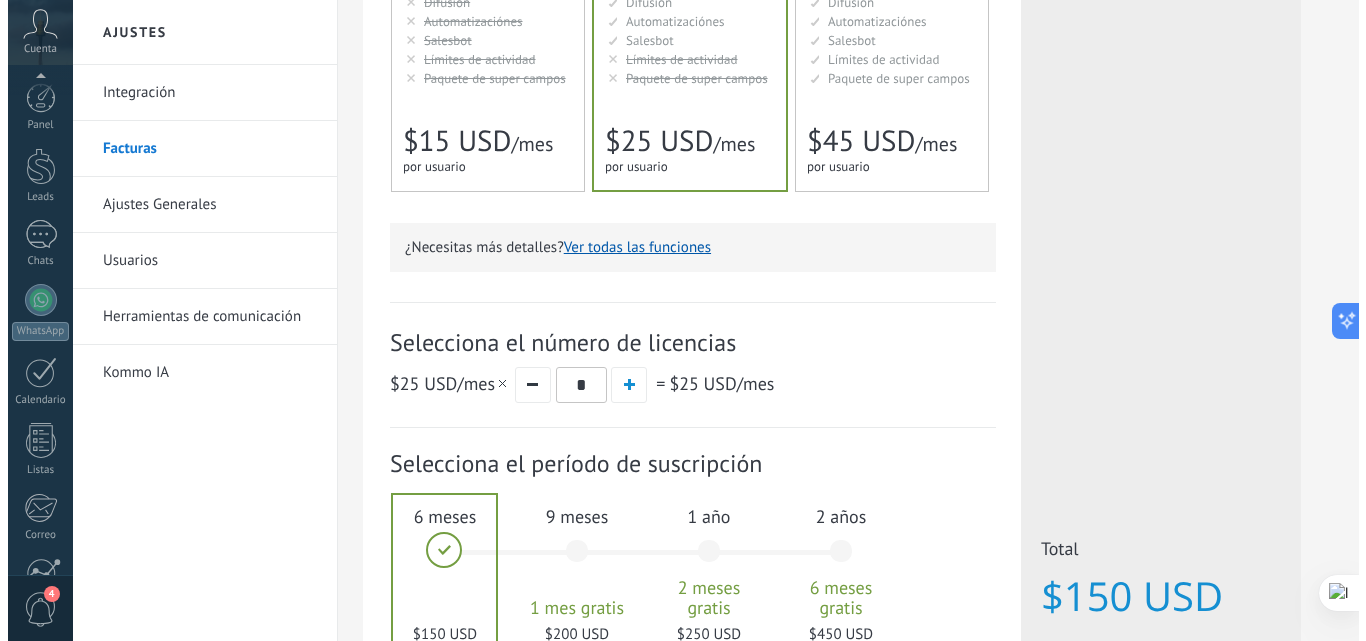 scroll, scrollTop: 191, scrollLeft: 0, axis: vertical 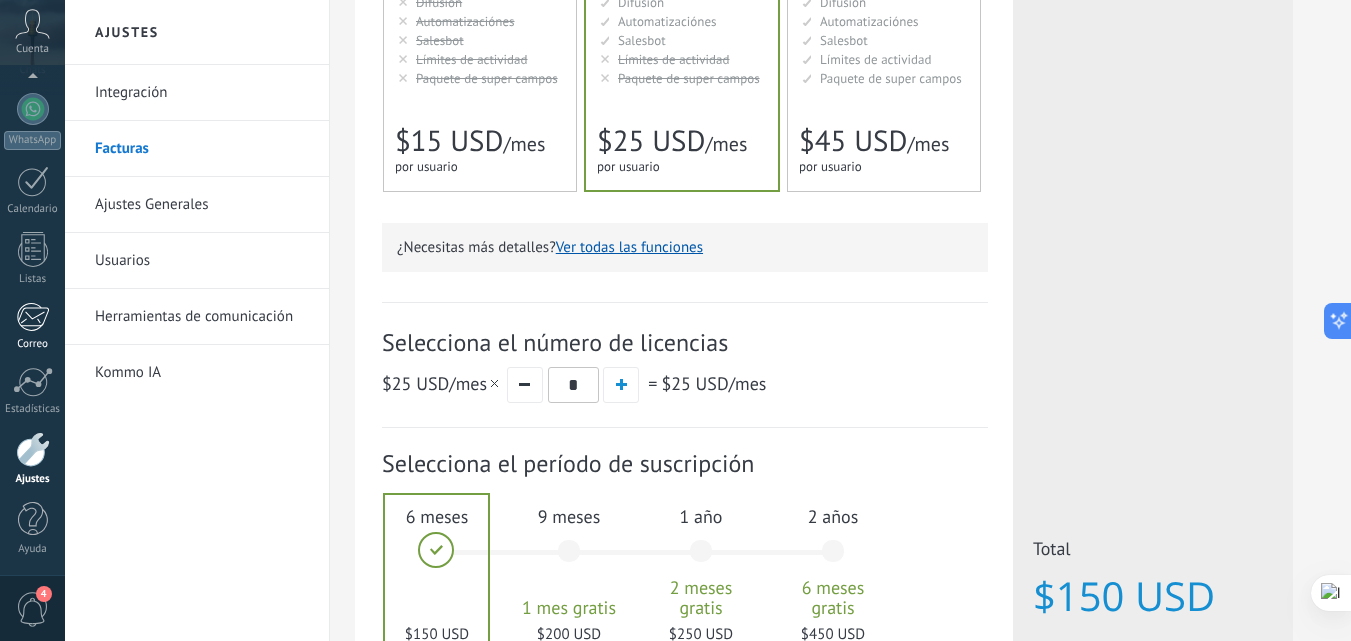 click at bounding box center [32, 317] 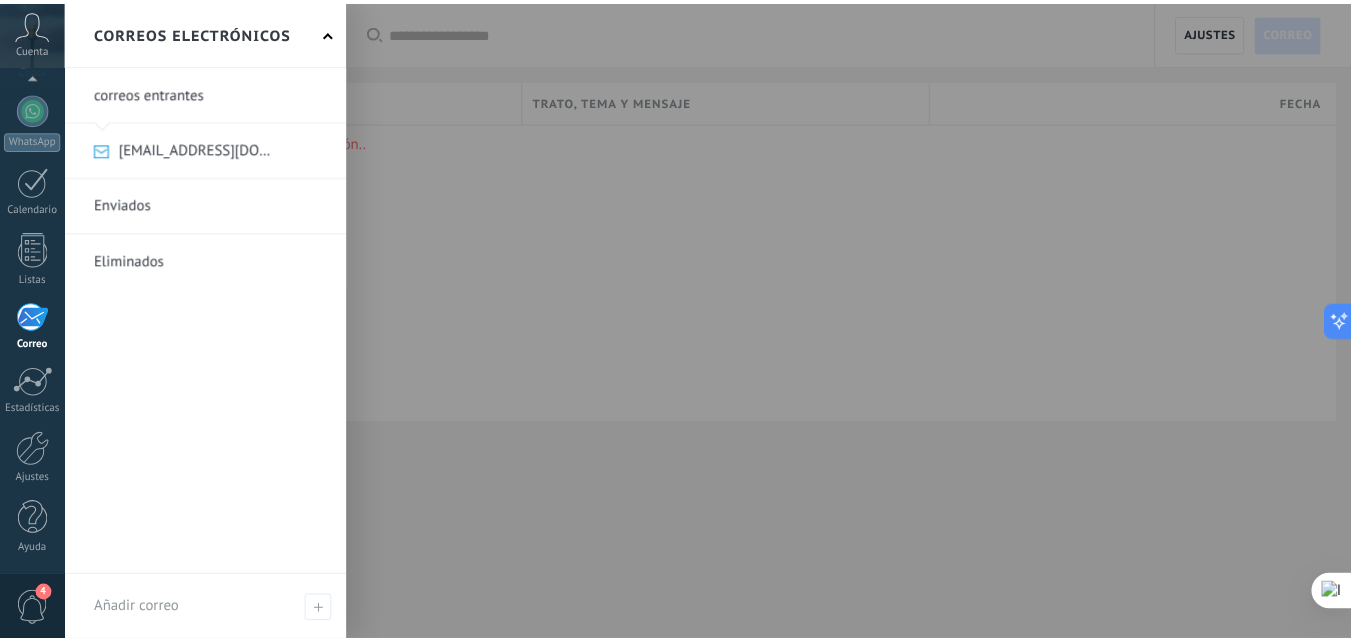scroll, scrollTop: 0, scrollLeft: 0, axis: both 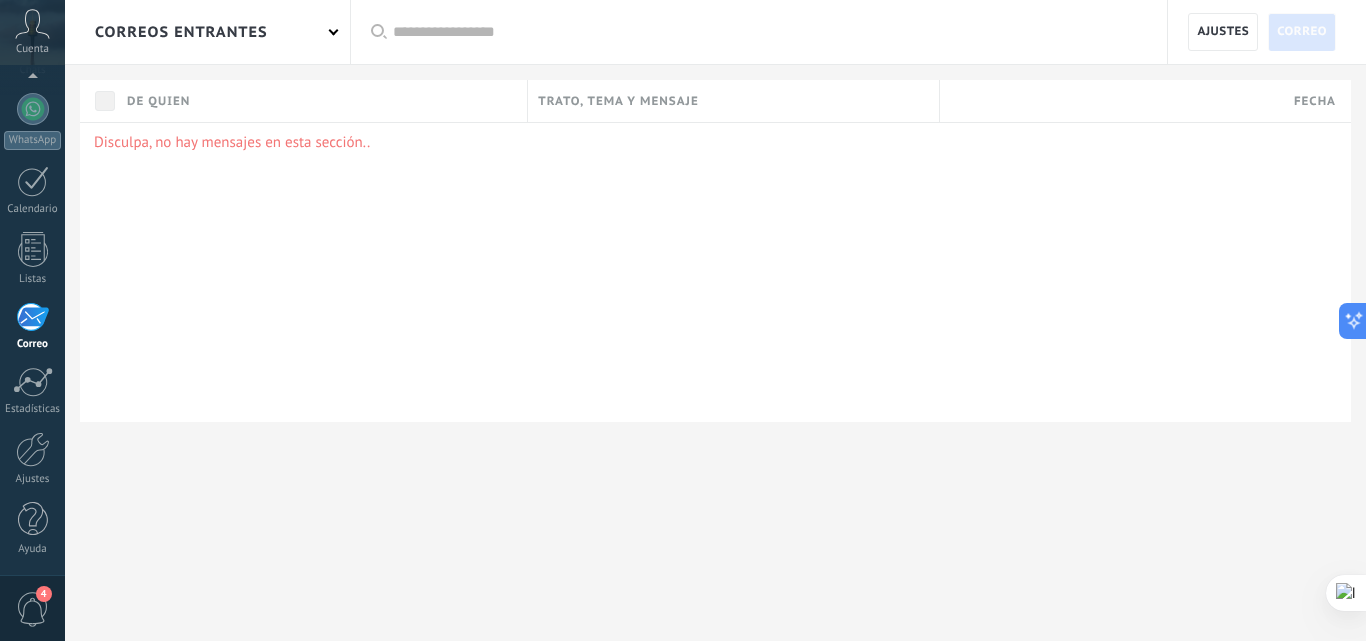 click on "correos entrantes" at bounding box center (181, 32) 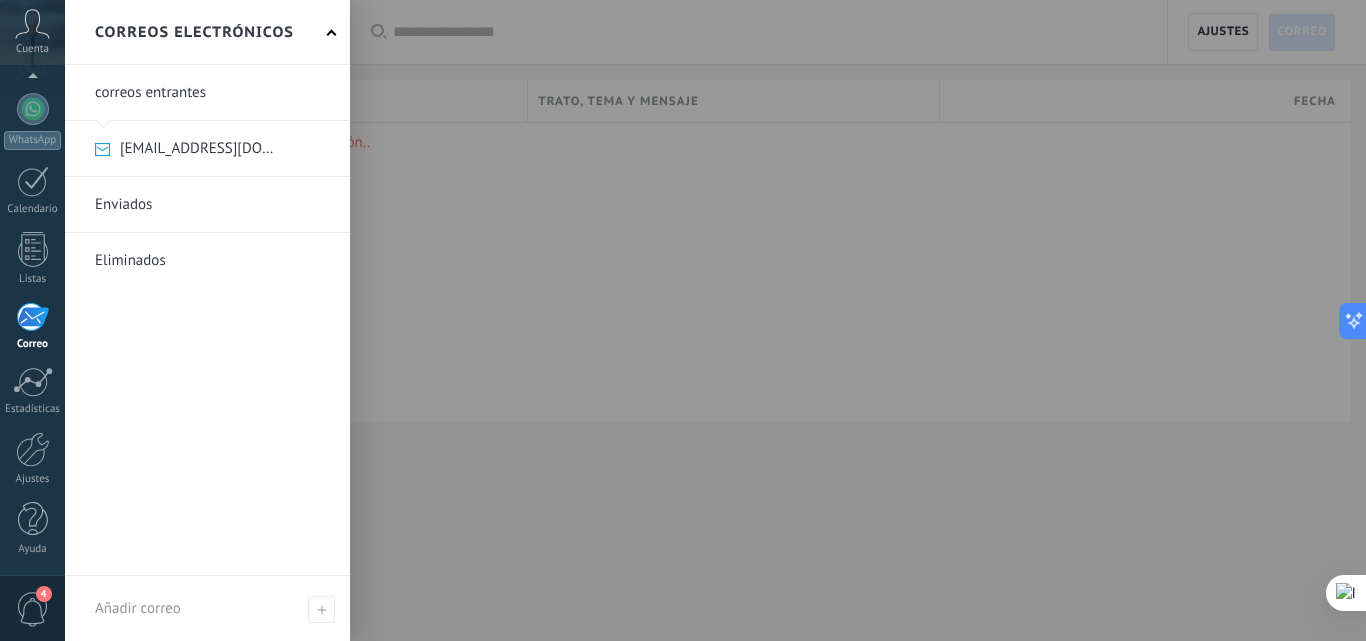click at bounding box center (748, 320) 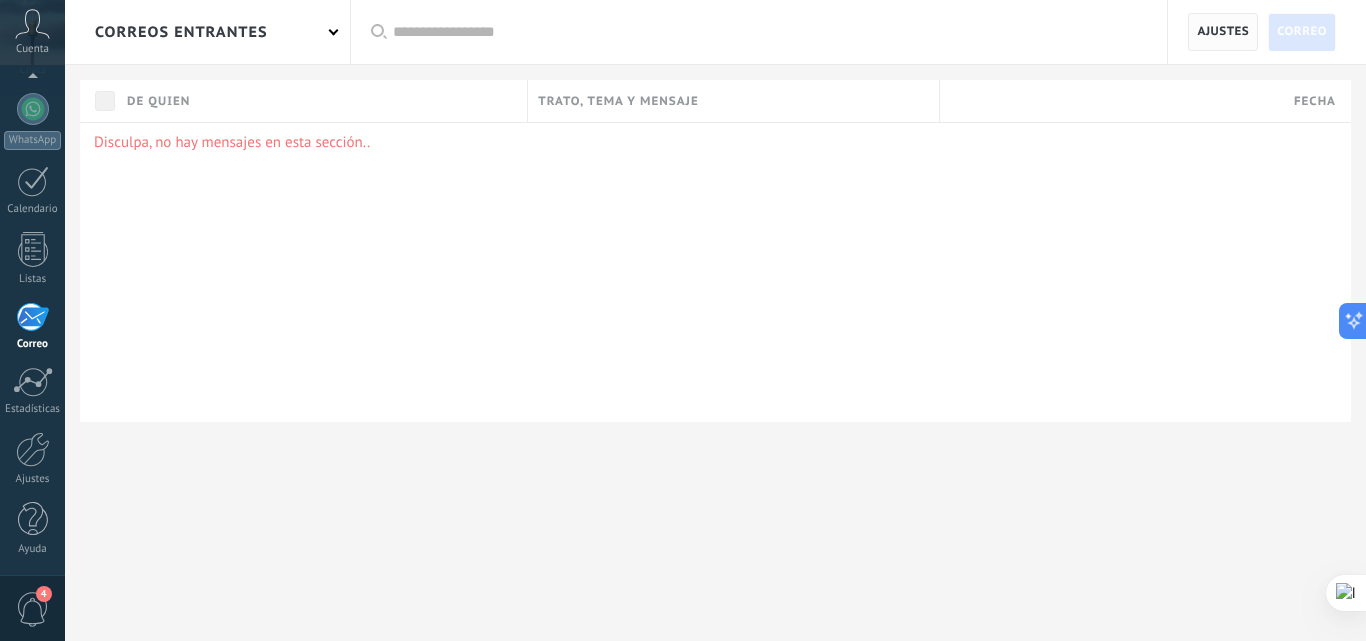 click on "Ajustes" at bounding box center [1223, 32] 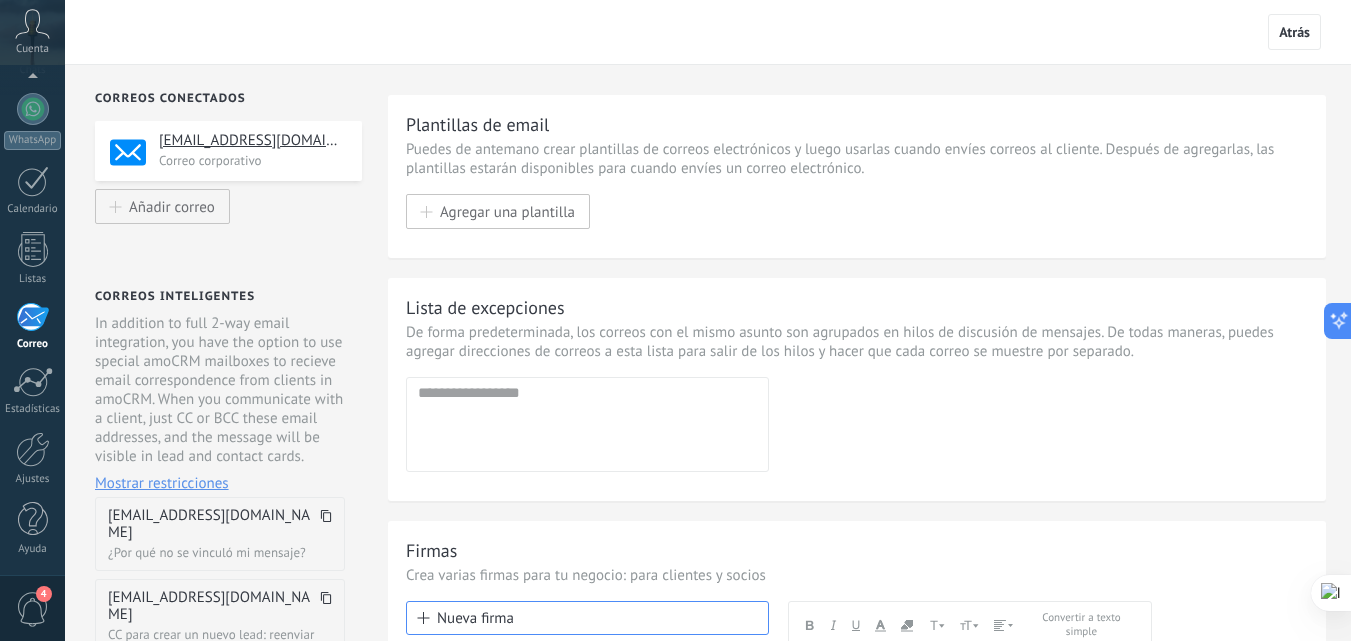 scroll, scrollTop: 337, scrollLeft: 0, axis: vertical 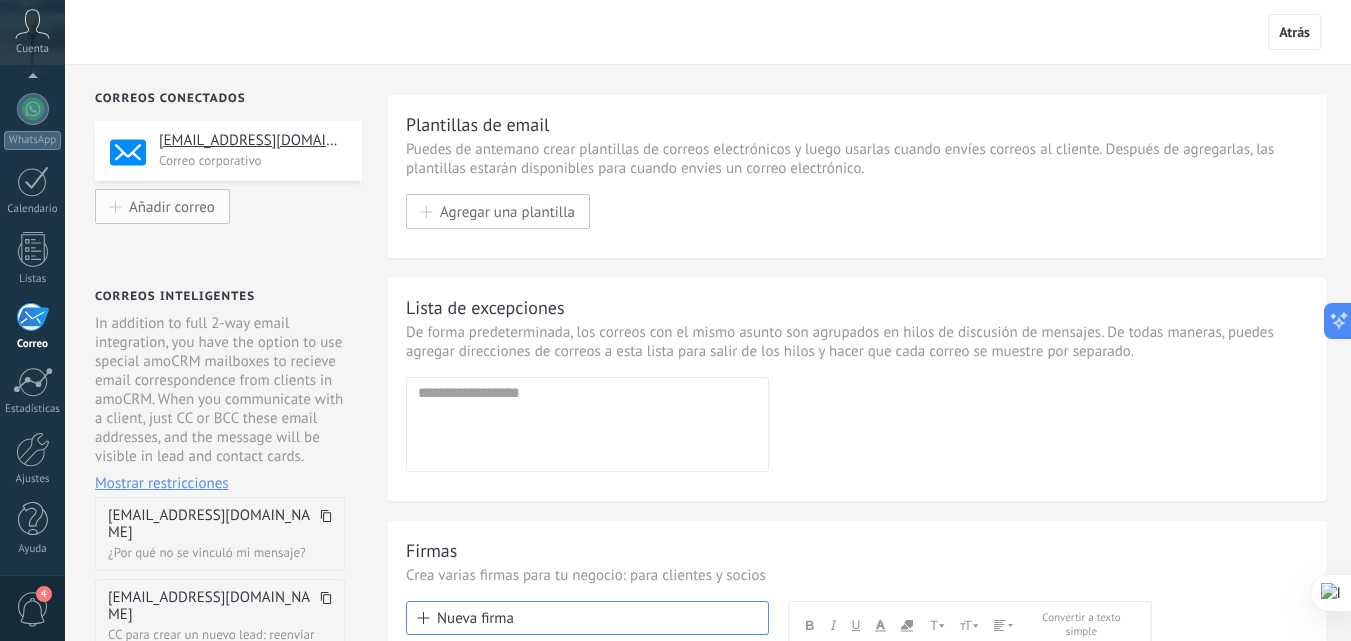 click on "Añadir correo" at bounding box center [172, 206] 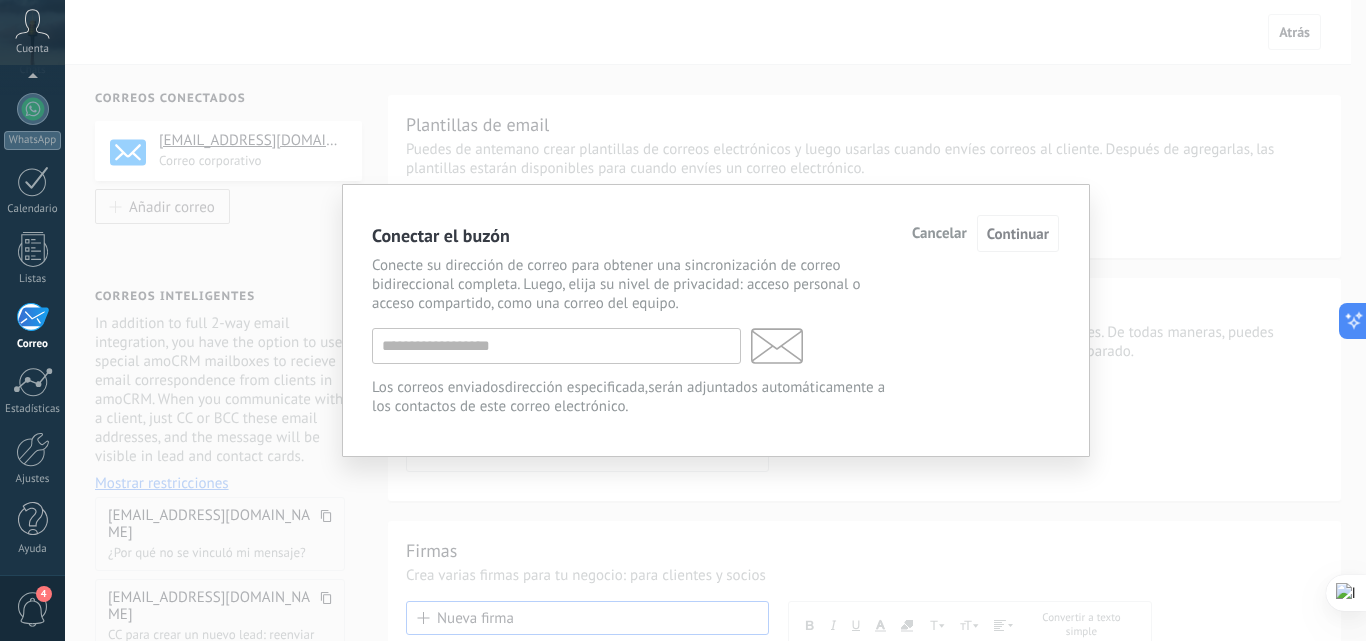 click on "Cancelar" at bounding box center (939, 234) 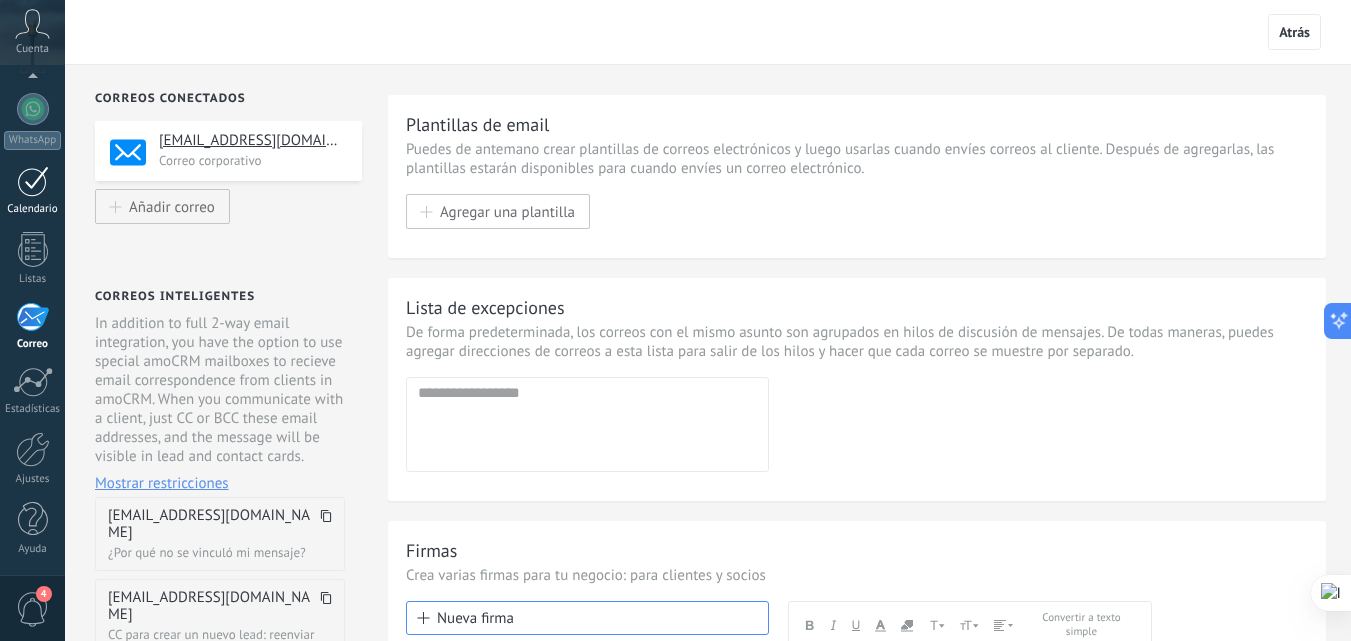 click on "Calendario" at bounding box center [32, 191] 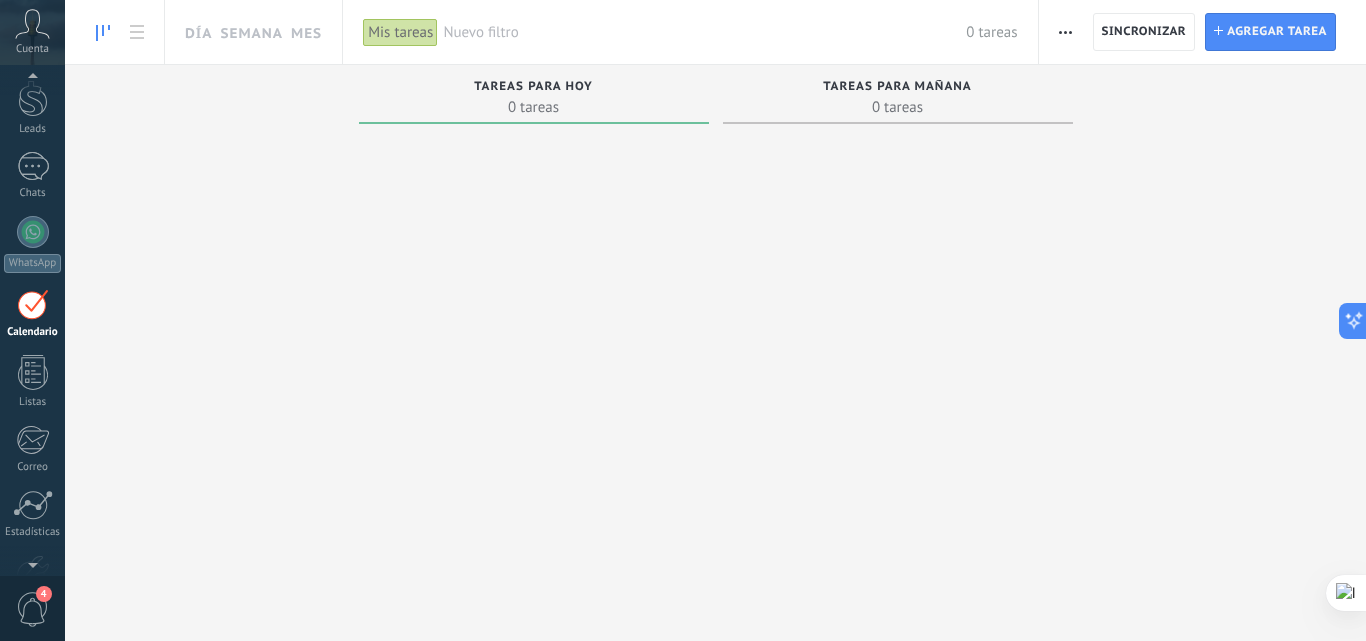 scroll, scrollTop: 0, scrollLeft: 0, axis: both 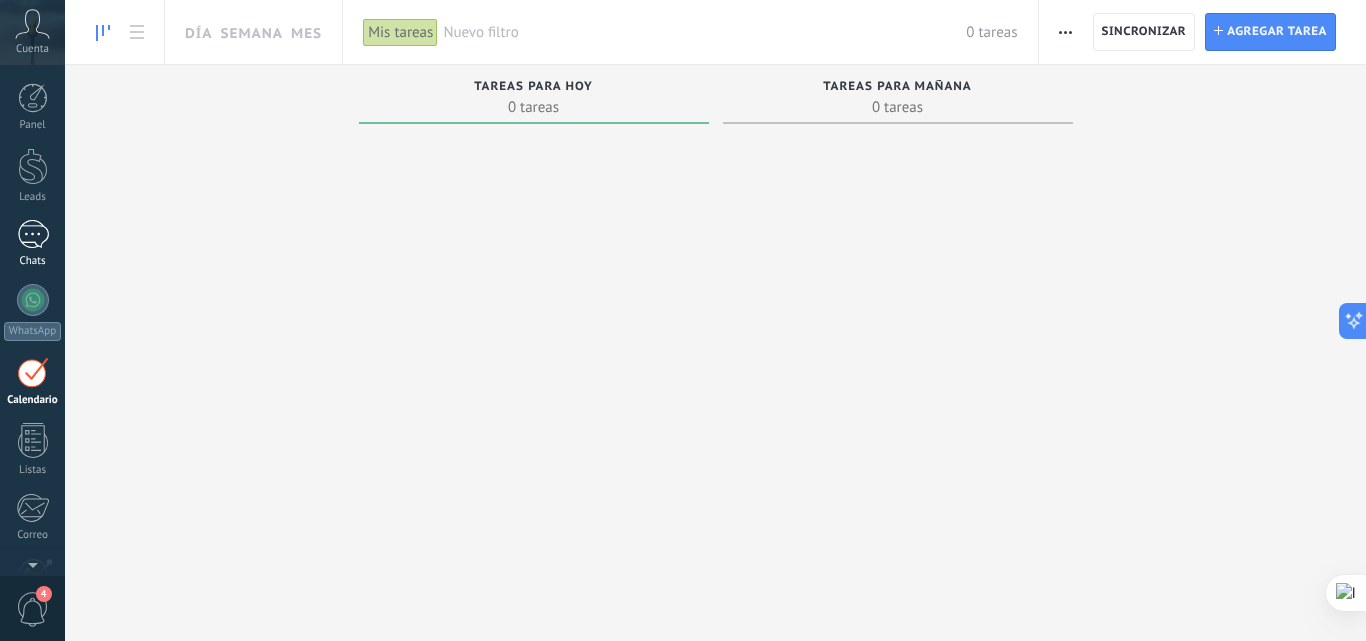 click at bounding box center [33, 234] 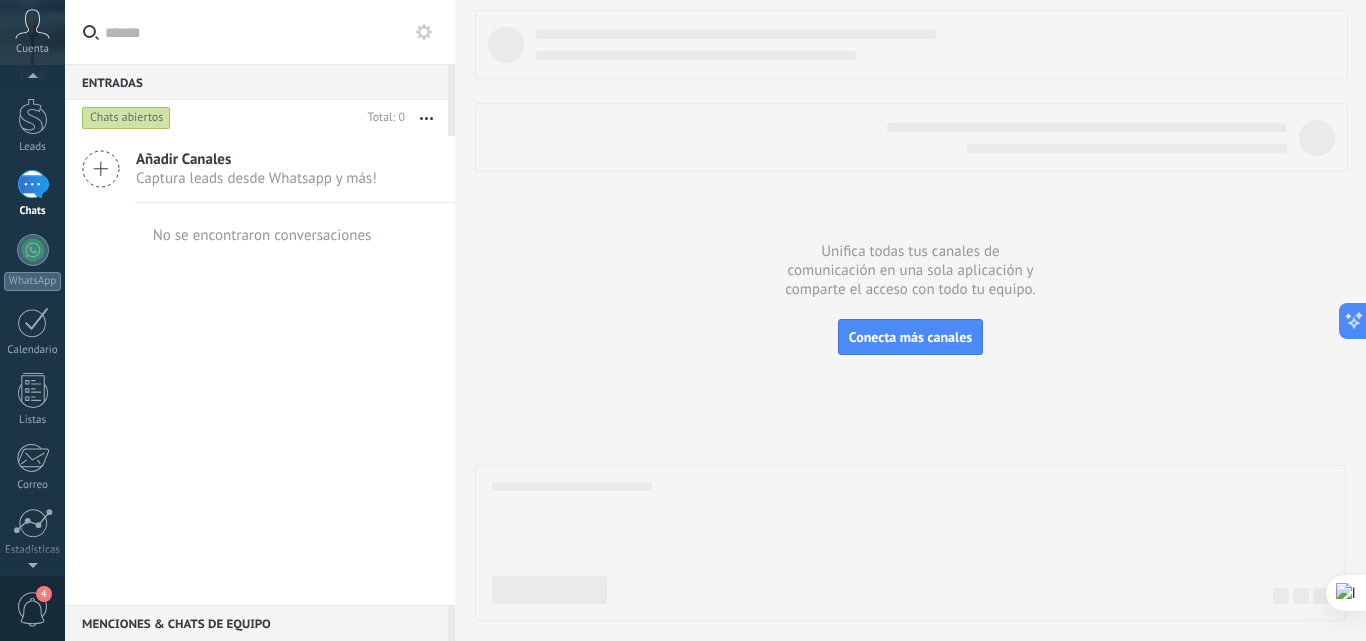 scroll, scrollTop: 0, scrollLeft: 0, axis: both 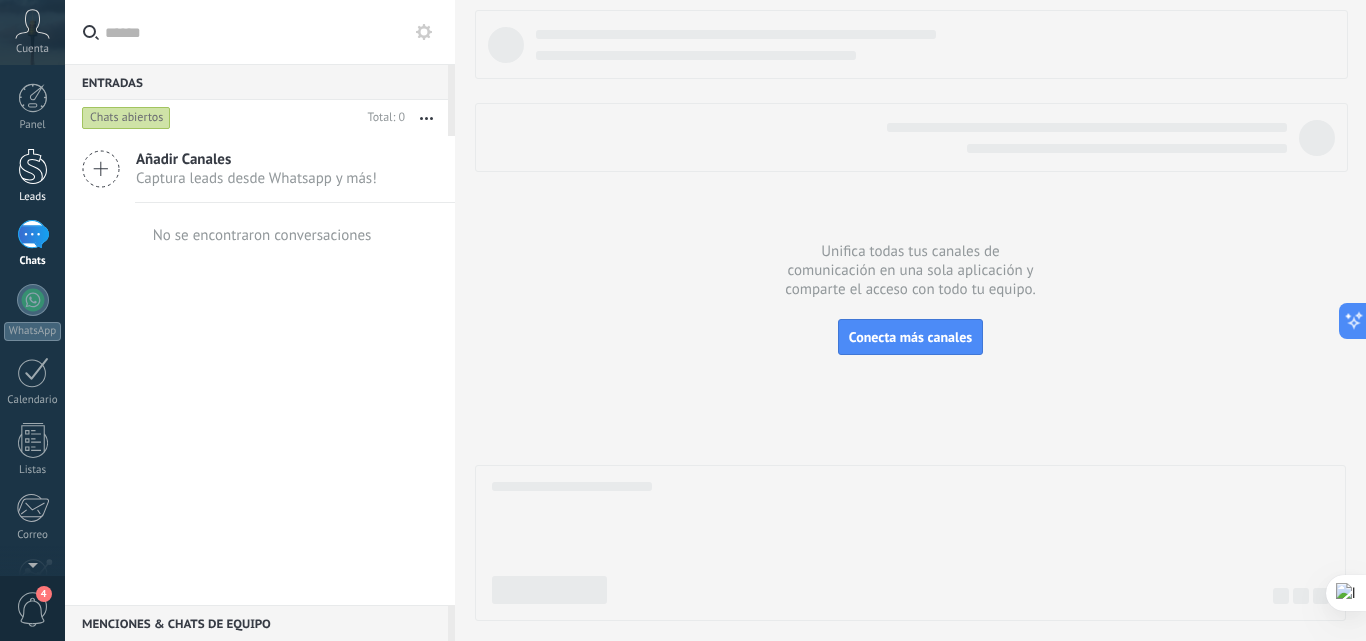 click on "Leads" at bounding box center [32, 176] 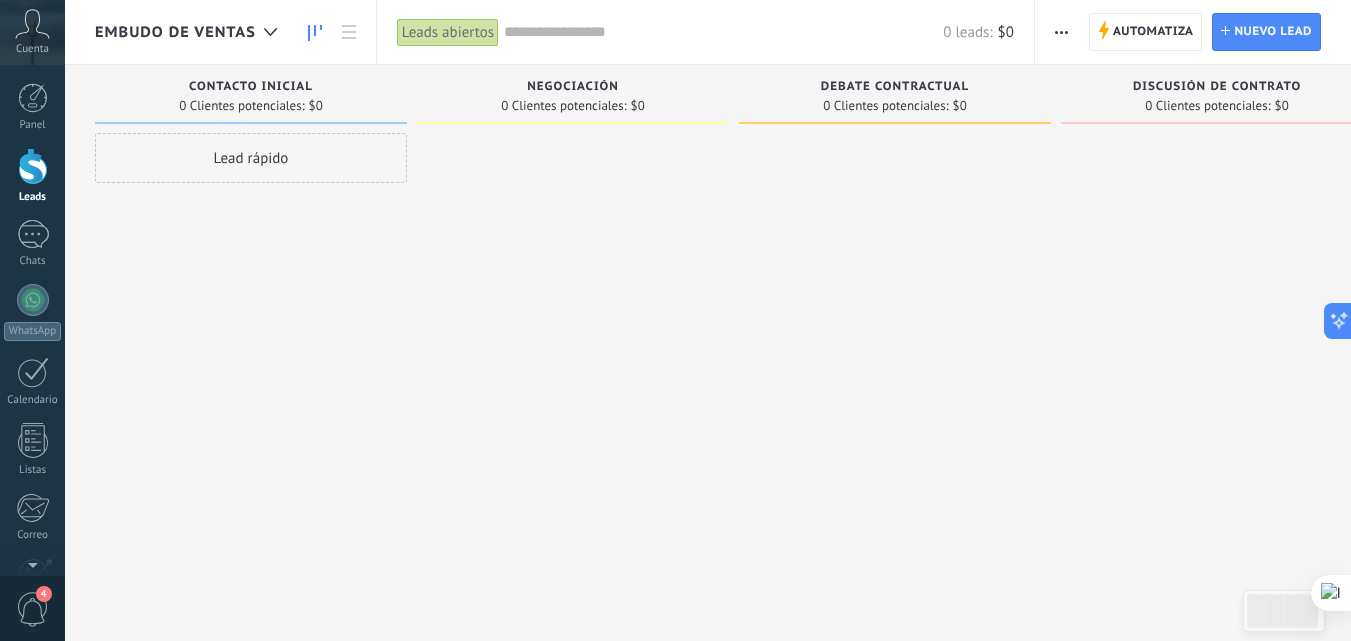 click at bounding box center (1061, 32) 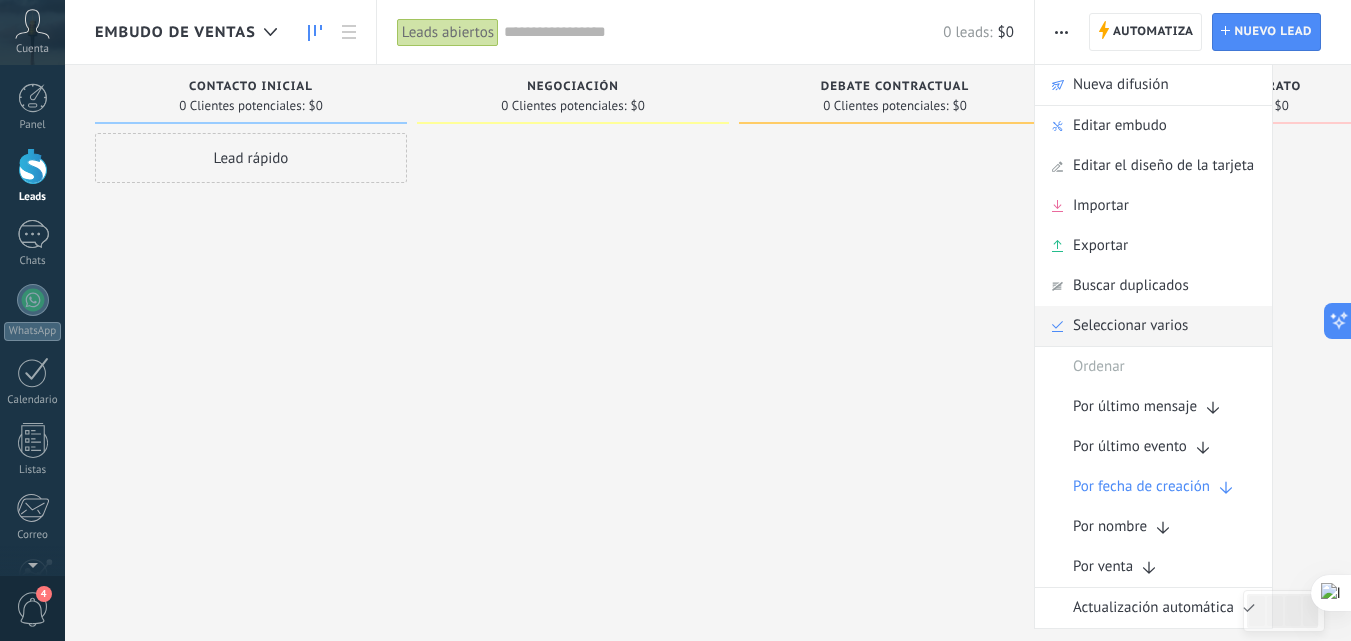 click on "Seleccionar varios" at bounding box center [1130, 326] 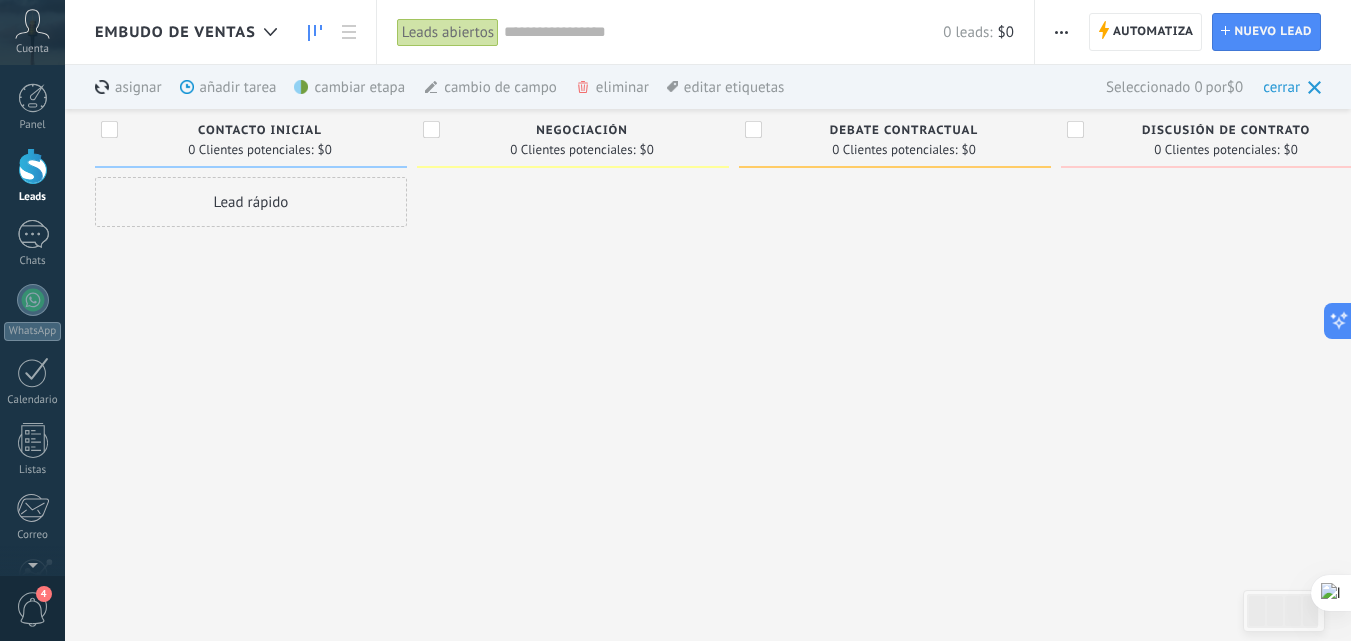 click on "Contacto inicial 0  Clientes potenciales:  $0" at bounding box center (251, 138) 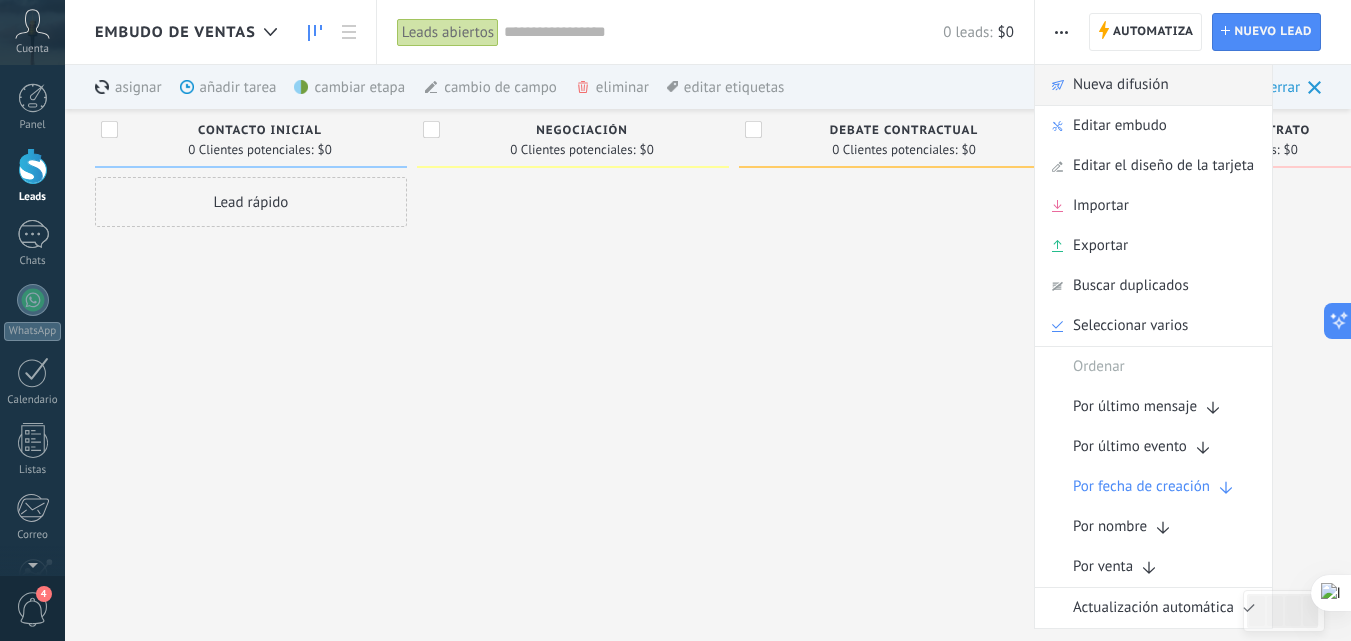 click on "Nueva difusión" at bounding box center (1121, 85) 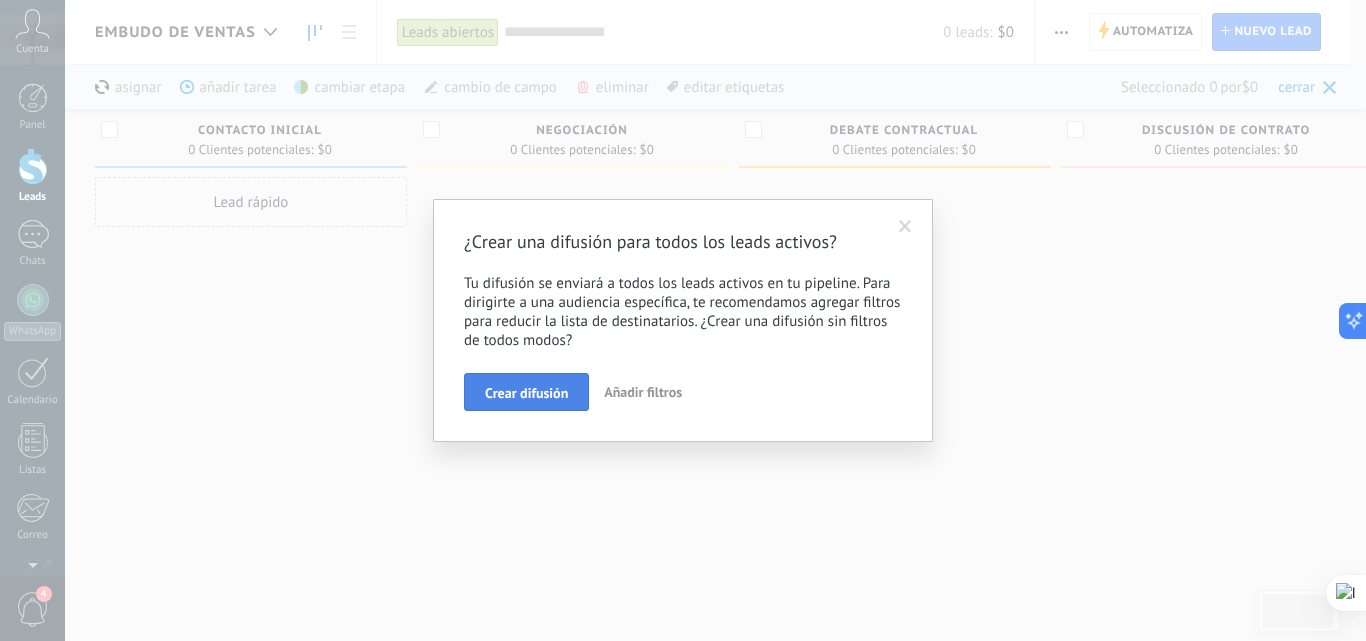 click on "Crear difusión" at bounding box center [526, 393] 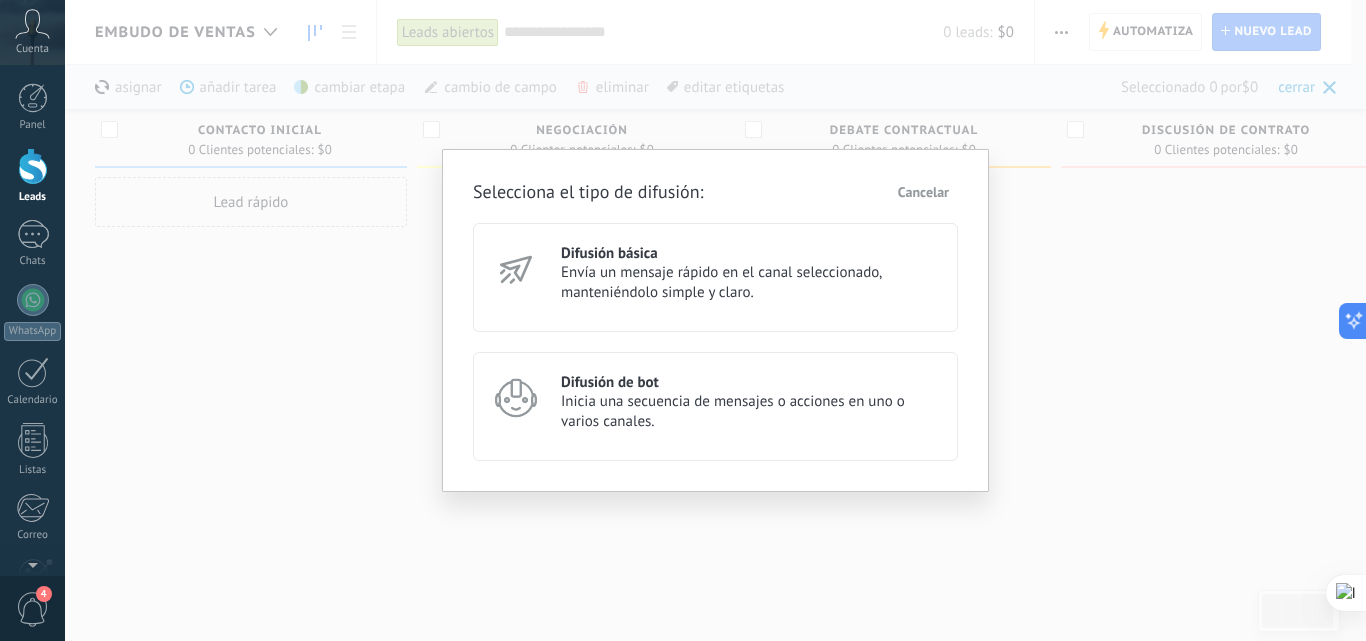 click on "Difusión básica Envía un mensaje rápido en el canal seleccionado, manteniéndolo simple y claro." at bounding box center [715, 277] 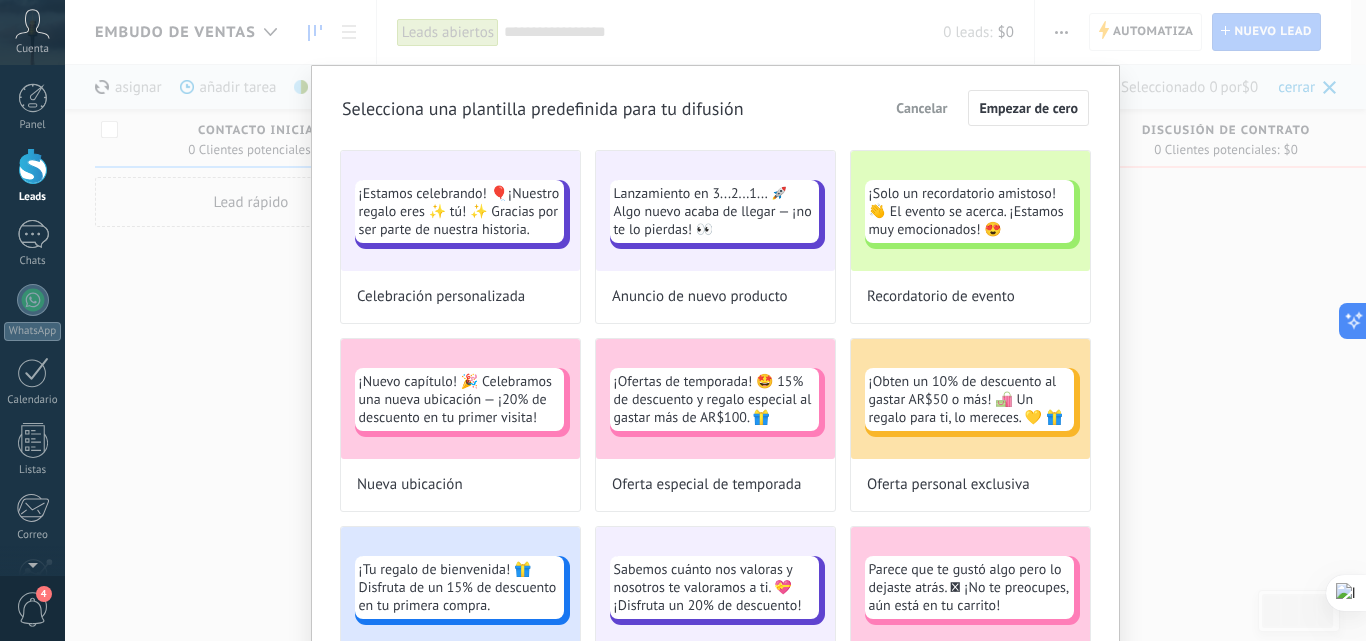 click on "Selecciona una plantilla predefinida para tu difusión Cancelar Empezar de cero" at bounding box center (715, 108) 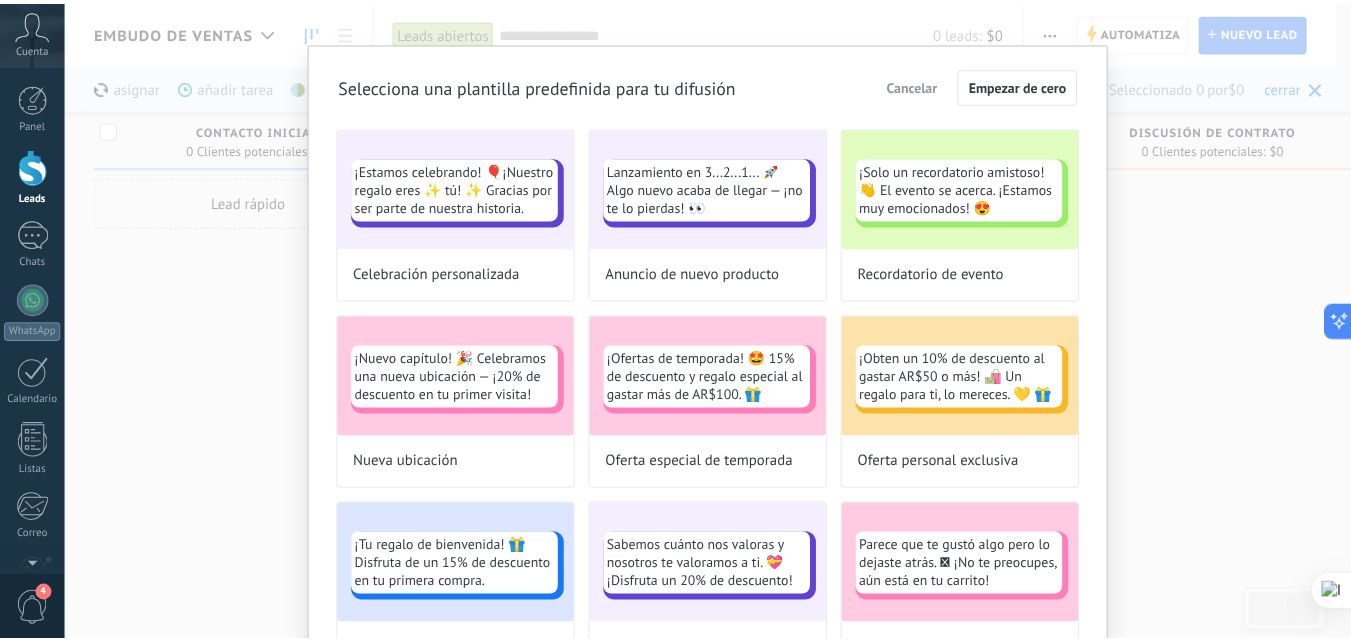 scroll, scrollTop: 0, scrollLeft: 0, axis: both 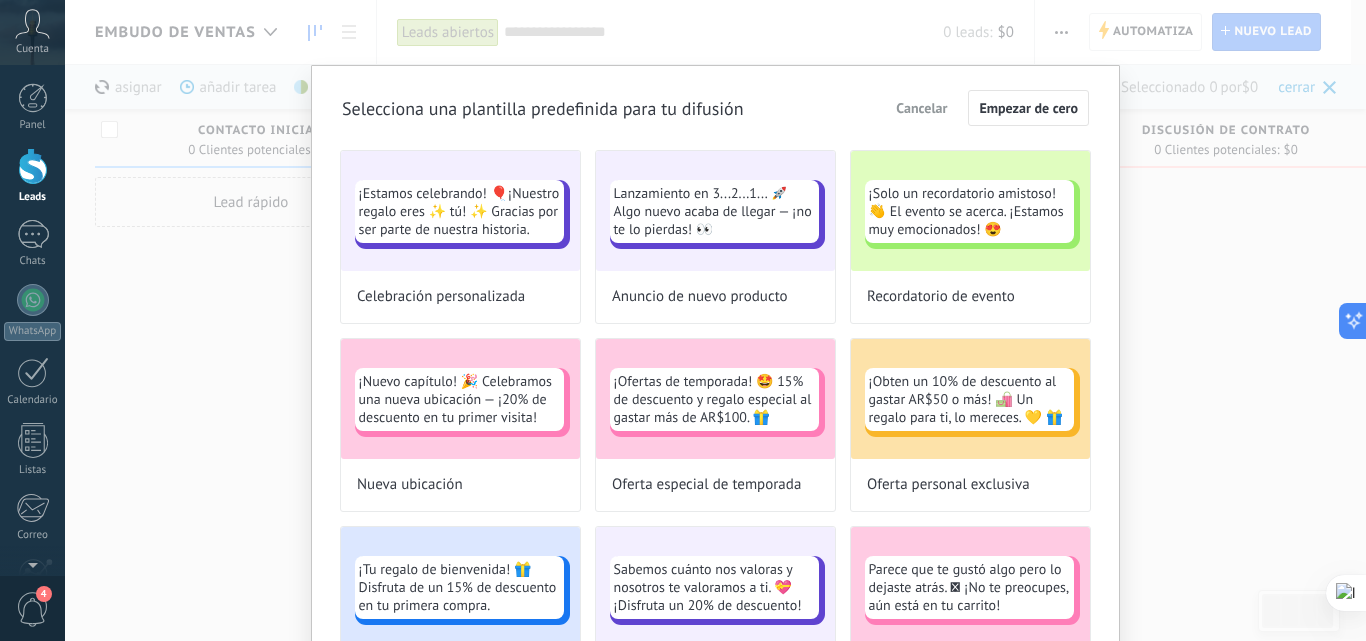 click on "Cancelar" at bounding box center (921, 108) 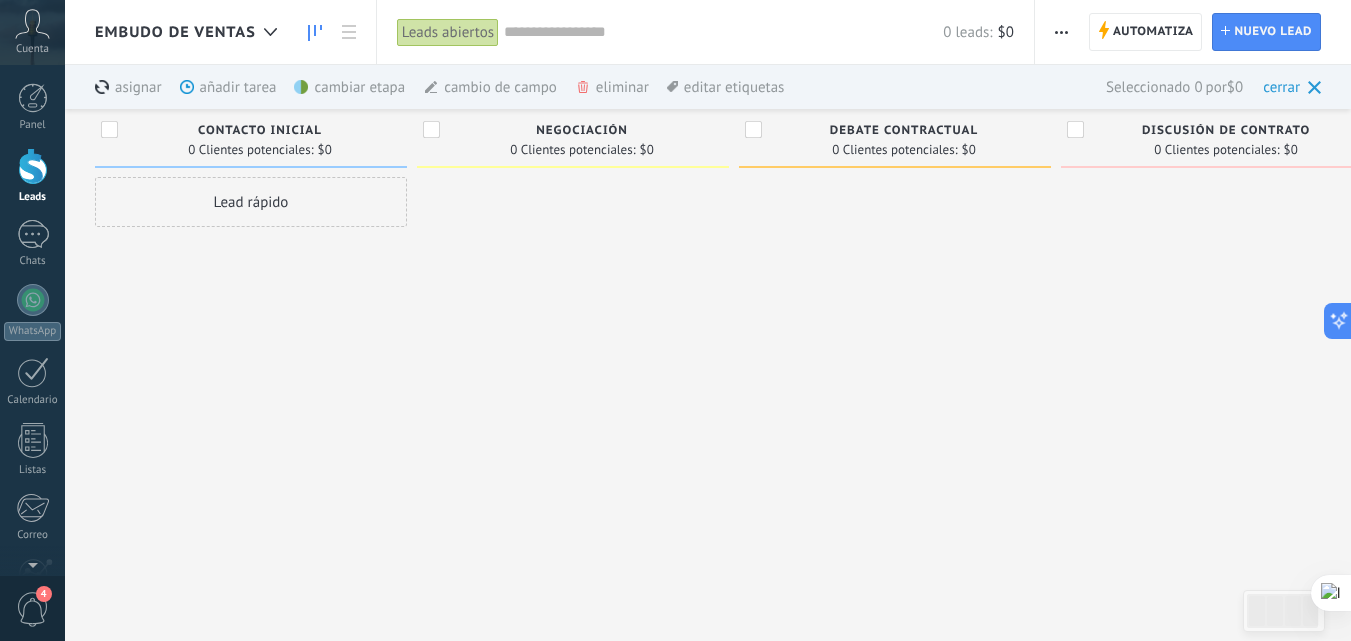 click at bounding box center [1061, 32] 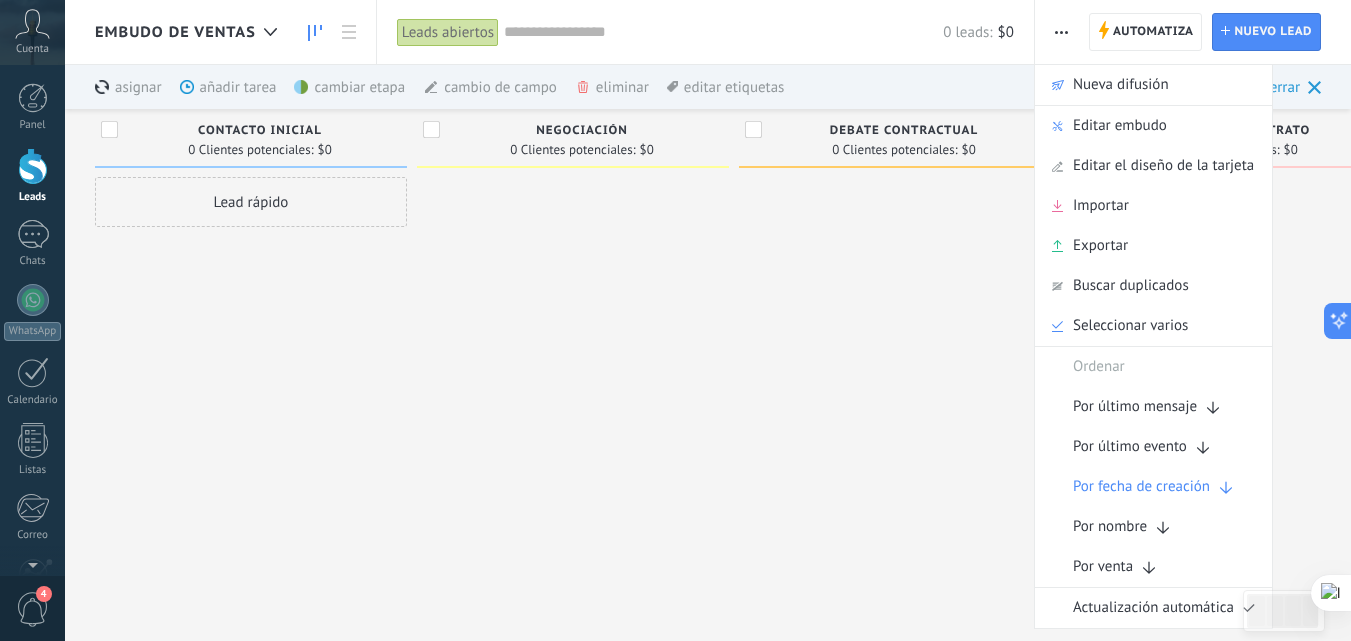 click at bounding box center (573, 367) 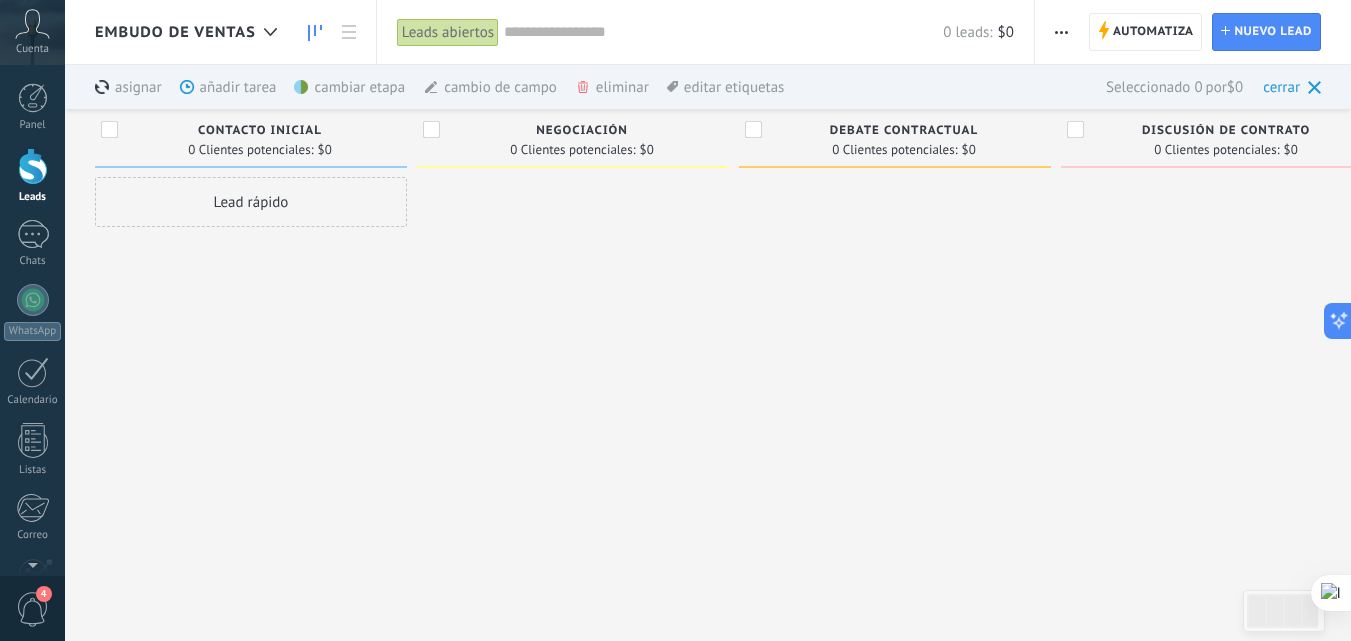 click on "cerrar" at bounding box center (1292, 87) 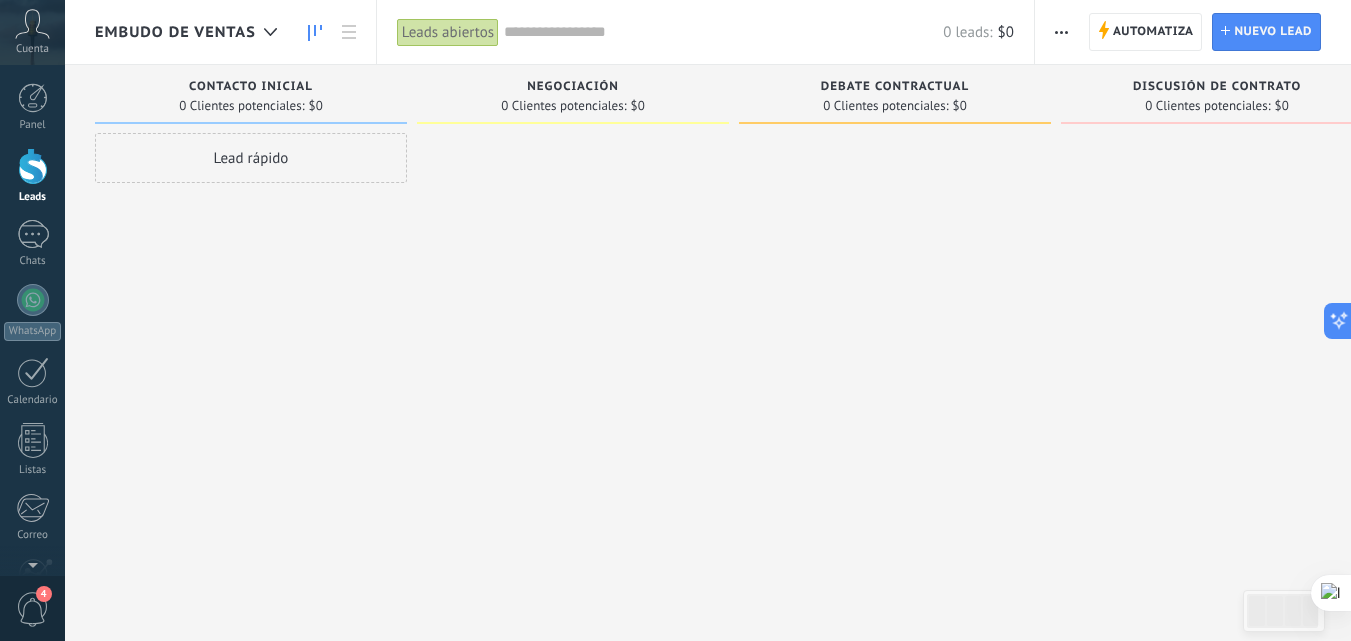 click at bounding box center [1061, 32] 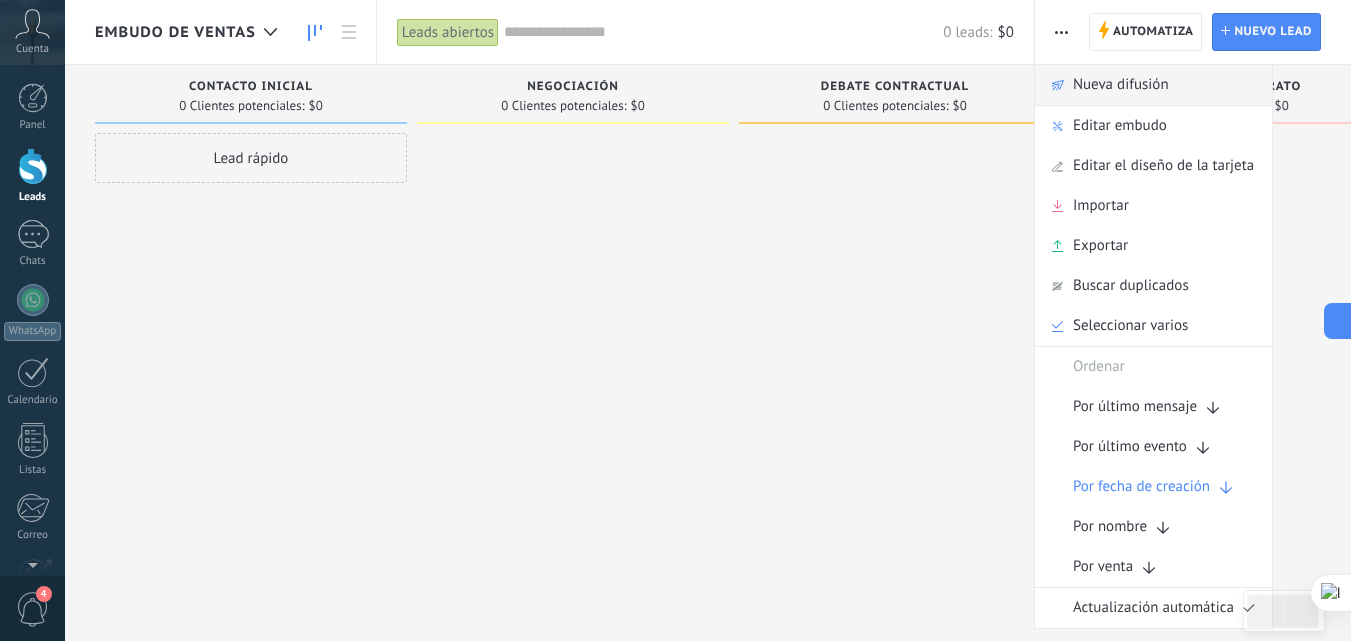 click on "Nueva difusión" at bounding box center [1121, 85] 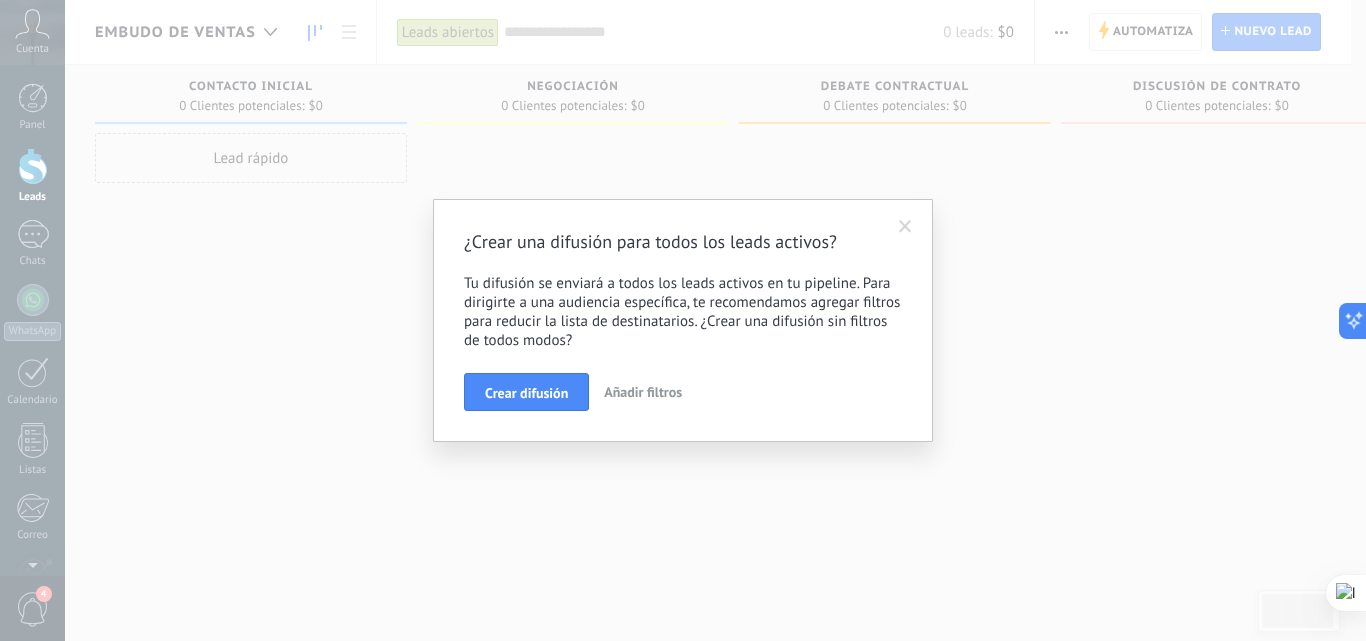 click at bounding box center [905, 227] 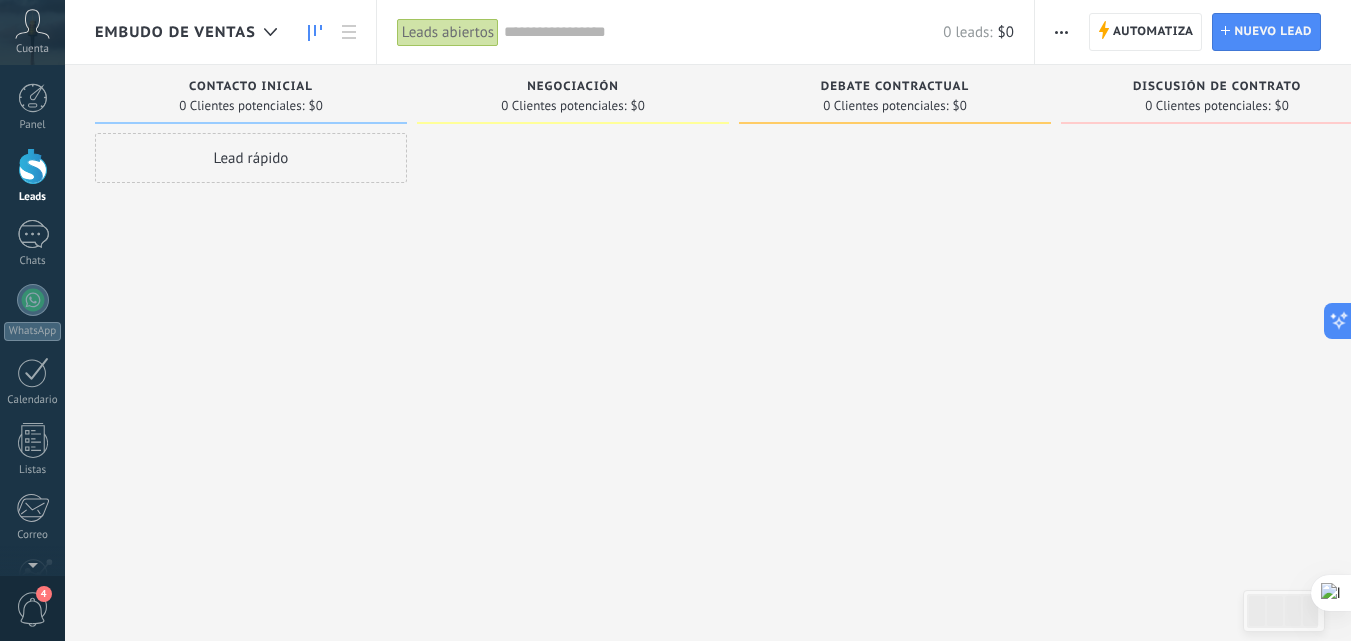 click at bounding box center [1061, 32] 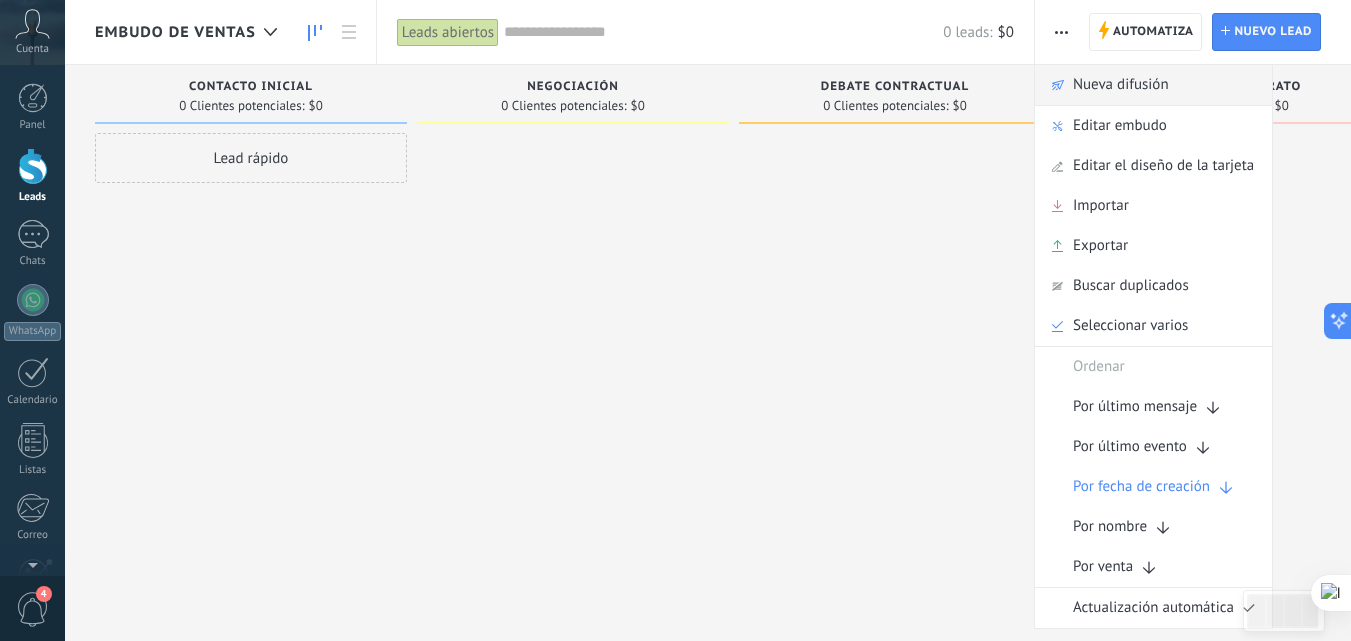 click on "Nueva difusión" at bounding box center (1121, 85) 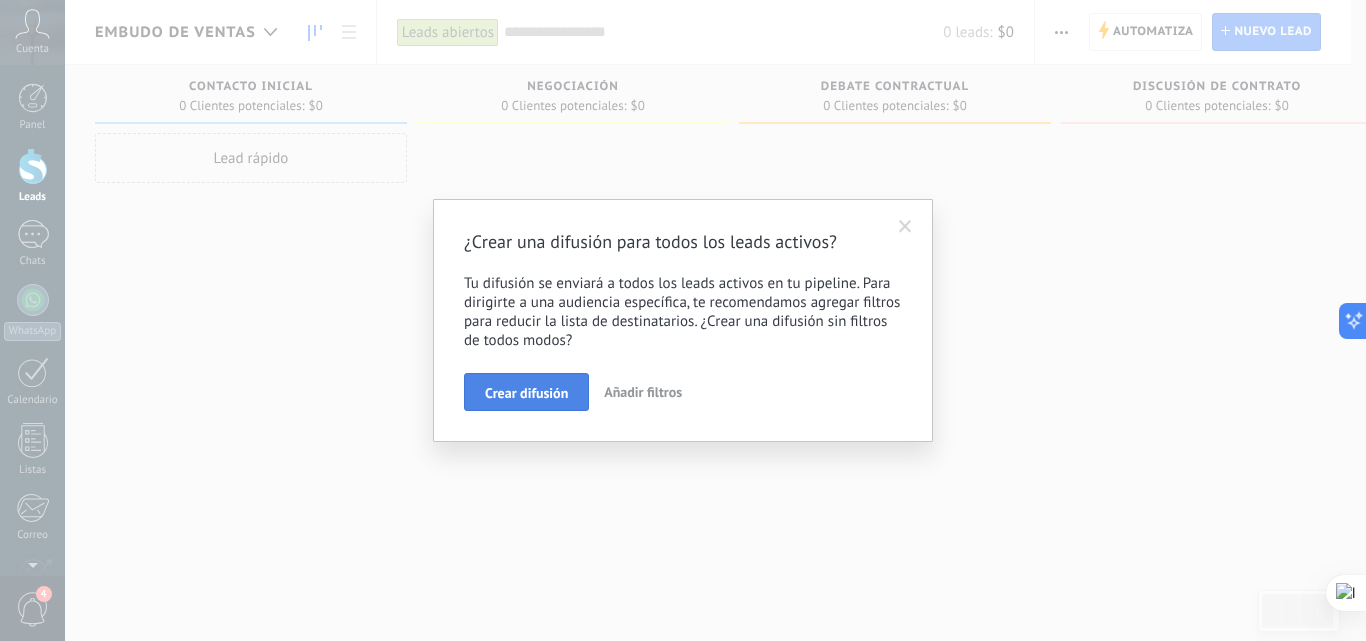 click on "Crear difusión" at bounding box center [526, 393] 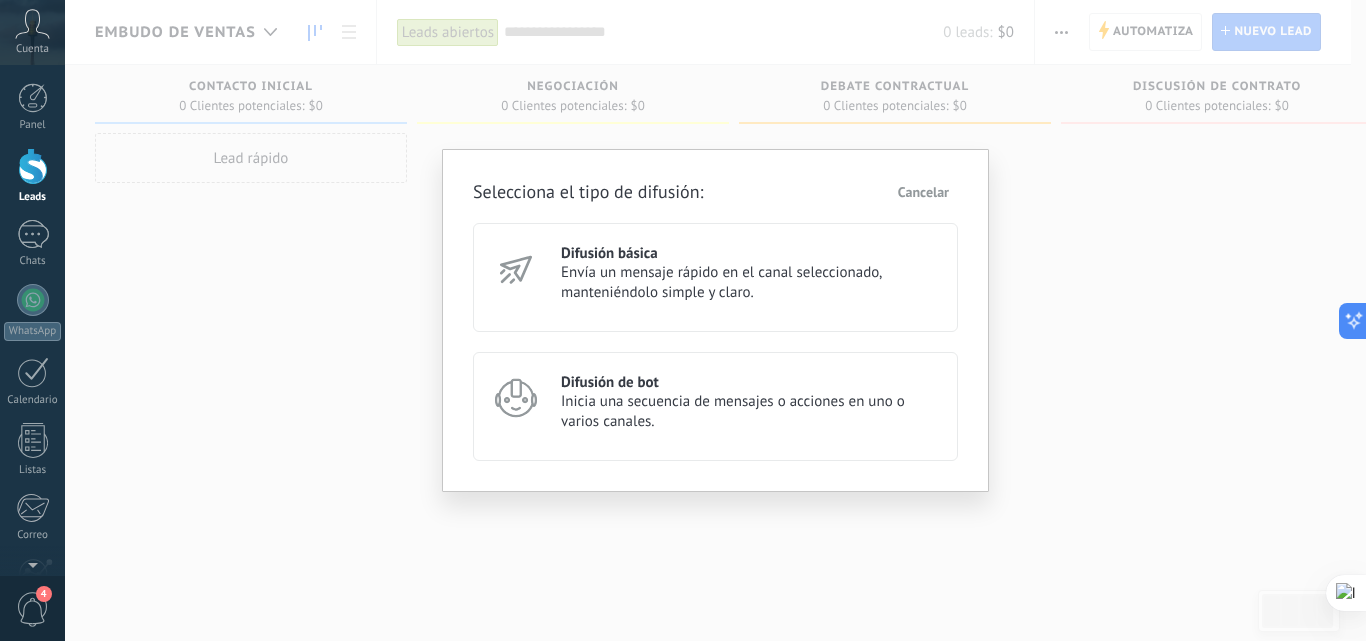 click on "Inicia una secuencia de mensajes o acciones en uno o varios canales." at bounding box center [750, 412] 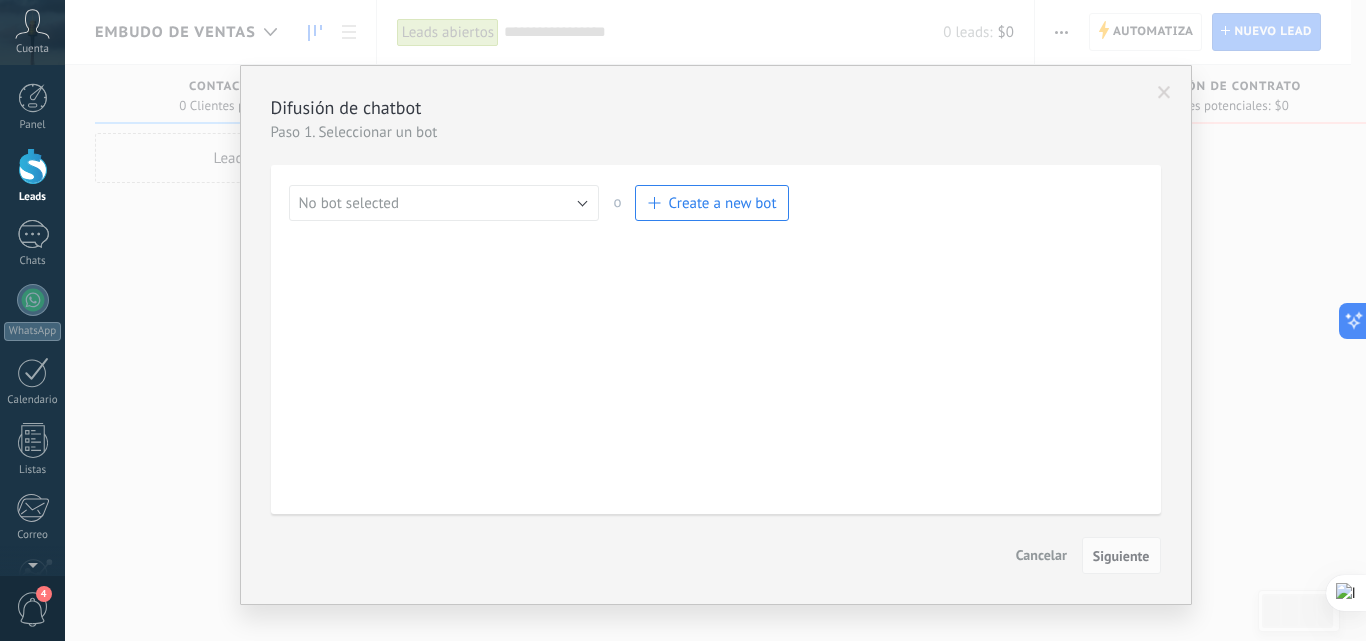 click on "Salesbot Manage bot No bot selected No bot selected o Create a new bot Create a new bot or select from an existing one" at bounding box center [716, 339] 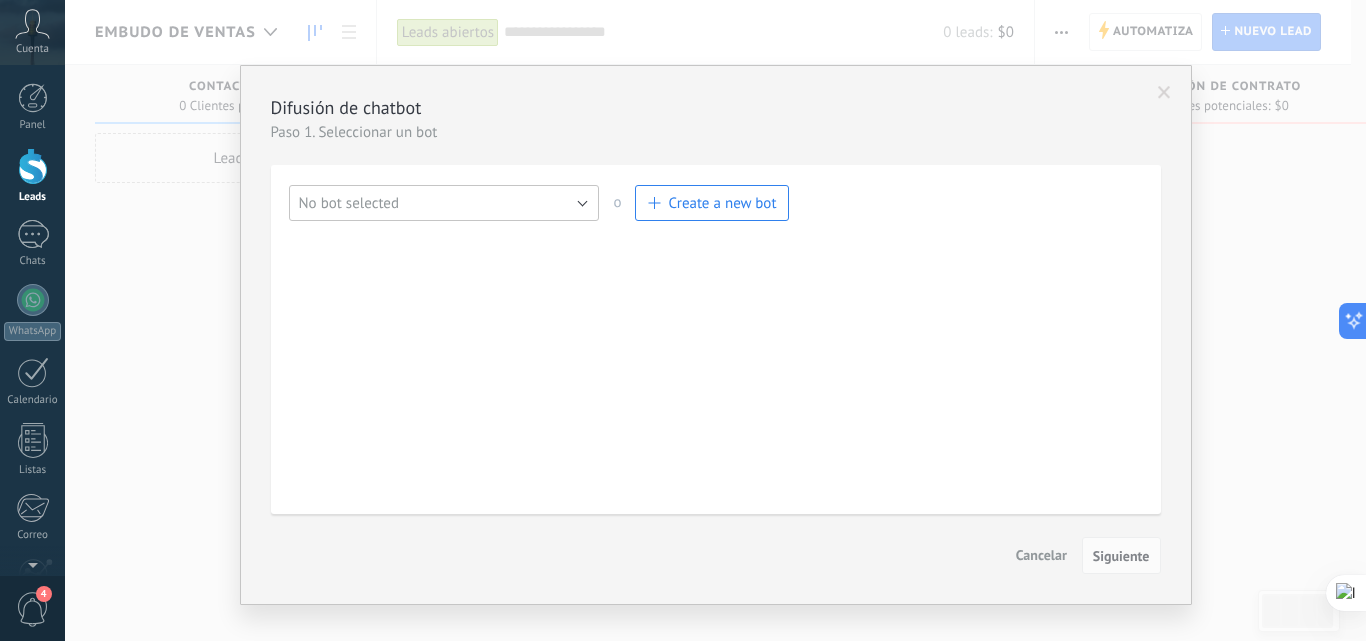 click on "No bot selected" at bounding box center [444, 203] 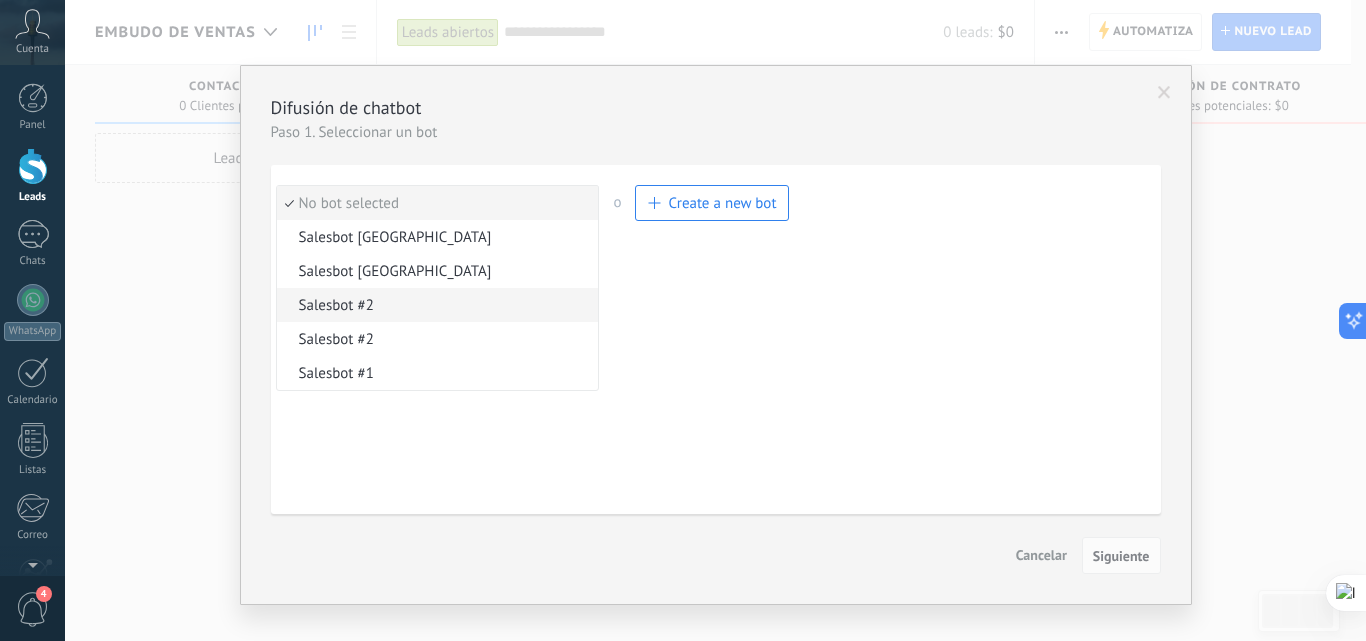 click on "Salesbot #2" at bounding box center (435, 305) 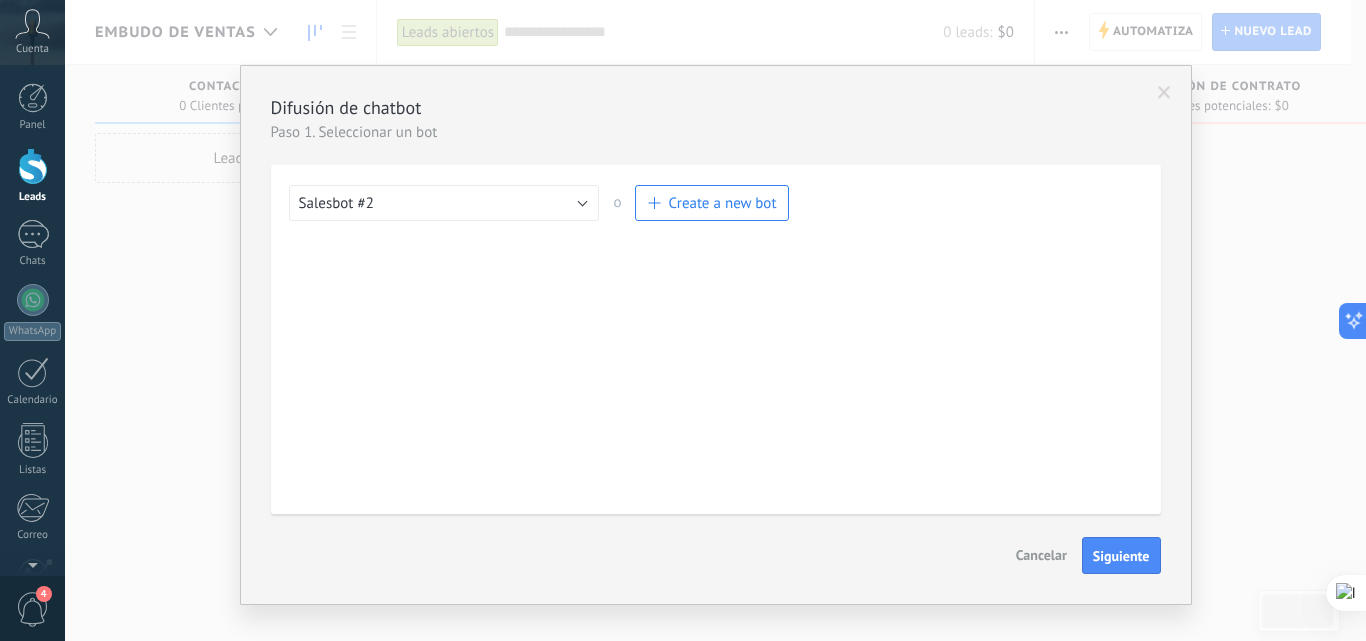 click at bounding box center (1164, 93) 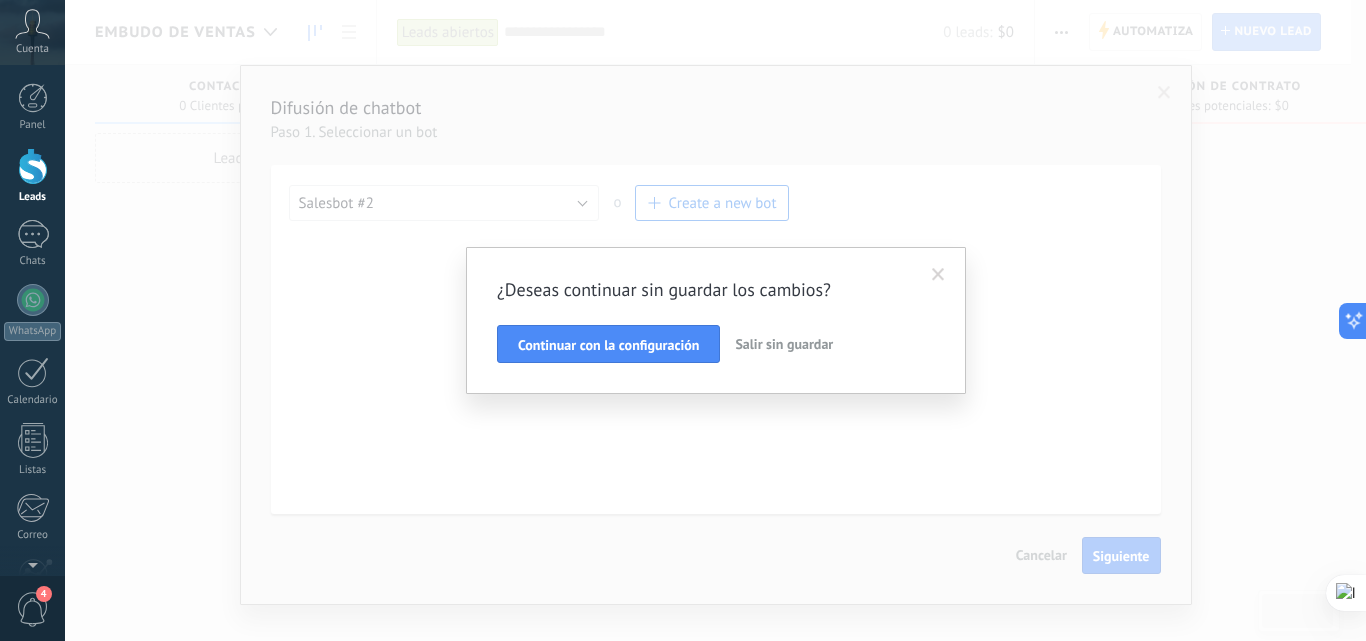 click on "Salir sin guardar" at bounding box center [784, 344] 